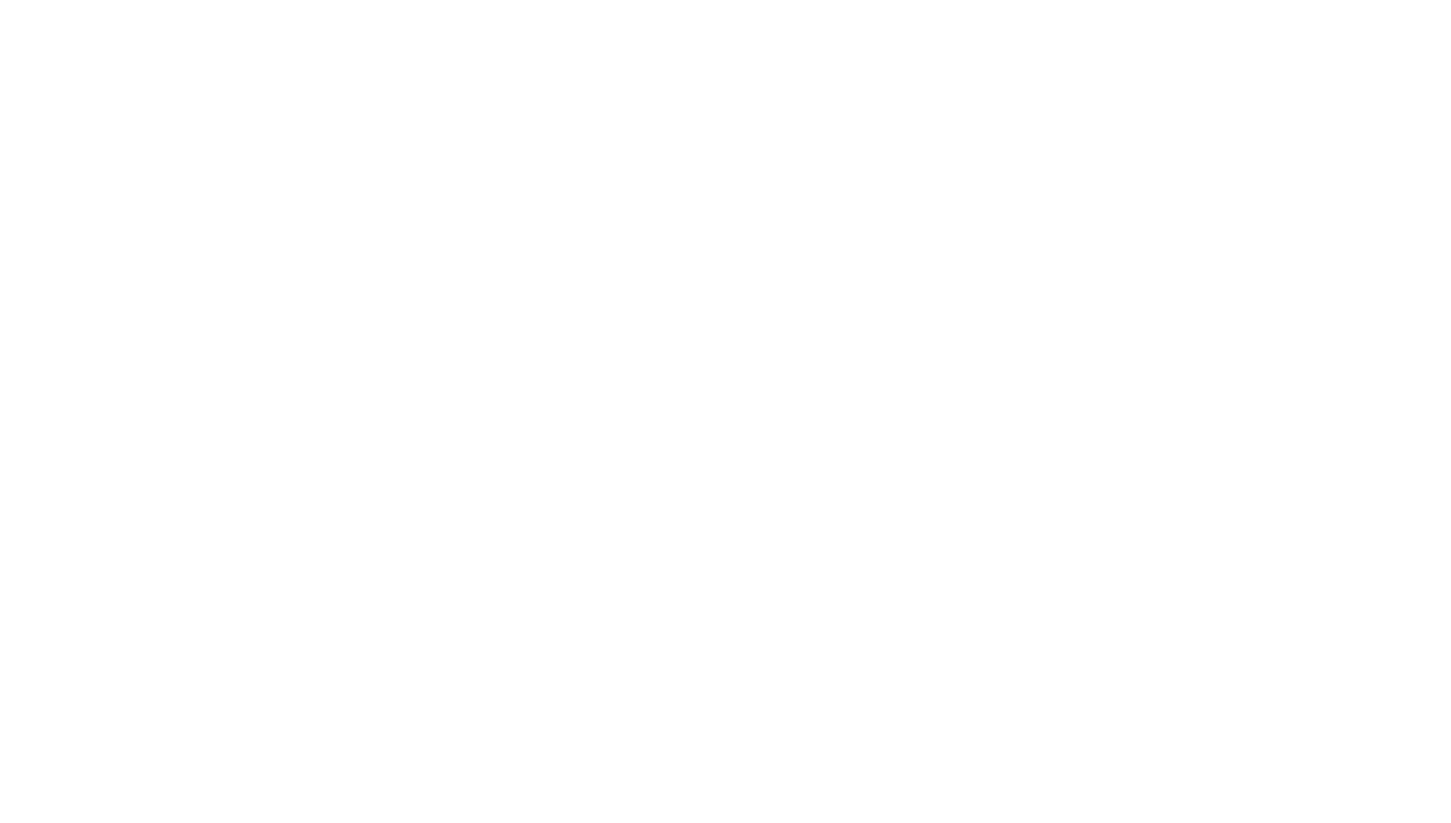 scroll, scrollTop: 0, scrollLeft: 0, axis: both 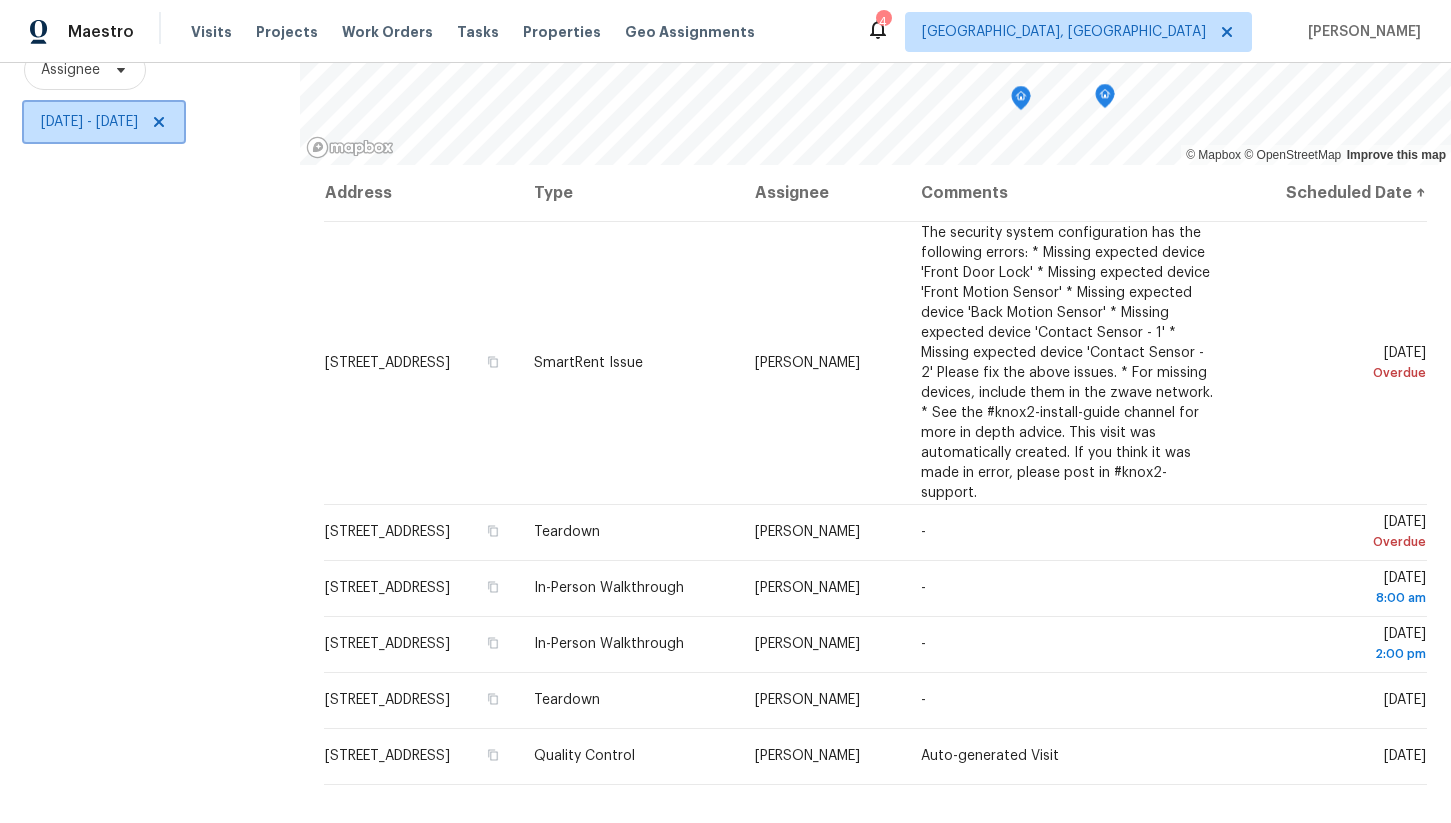 click on "Mon, Jul 07 - Fri, Jul 11" at bounding box center [89, 122] 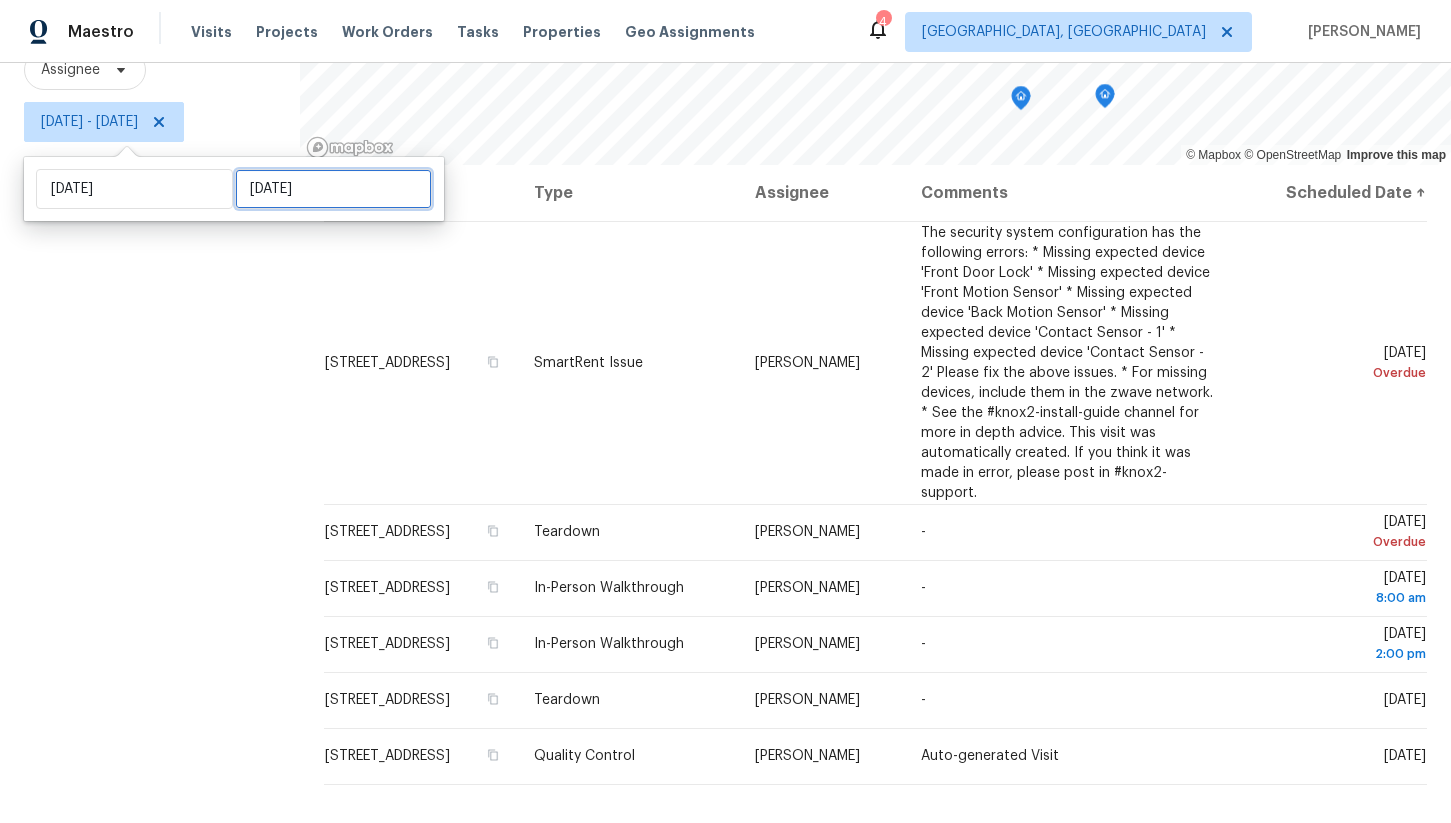 click on "Fri, Jul 11" at bounding box center (333, 189) 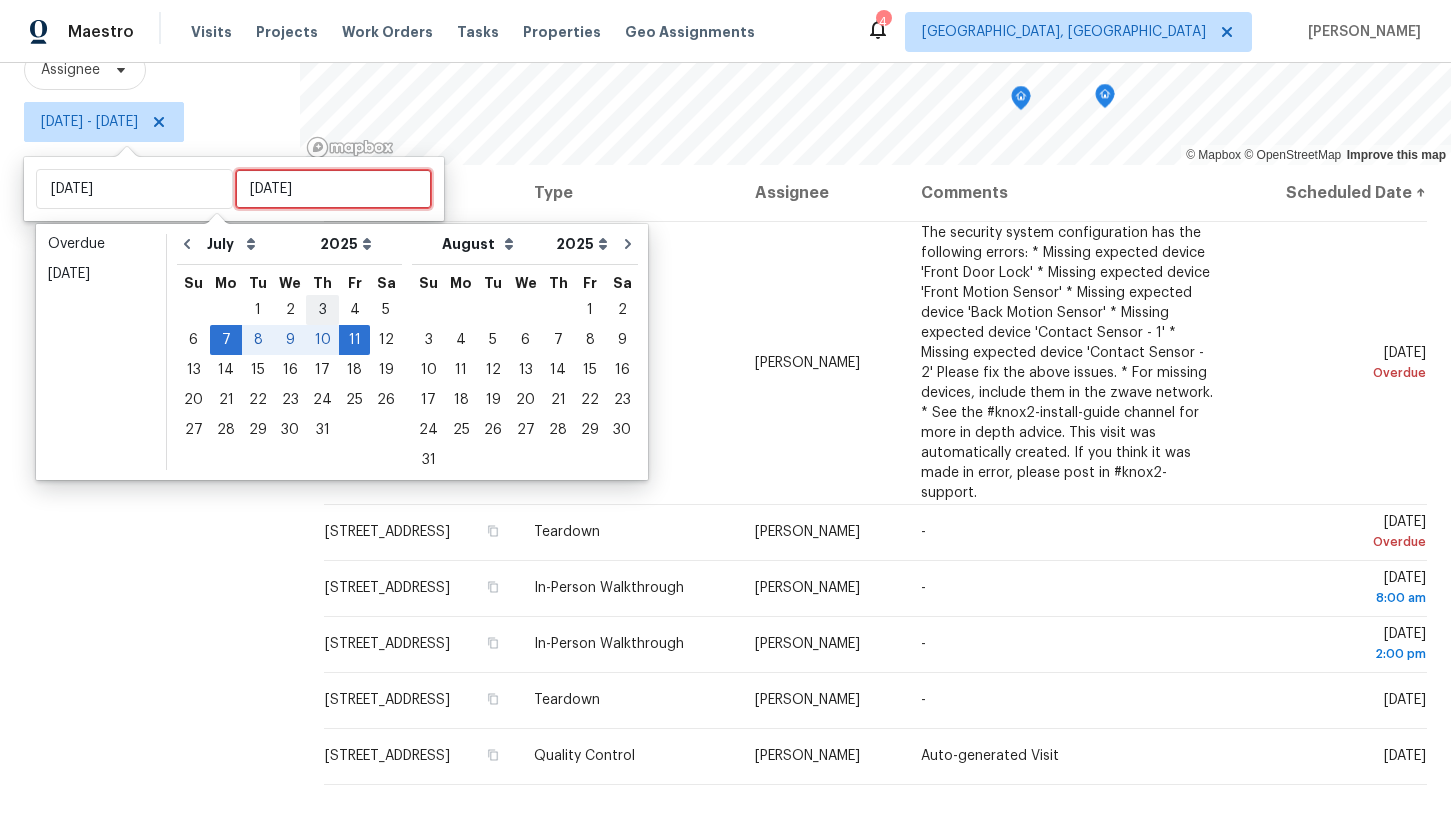 type 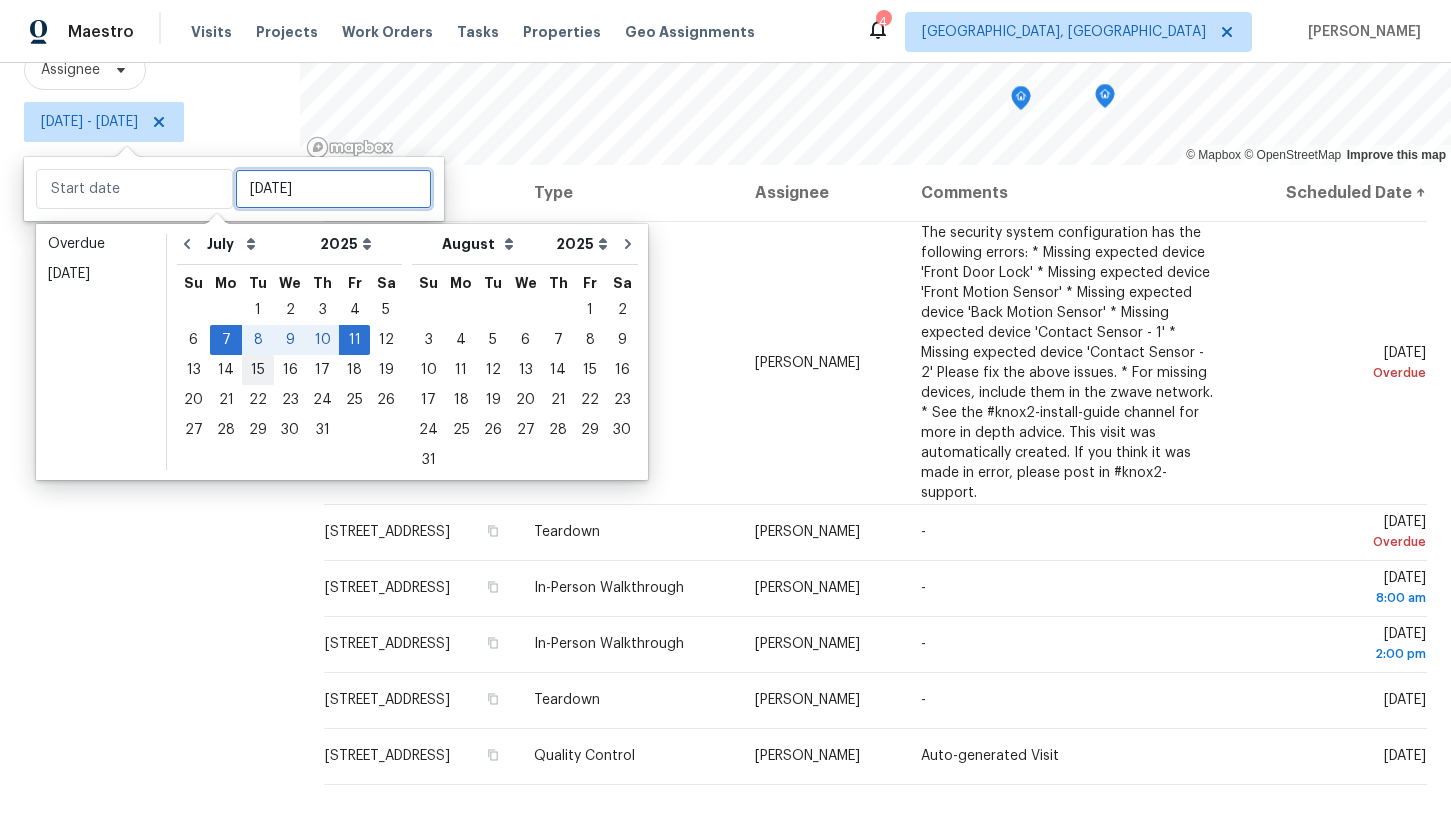 type on "Mon, Jul 07" 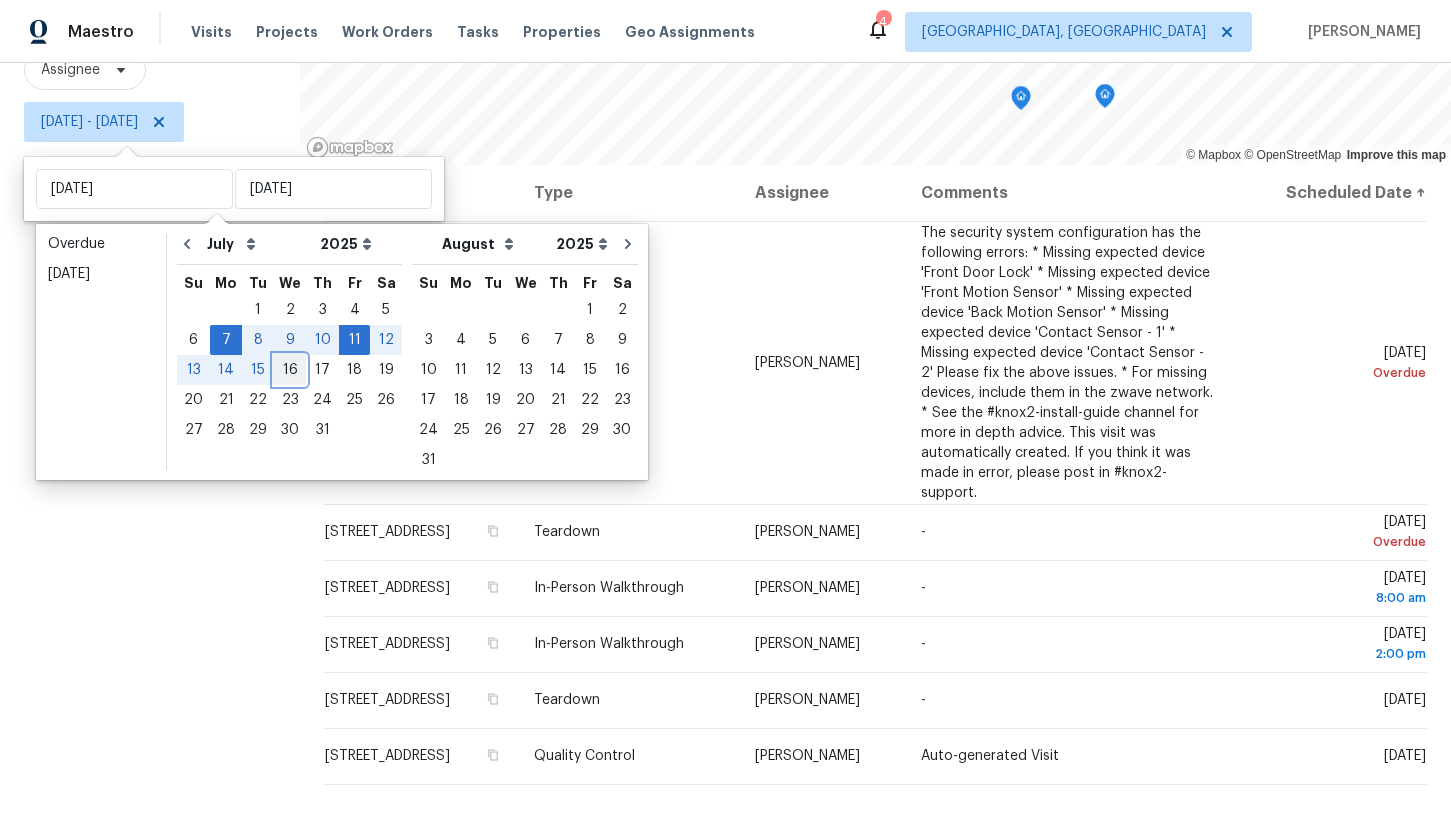 click on "16" at bounding box center (290, 370) 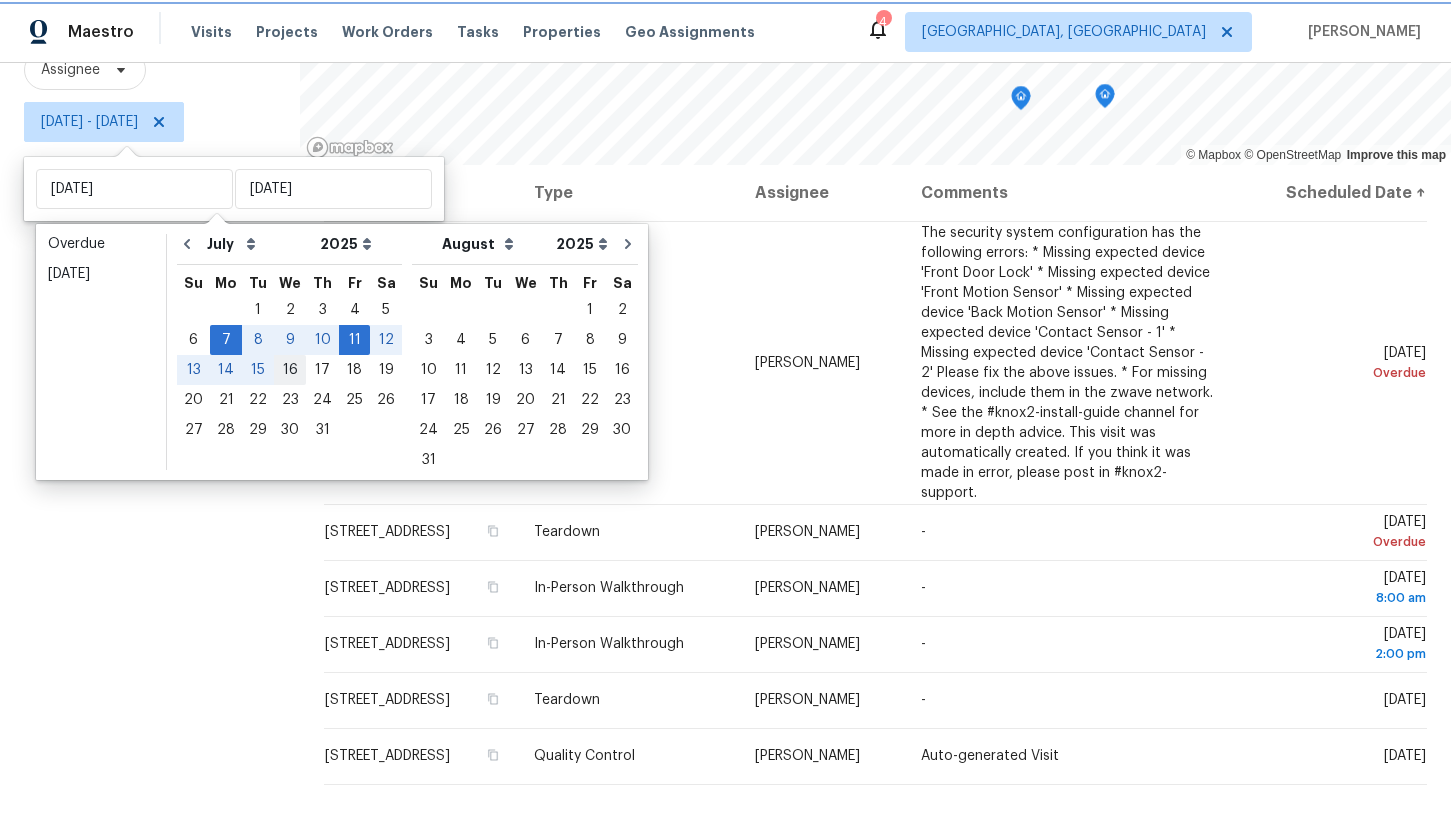 type on "Wed, Jul 16" 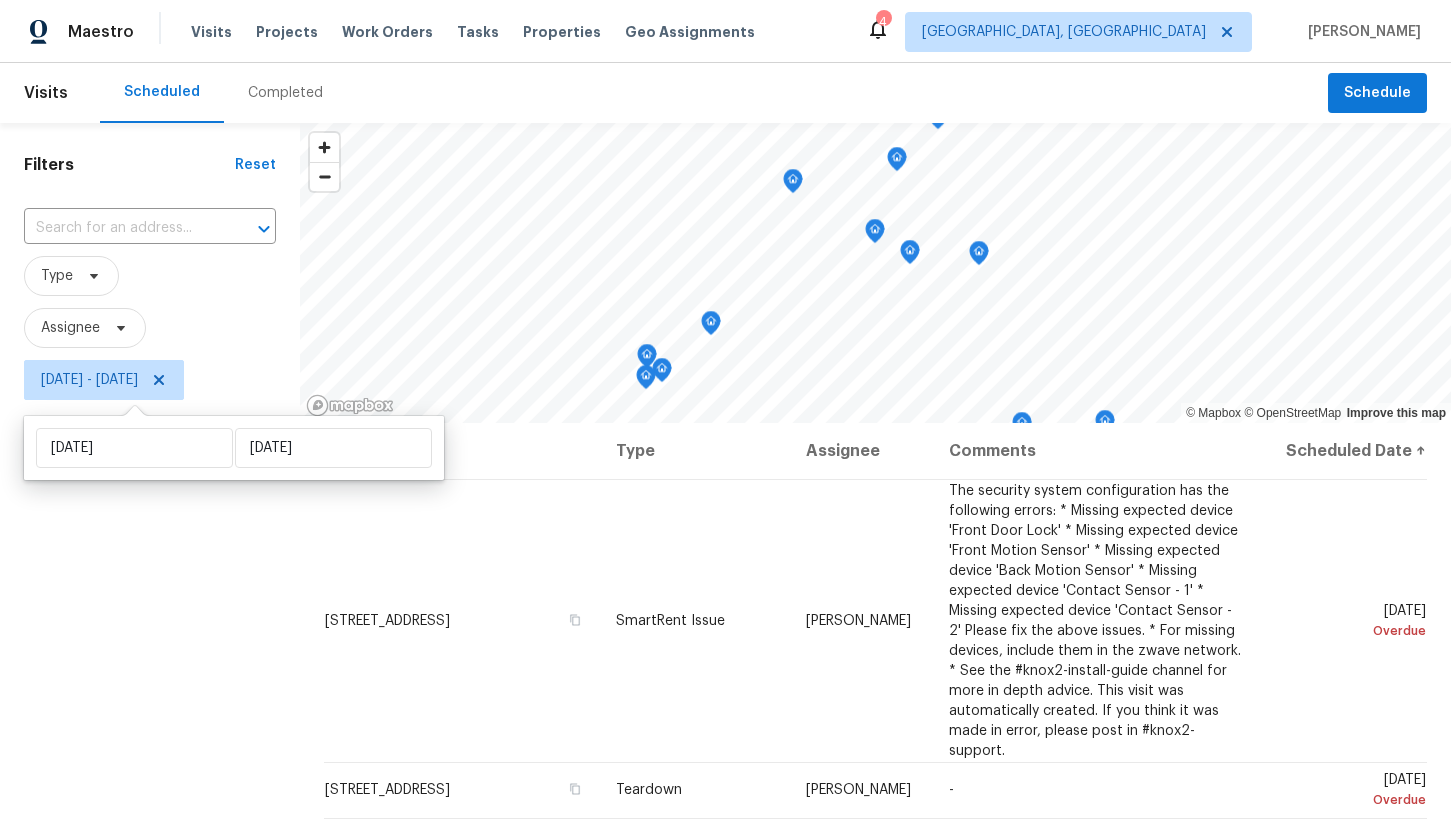 click on "Filters Reset ​ Type Assignee Mon, Jul 07 - Wed, Jul 16" at bounding box center (150, 602) 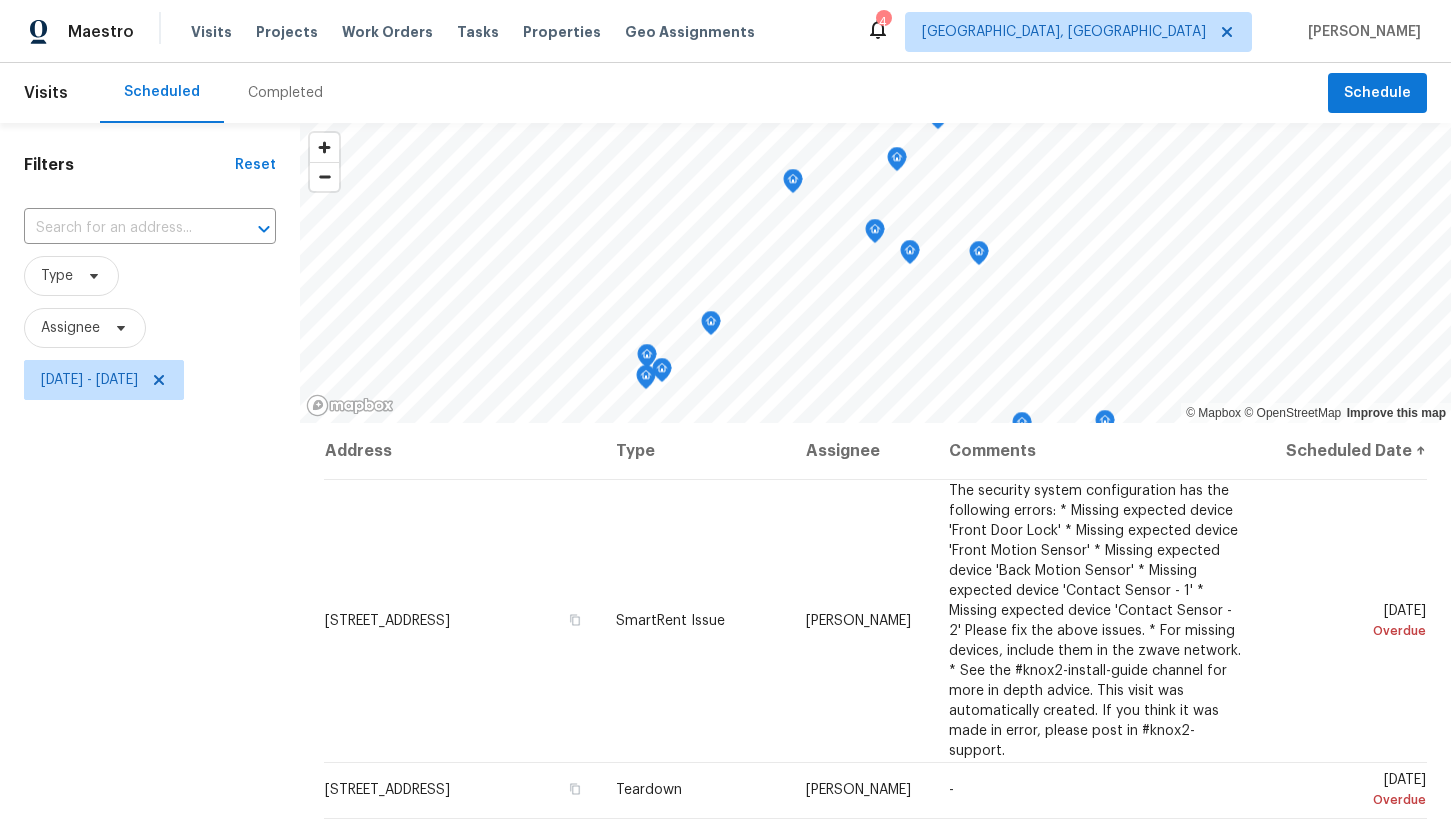 scroll, scrollTop: 258, scrollLeft: 0, axis: vertical 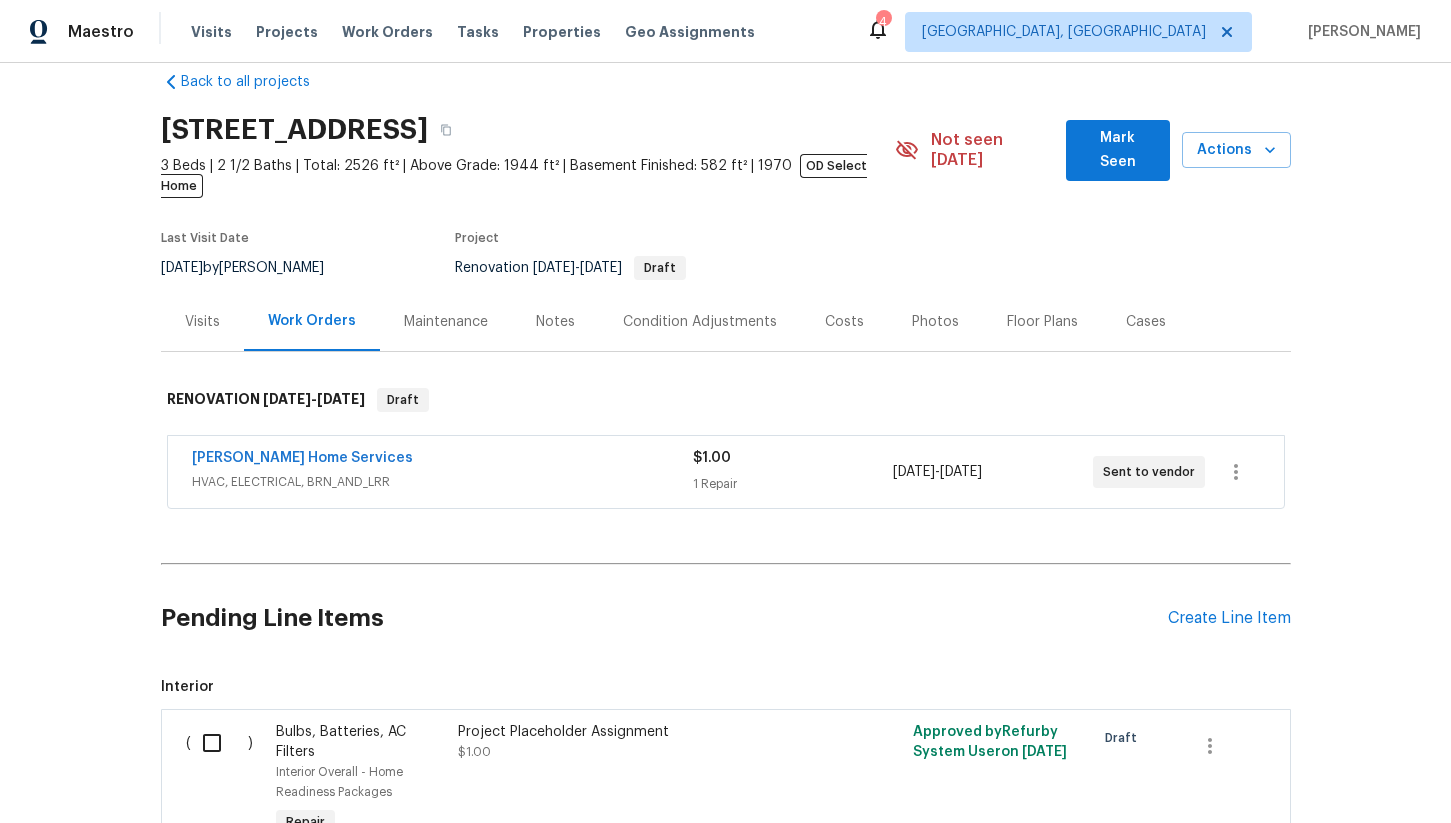 click at bounding box center [219, 743] 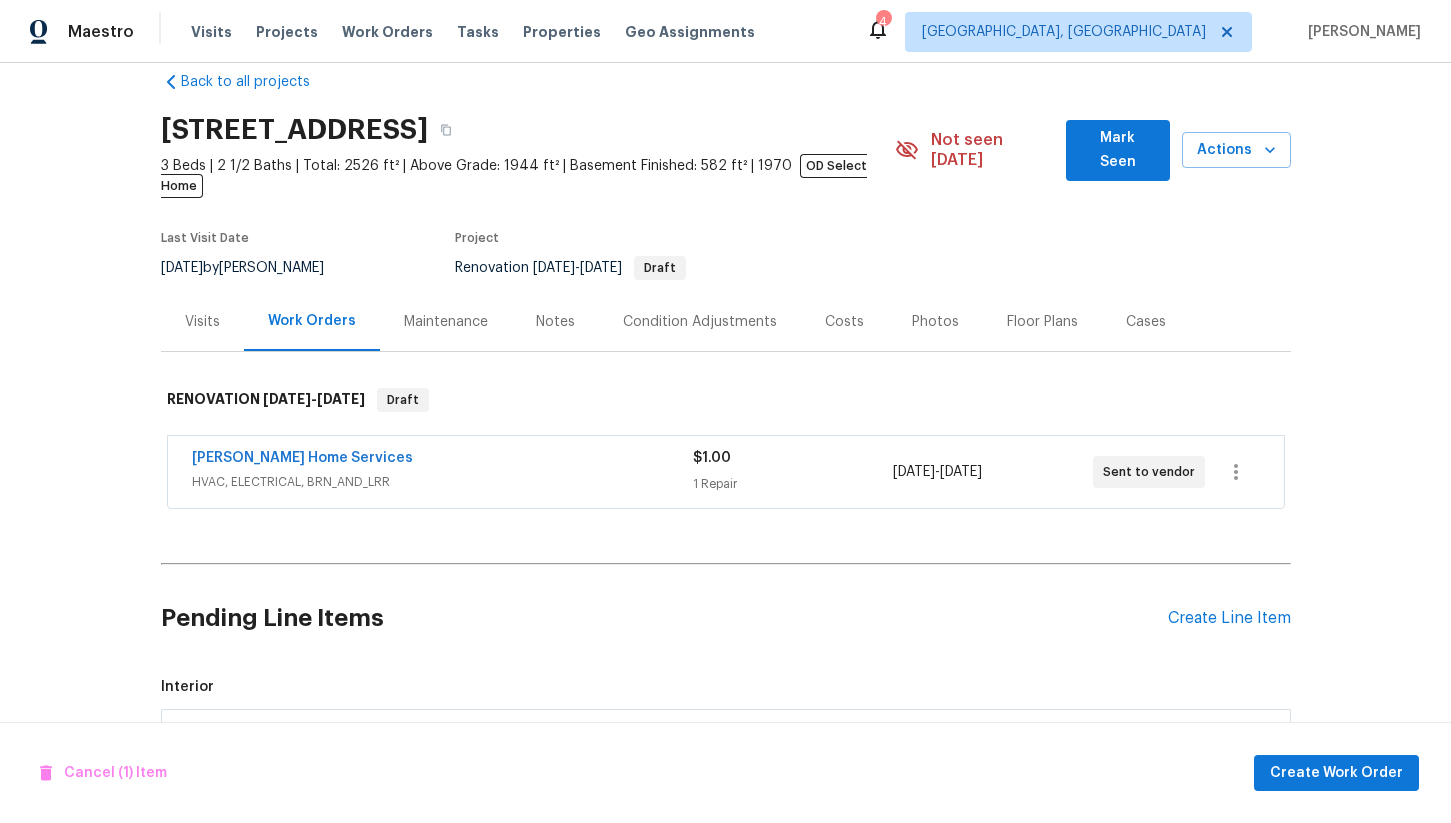 click on "Interior" at bounding box center [726, 687] 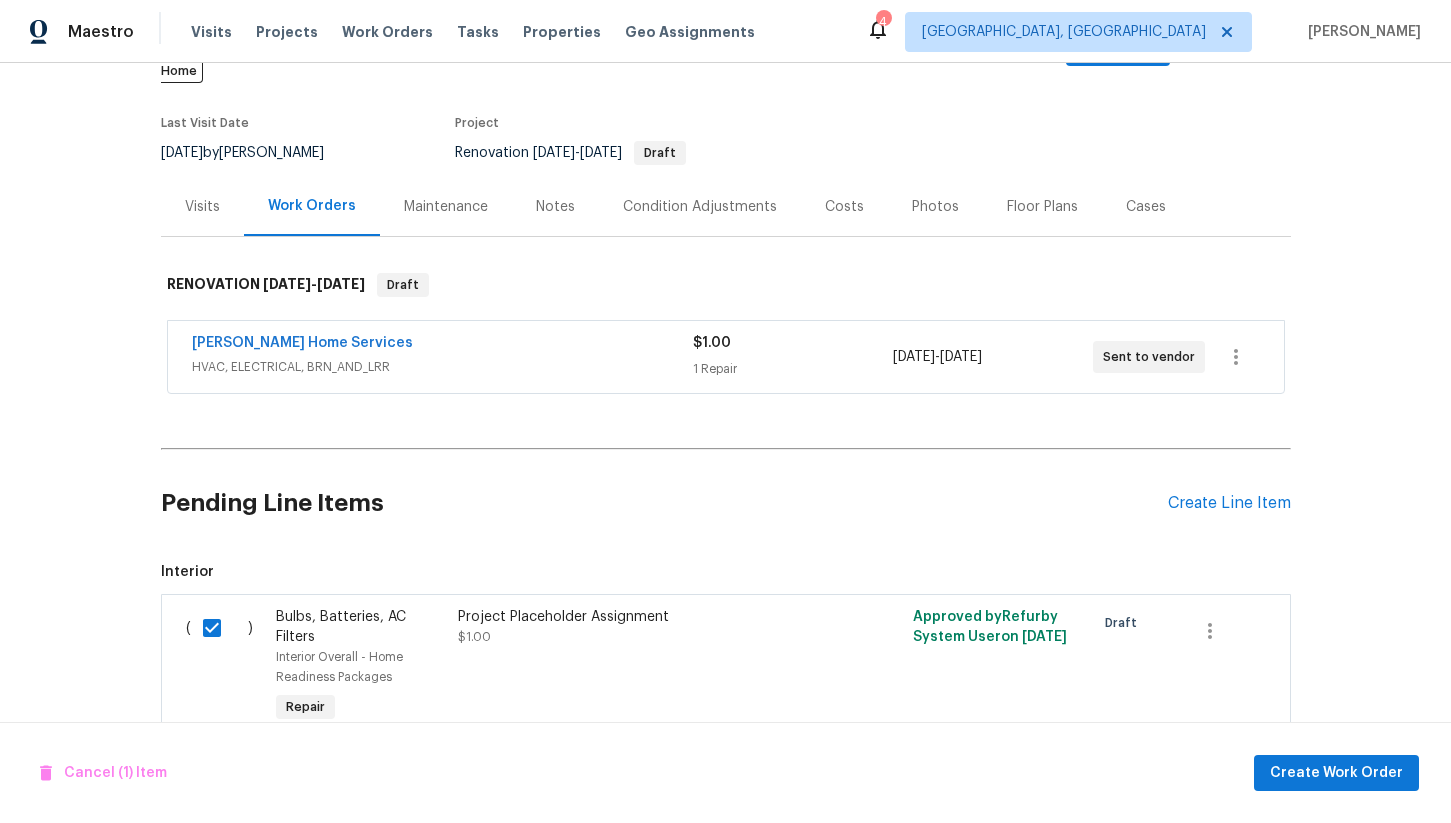 scroll, scrollTop: 189, scrollLeft: 0, axis: vertical 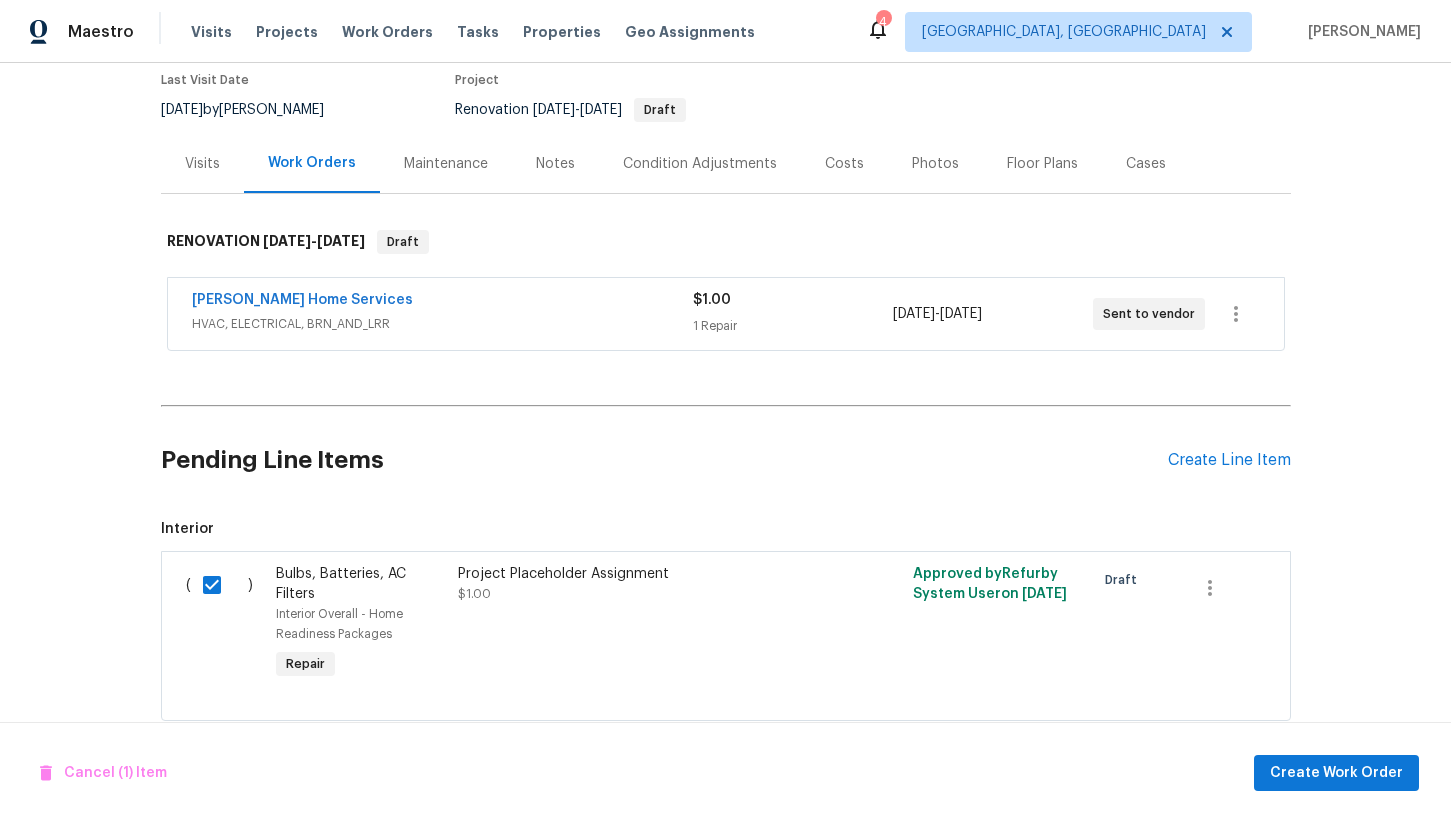 click on "Project Placeholder Assignment $1.00" at bounding box center (634, 584) 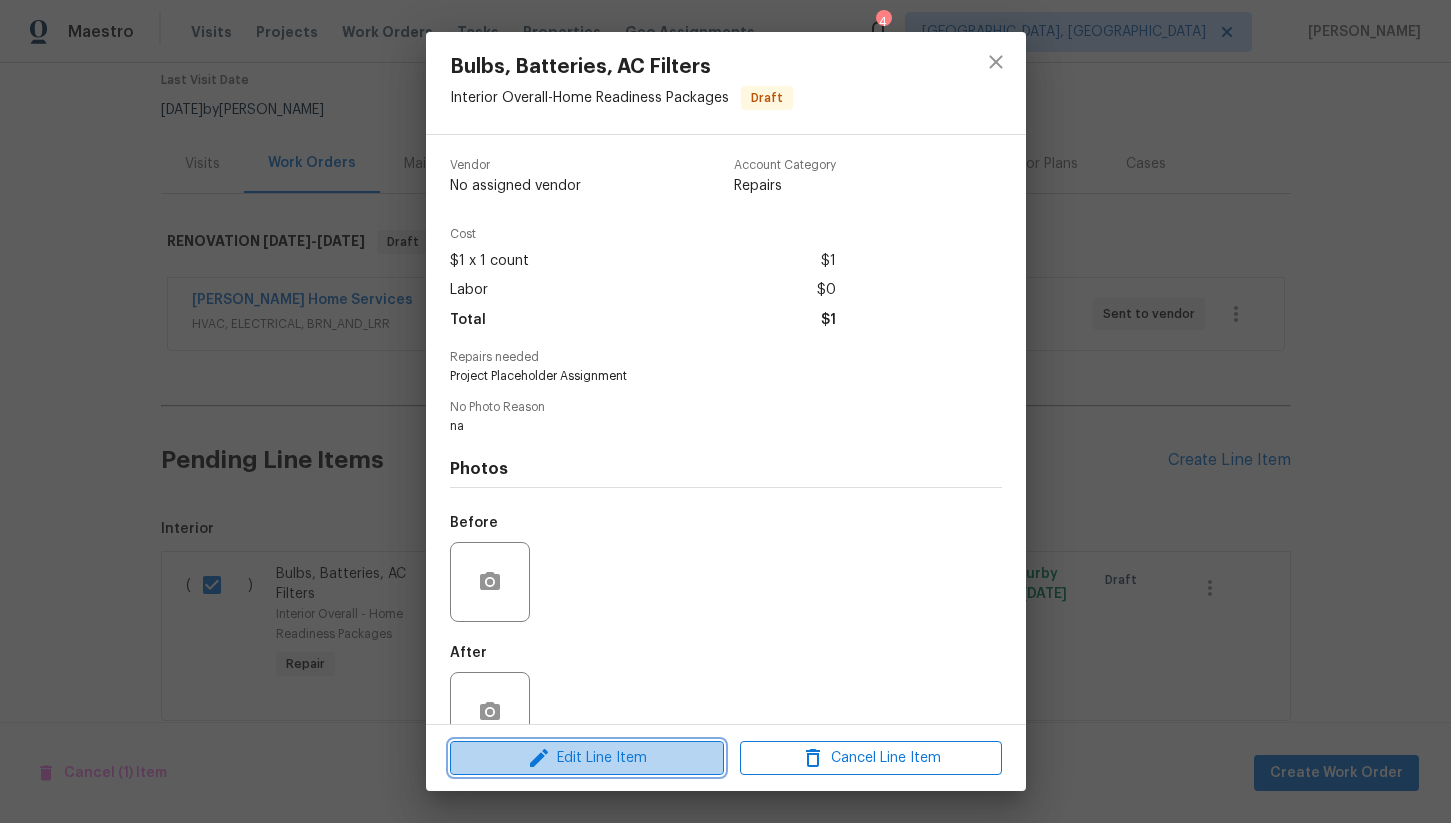 click on "Edit Line Item" at bounding box center [587, 758] 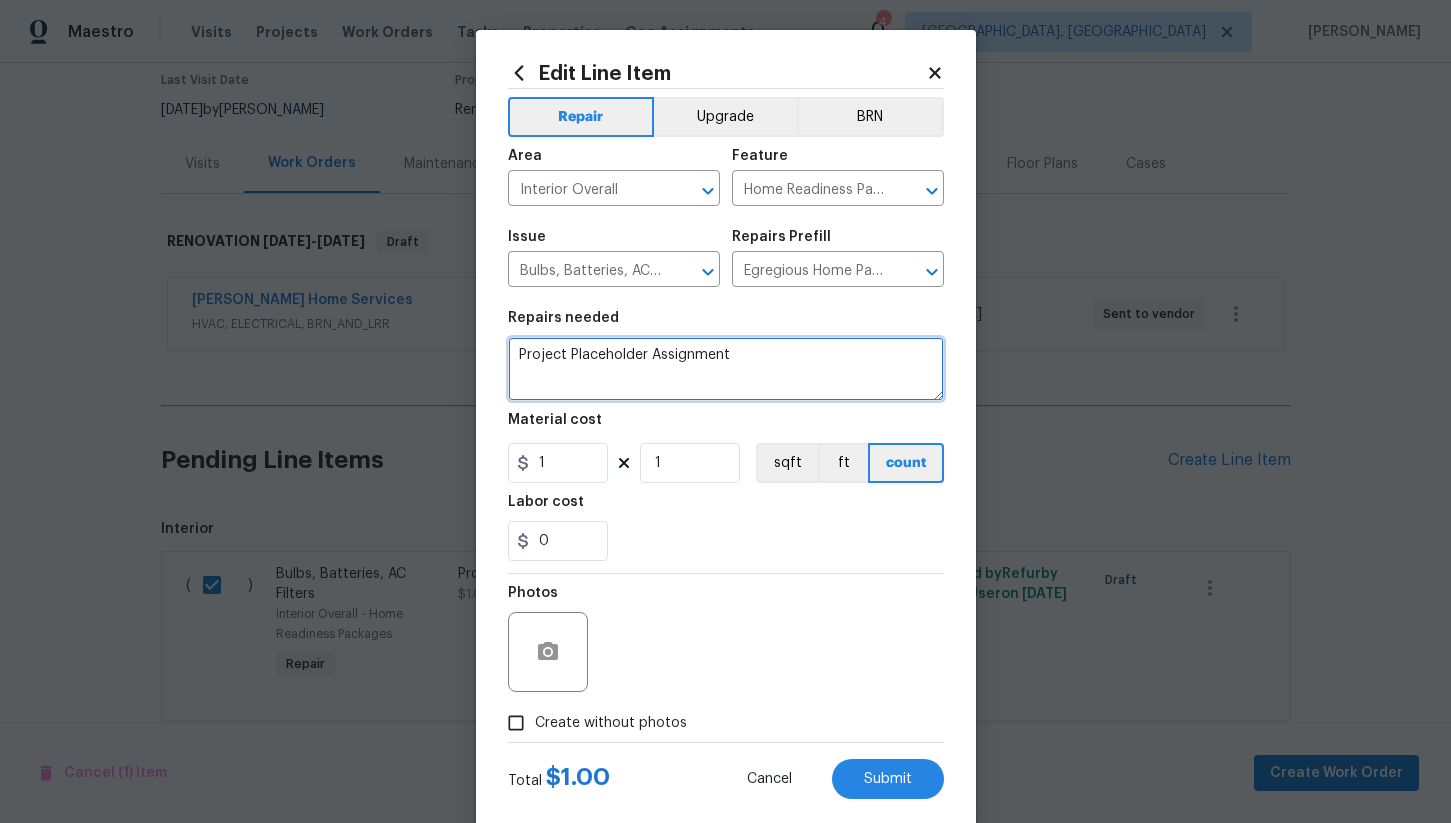 click on "Project Placeholder Assignment" at bounding box center [726, 369] 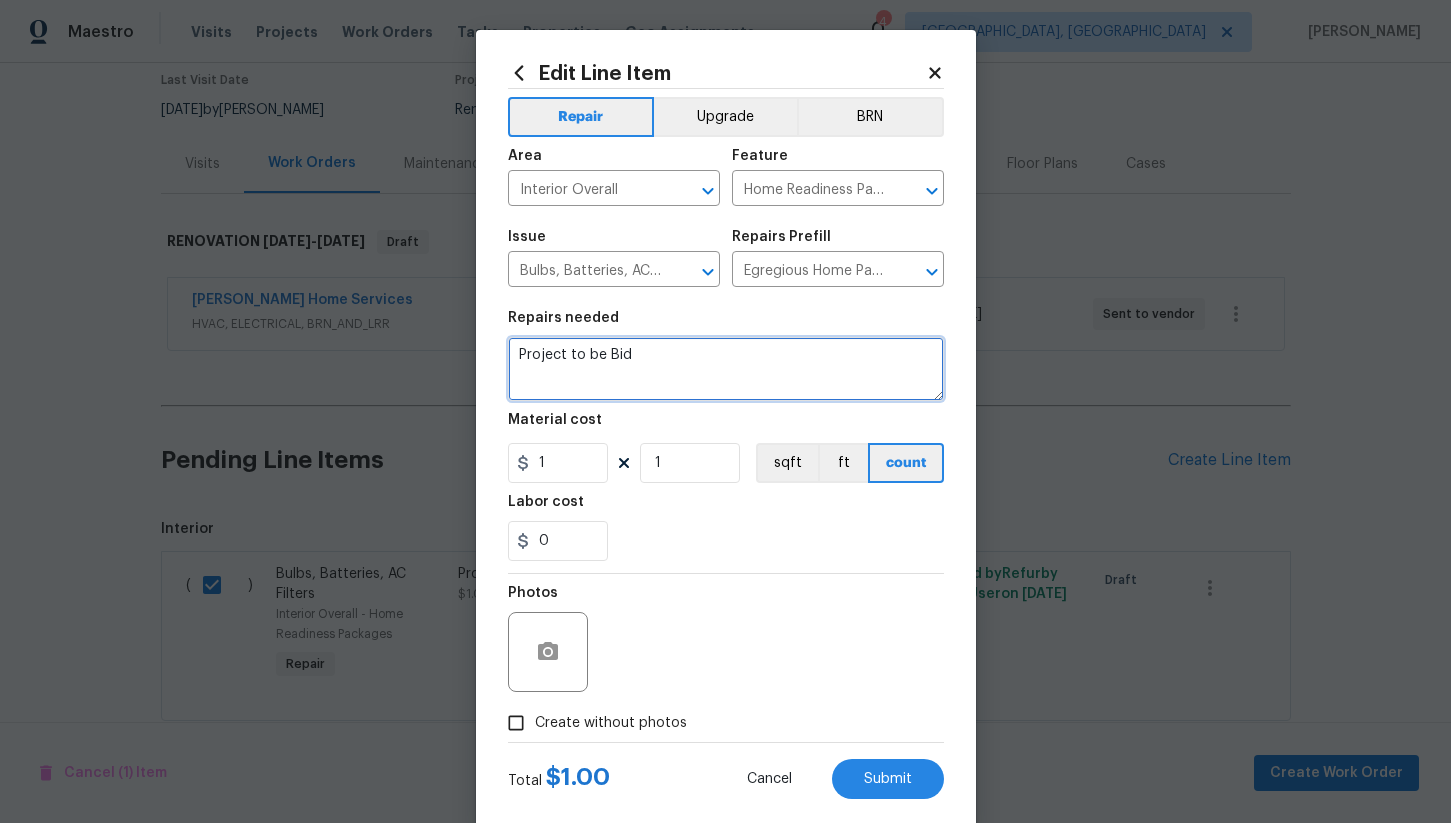 type on "Project to be Bid" 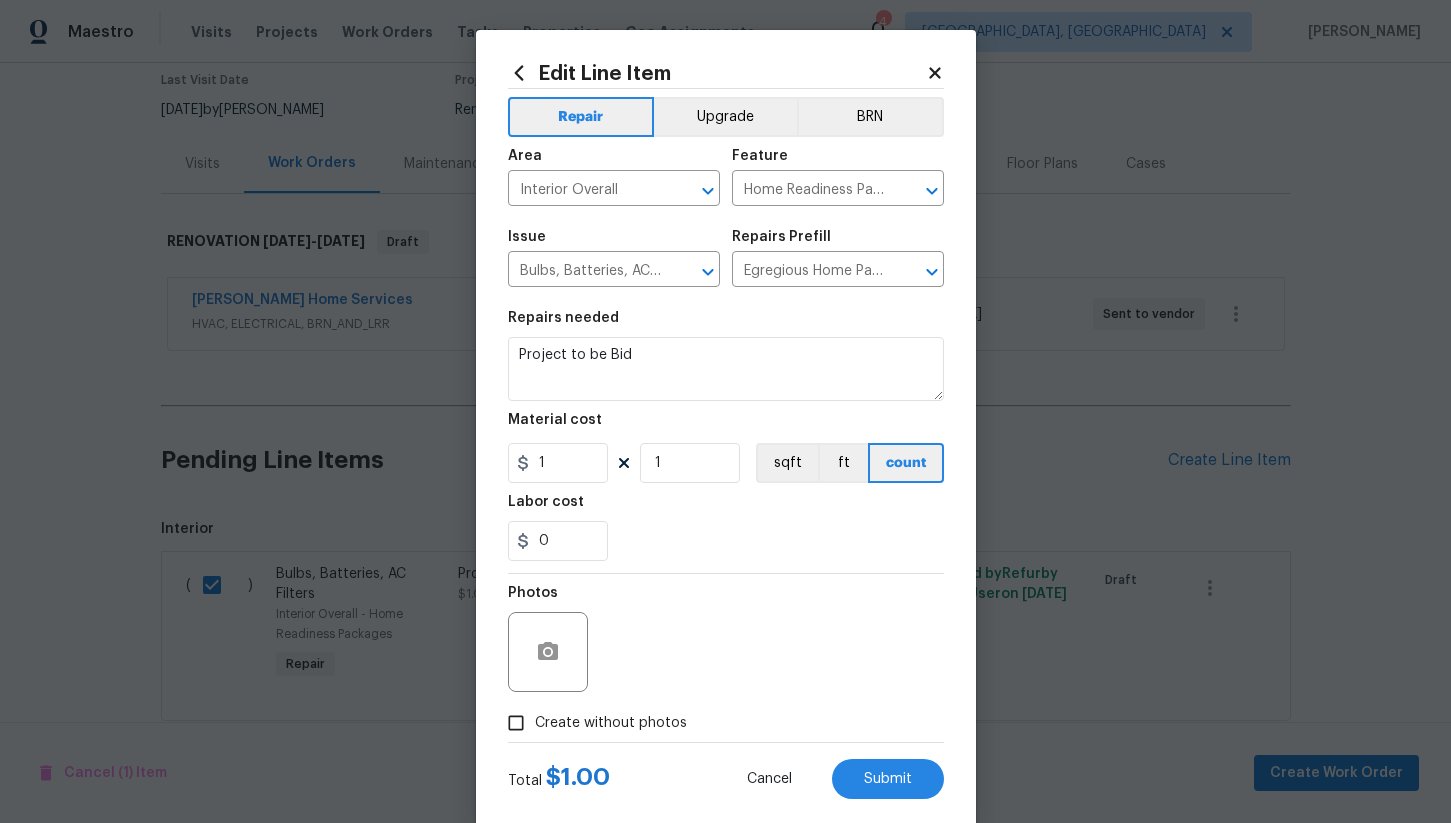 click on "Create without photos" at bounding box center [516, 723] 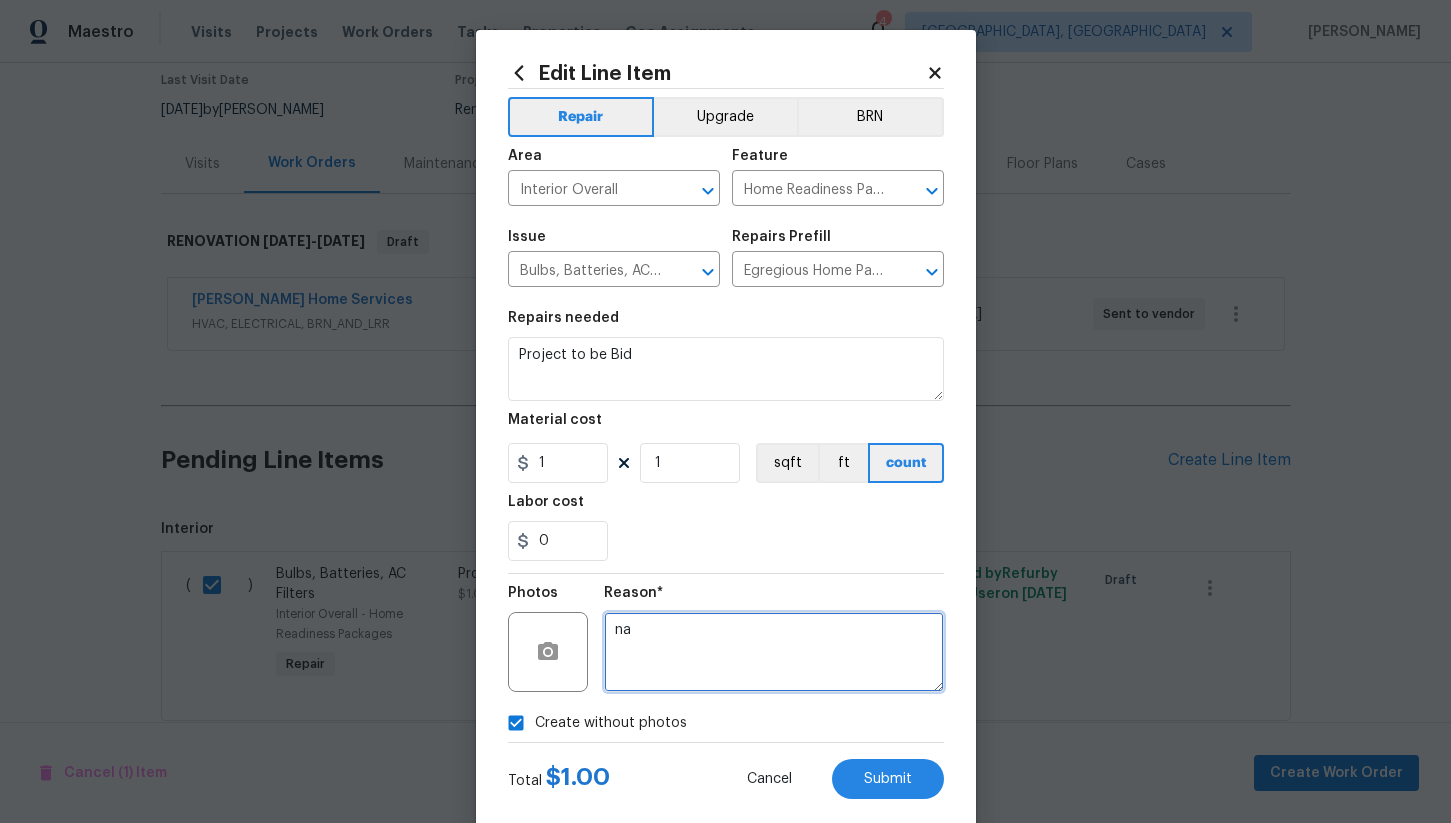 click on "na" at bounding box center [774, 652] 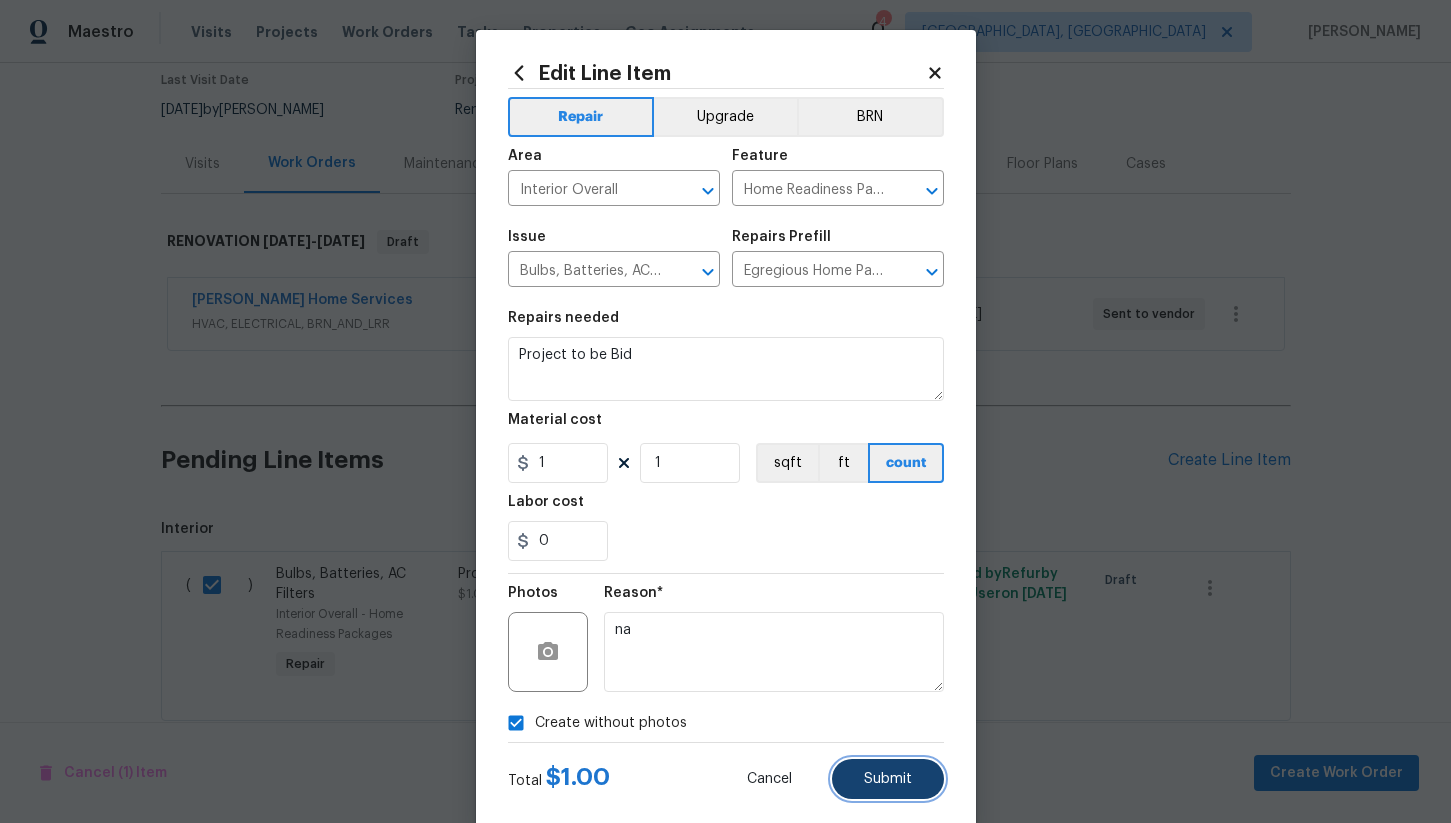 click on "Submit" at bounding box center (888, 779) 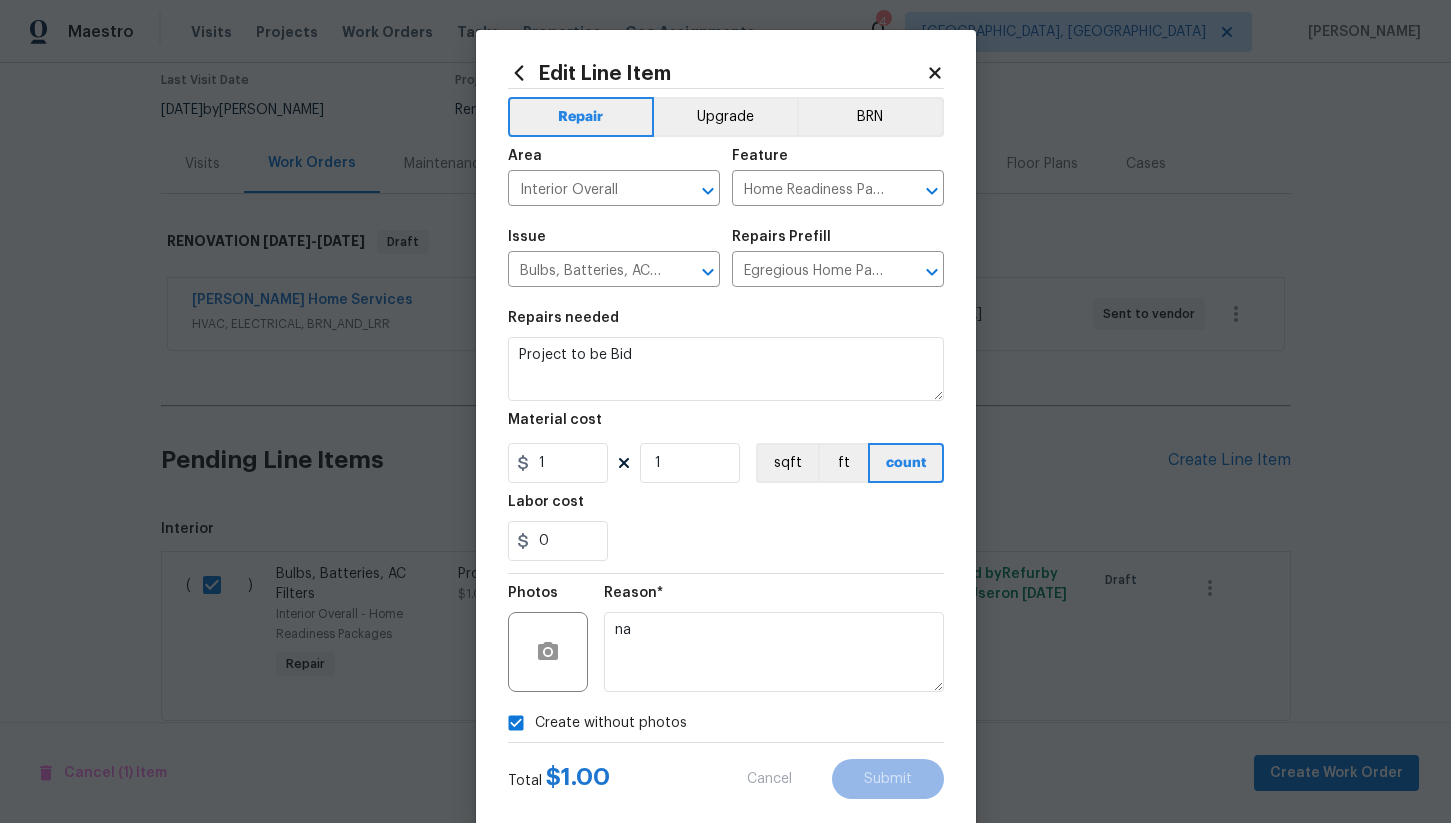 checkbox on "false" 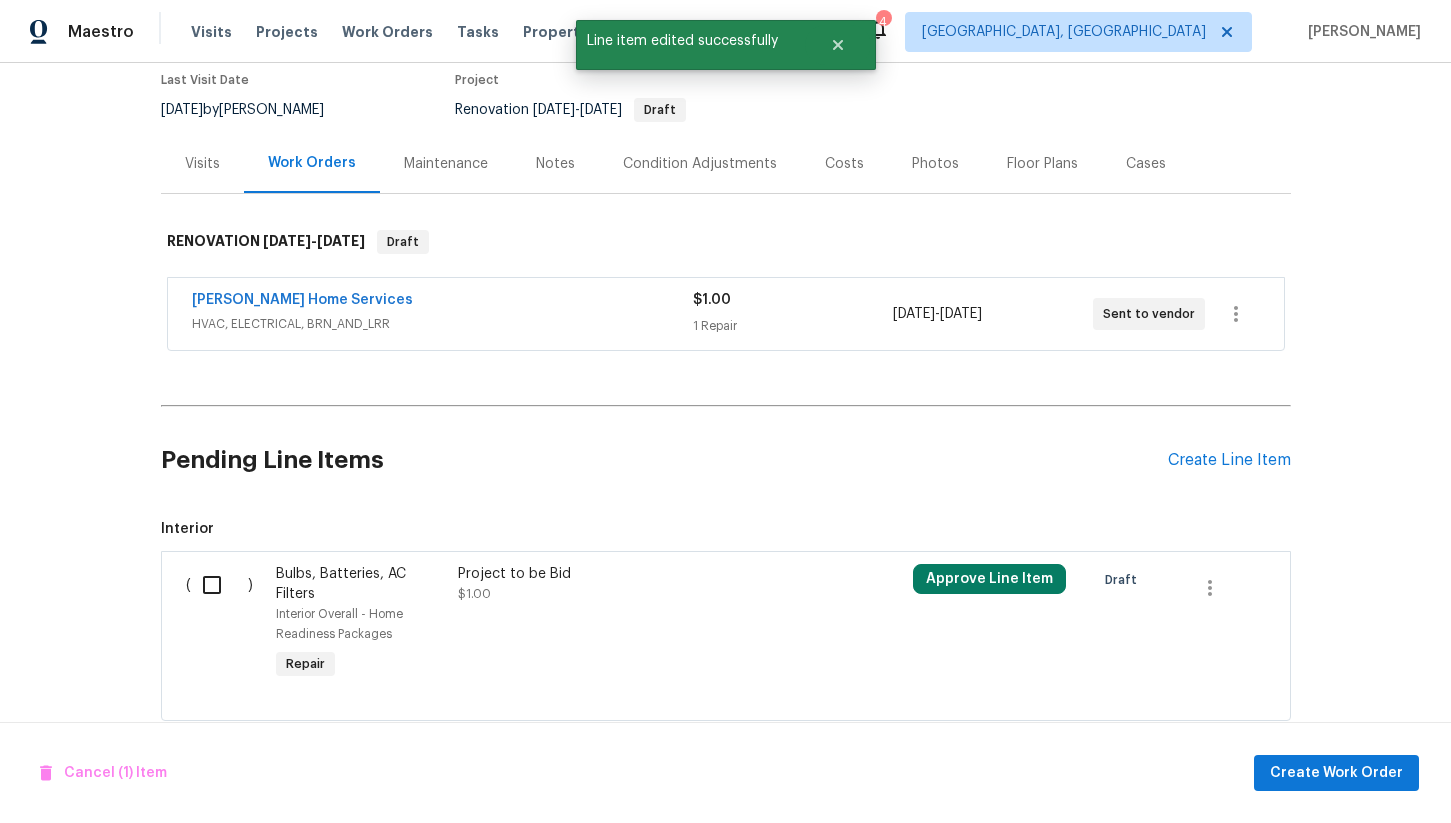 click on "Pending Line Items Create Line Item" at bounding box center (726, 460) 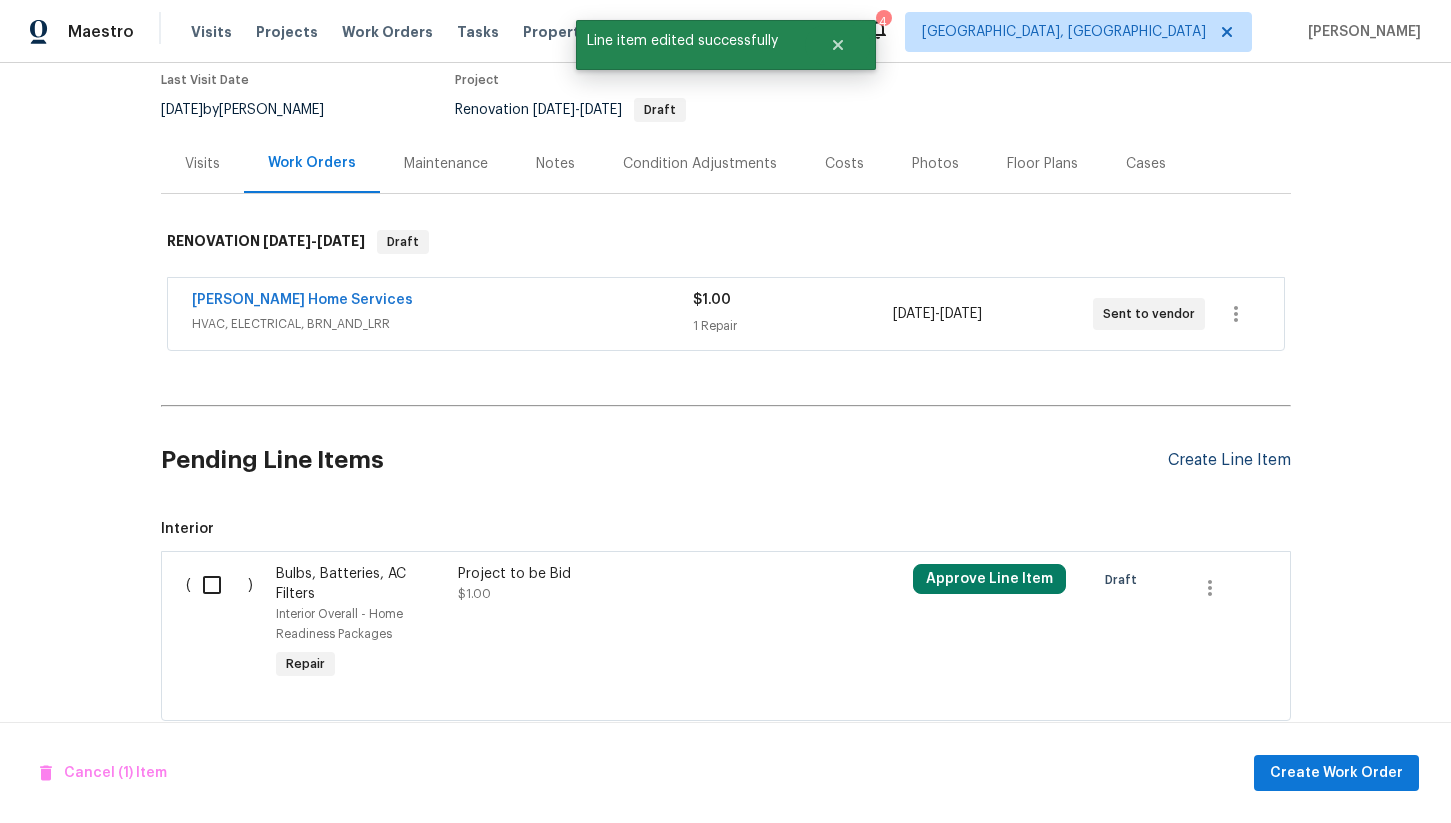click on "Create Line Item" at bounding box center (1229, 460) 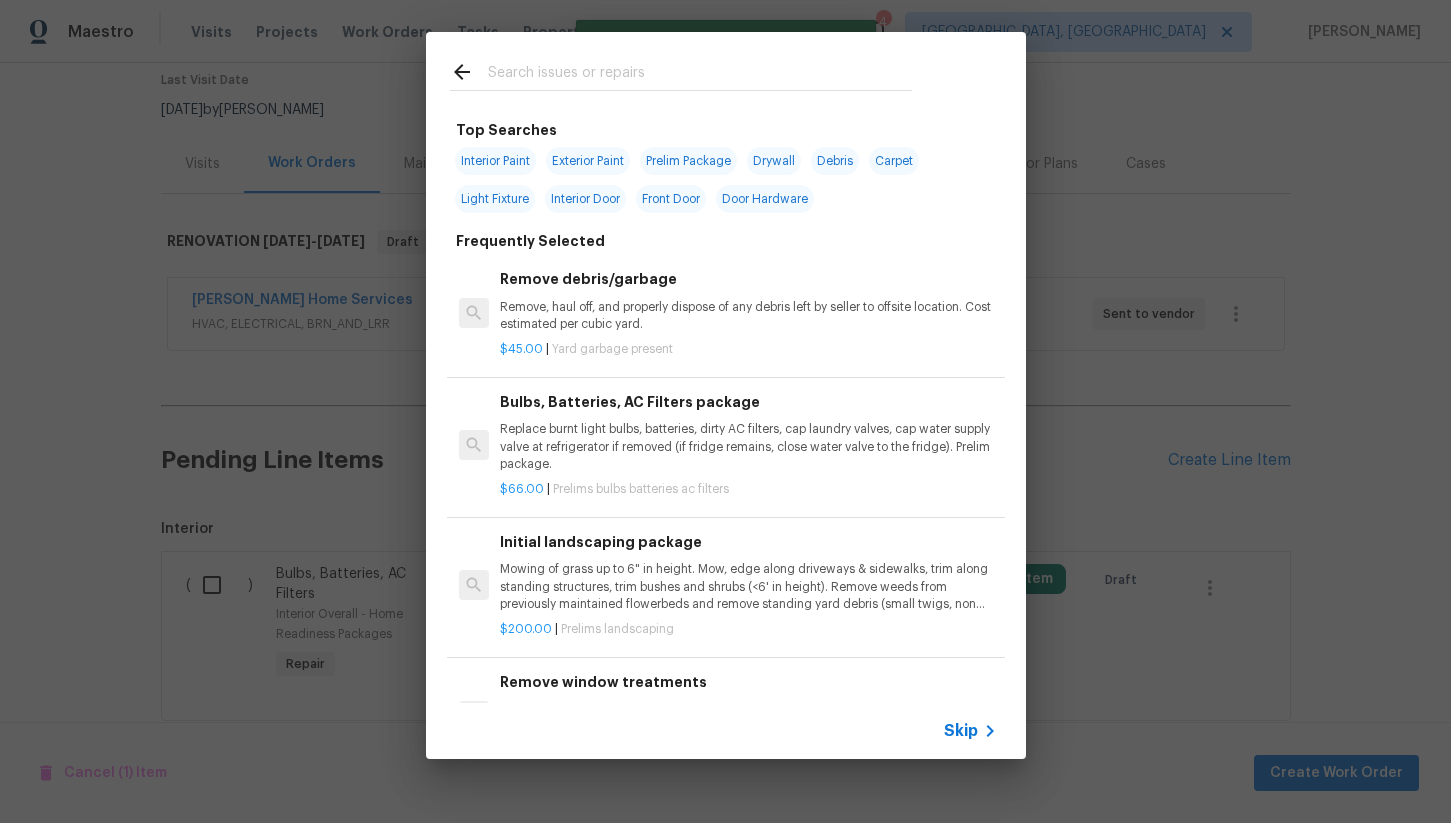 click at bounding box center (700, 75) 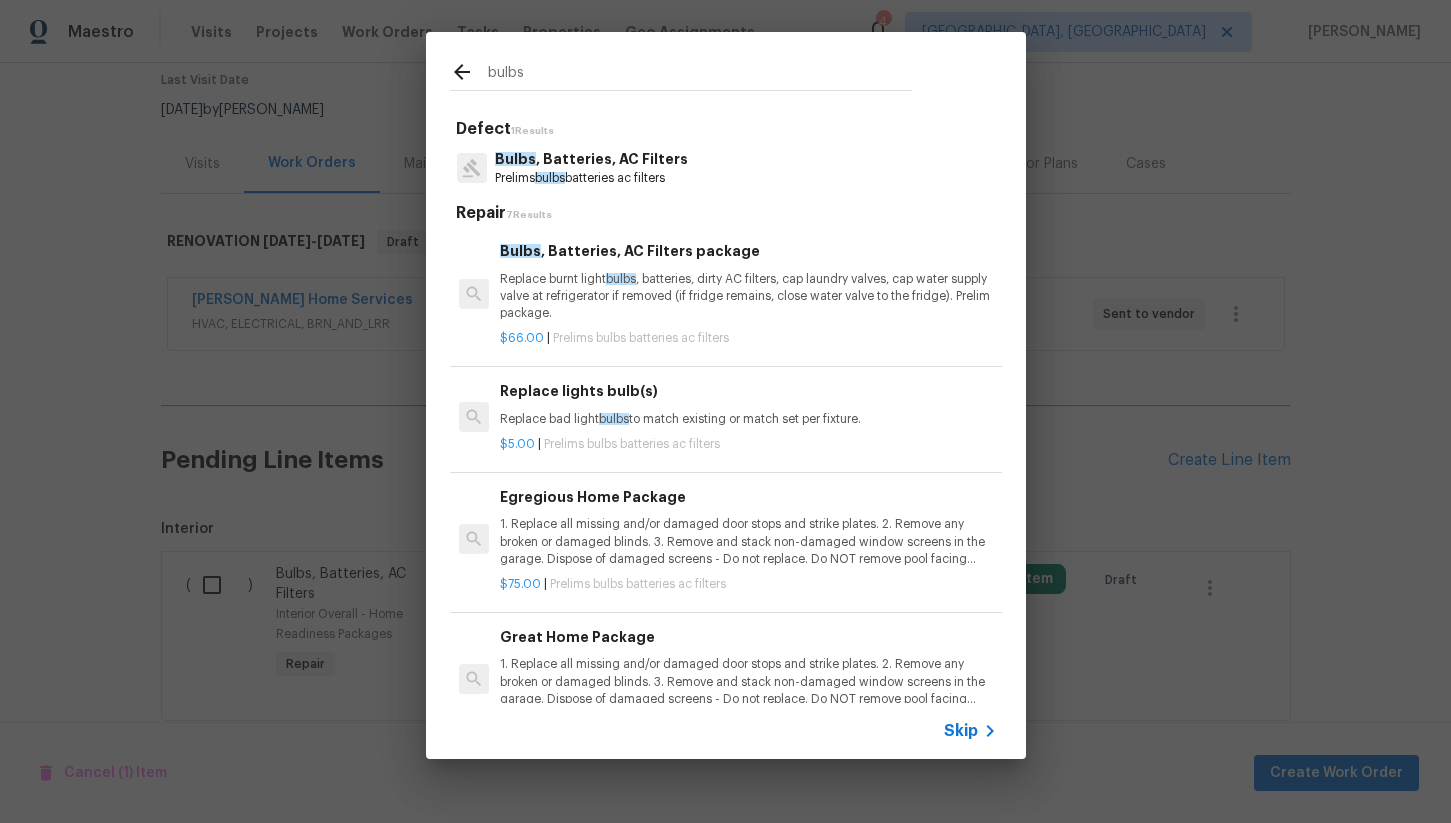 type on "bulbs" 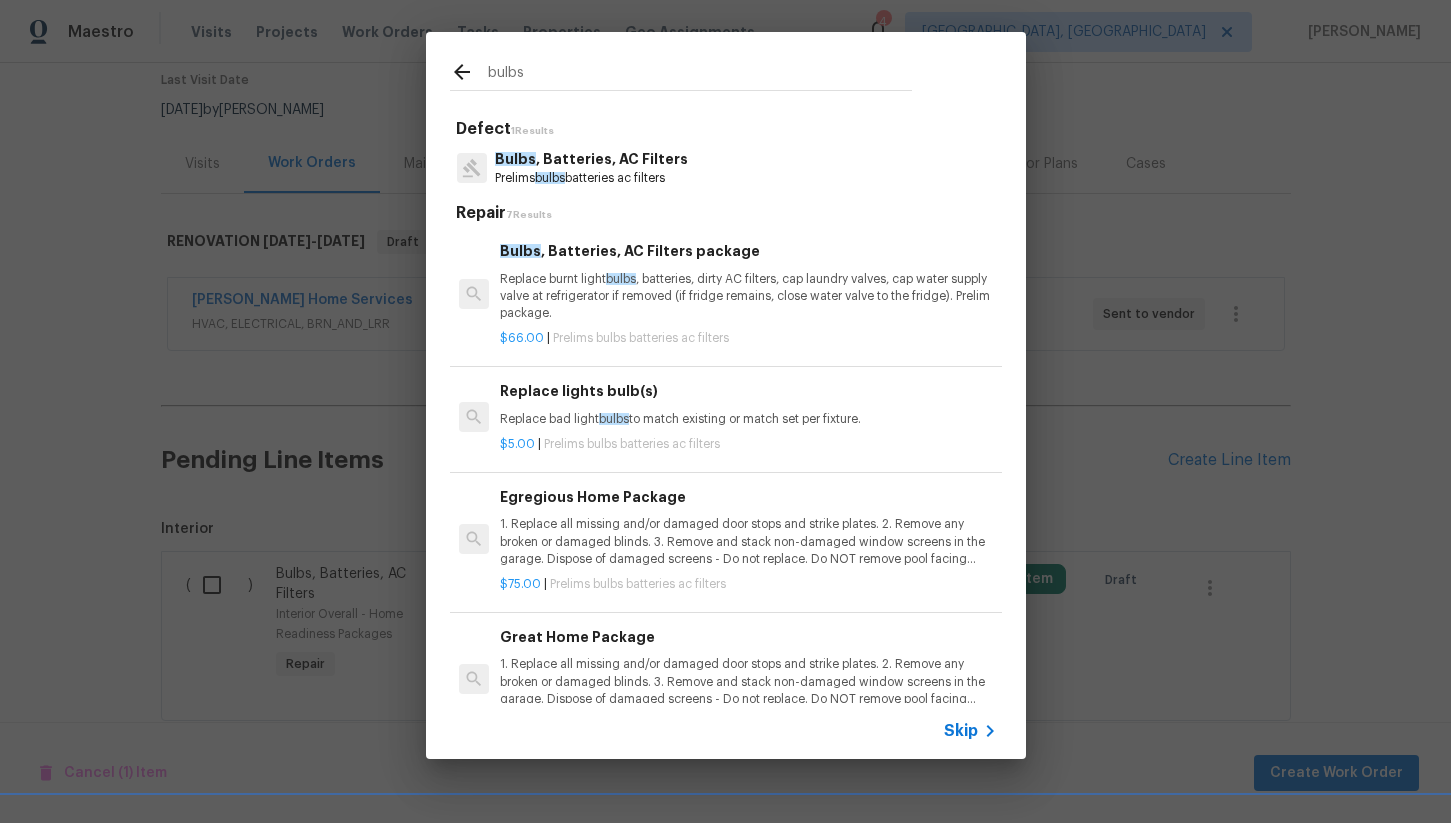 click on "1. Replace all missing and/or damaged door stops and strike plates.  2. Remove any broken or damaged blinds.  3. Remove and stack non-damaged window screens in the garage. Dispose of damaged screens - Do not replace. Do NOT remove pool facing window screens.  4. Replace any missing, broken, or inconsistent color switch plates/receptacle cover plates with appropriate color. If all plates in an area/room are a unique style but matching – request approval to keep.  5. Replace all burnt out light  bulbs .  Bulbs  in fixtures should be matching (both style and color). All vanity fixtures must have vanity  bulbs . This includes microwave and oven  bulbs .  6. Replace all batteries and test all smoke detectors for functionality. Pictures with date printed on batteries needed for approval.  7. Cap all unused water and gas lines (i.e. refrigerator, water heater, washer supply hot/cold, gas line for dryer, etc).  8. Install new pleated HVAC air filters" at bounding box center (748, 541) 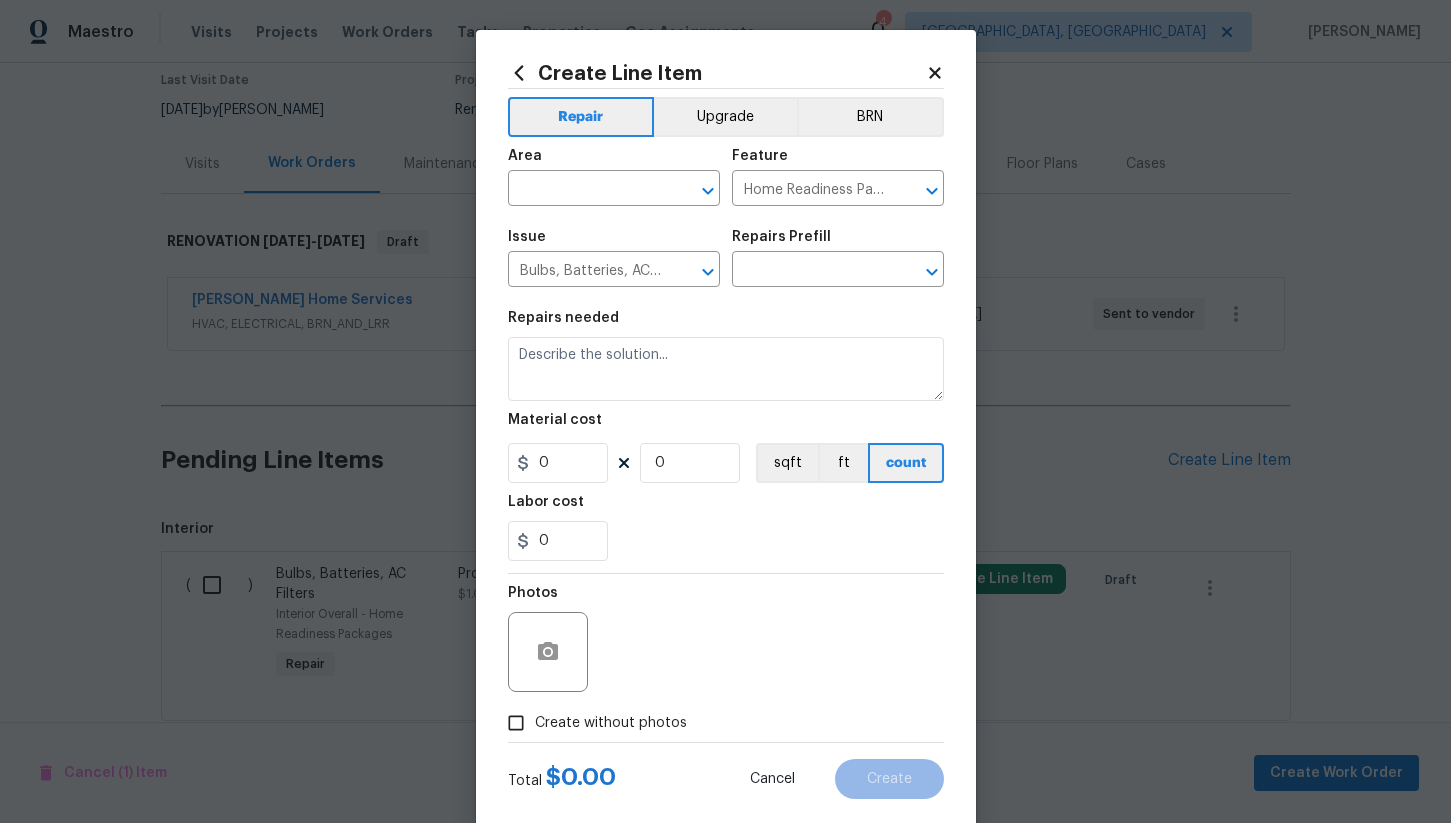 type on "Egregious Home Package $75.00" 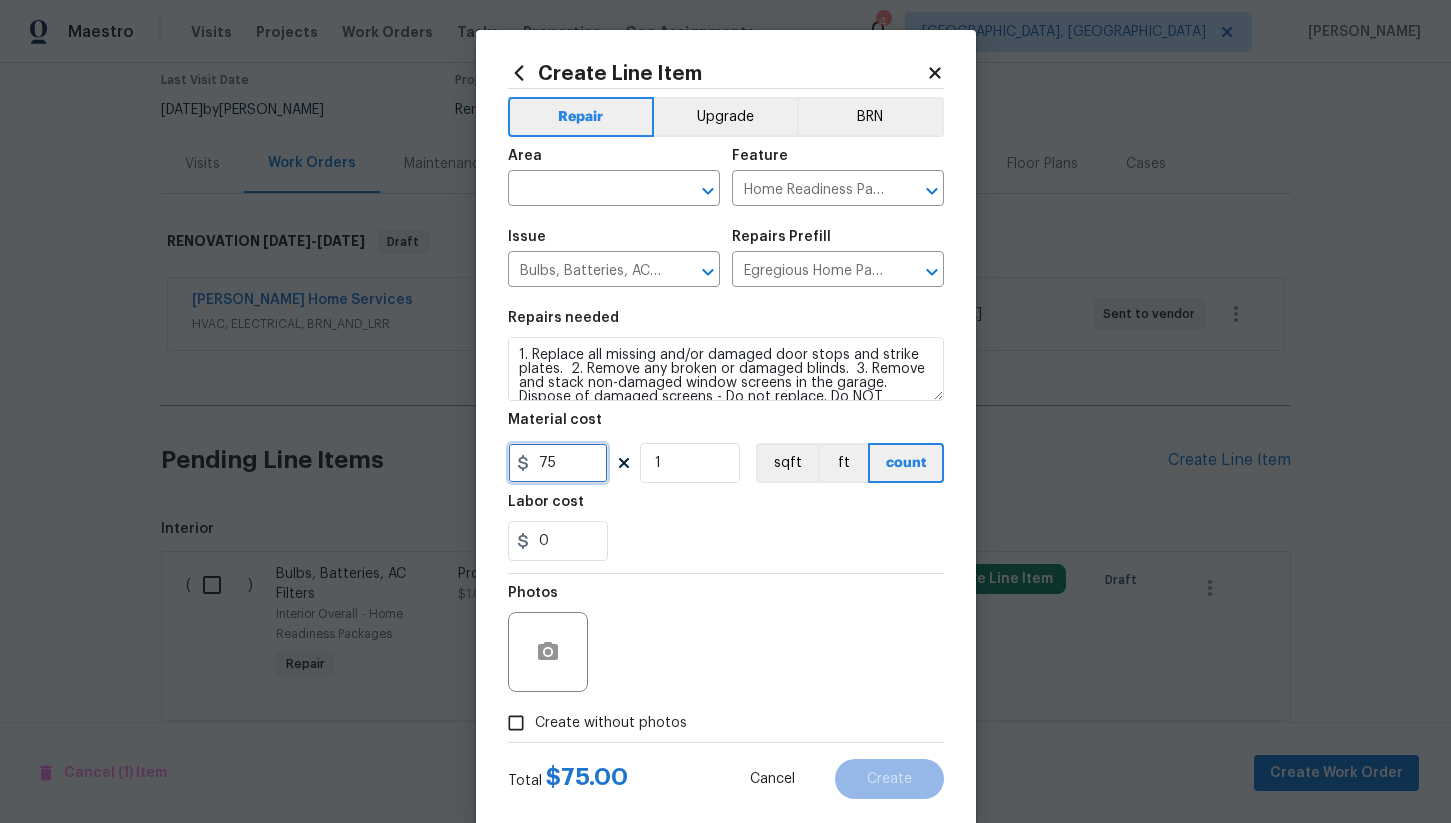 click on "75" at bounding box center (558, 463) 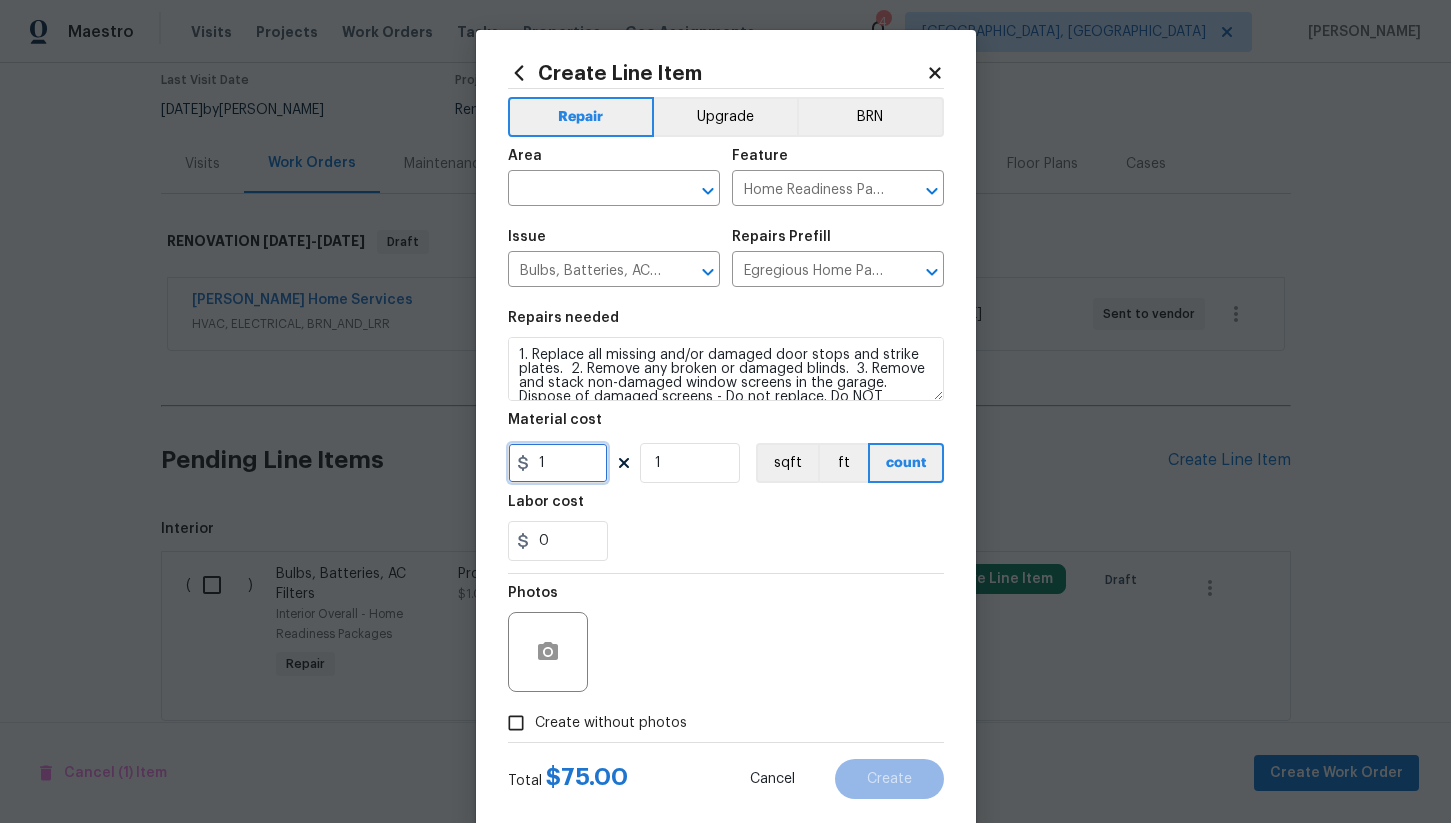 type on "1" 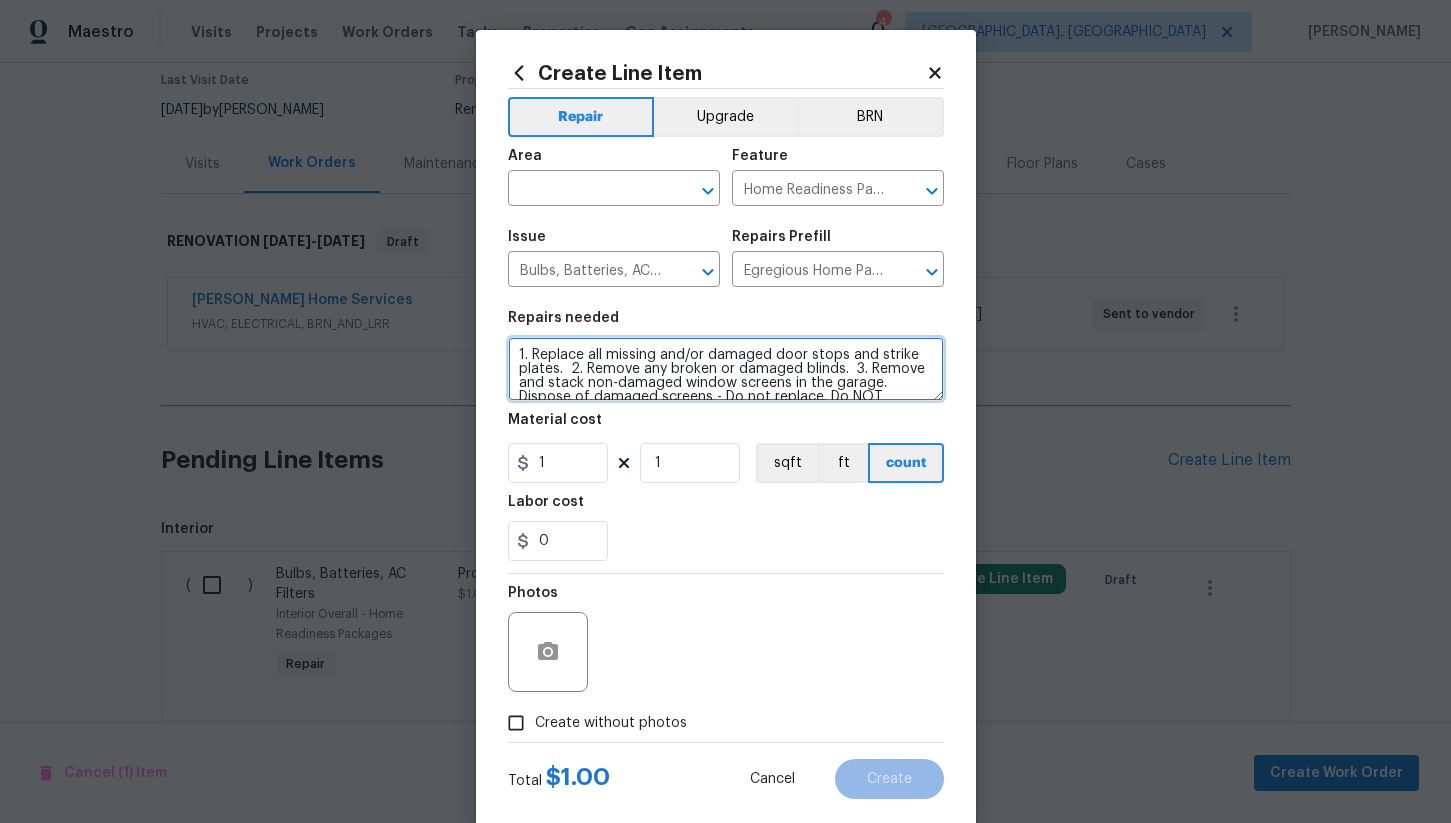 click on "1. Replace all missing and/or damaged door stops and strike plates.  2. Remove any broken or damaged blinds.  3. Remove and stack non-damaged window screens in the garage. Dispose of damaged screens - Do not replace. Do NOT remove pool facing window screens.  4. Replace any missing, broken, or inconsistent color switch plates/receptacle cover plates with appropriate color. If all plates in an area/room are a unique style but matching – request approval to keep.  5. Replace all burnt out light bulbs. Bulbs in fixtures should be matching (both style and color). All vanity fixtures must have vanity bulbs. This includes microwave and oven bulbs.  6. Replace all batteries and test all smoke detectors for functionality. Pictures with date printed on batteries needed for approval.  7. Cap all unused water and gas lines (i.e. refrigerator, water heater, washer supply hot/cold, gas line for dryer, etc).  8. Install new pleated HVAC air filters" at bounding box center [726, 369] 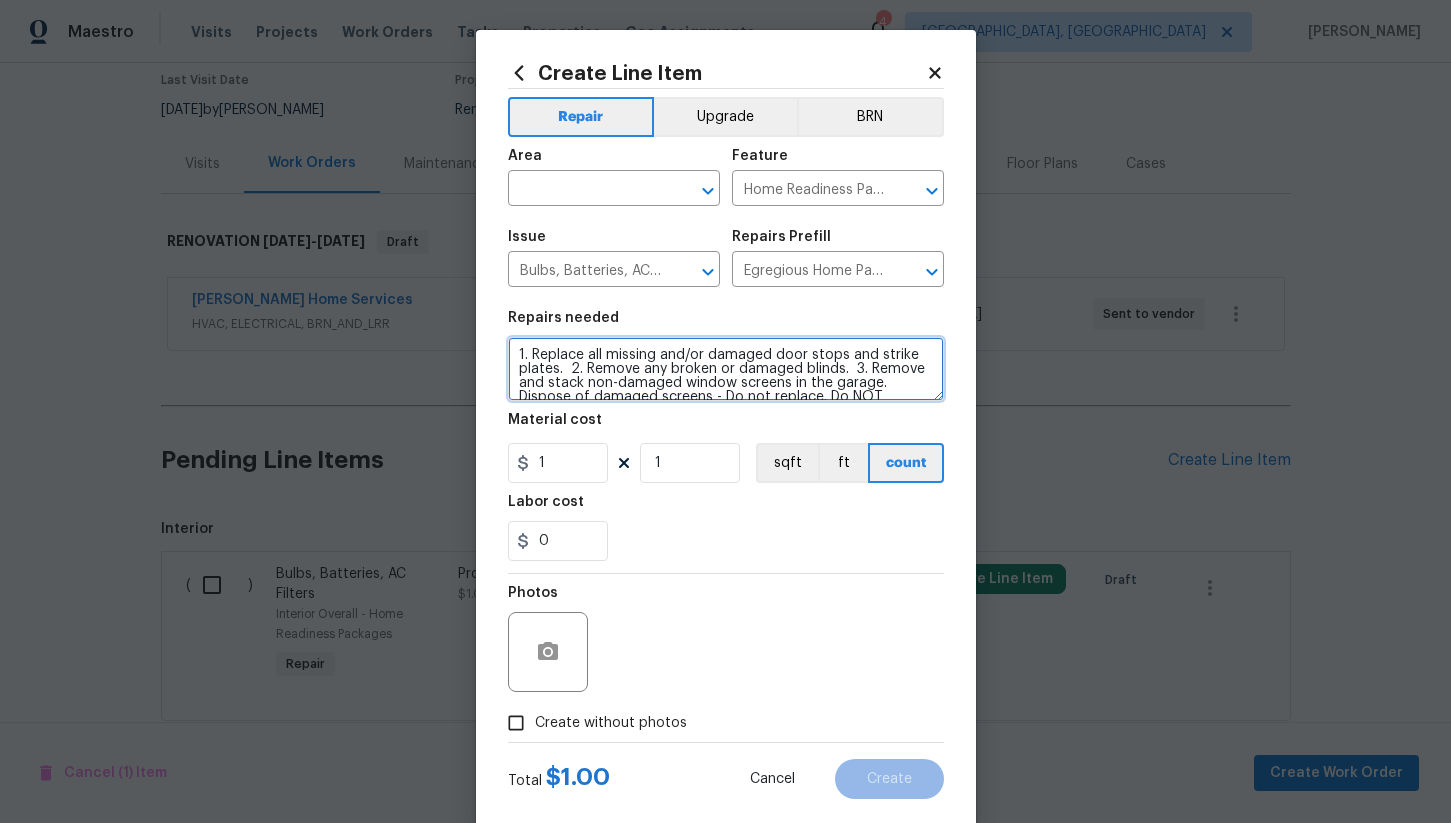 click on "1. Replace all missing and/or damaged door stops and strike plates.  2. Remove any broken or damaged blinds.  3. Remove and stack non-damaged window screens in the garage. Dispose of damaged screens - Do not replace. Do NOT remove pool facing window screens.  4. Replace any missing, broken, or inconsistent color switch plates/receptacle cover plates with appropriate color. If all plates in an area/room are a unique style but matching – request approval to keep.  5. Replace all burnt out light bulbs. Bulbs in fixtures should be matching (both style and color). All vanity fixtures must have vanity bulbs. This includes microwave and oven bulbs.  6. Replace all batteries and test all smoke detectors for functionality. Pictures with date printed on batteries needed for approval.  7. Cap all unused water and gas lines (i.e. refrigerator, water heater, washer supply hot/cold, gas line for dryer, etc).  8. Install new pleated HVAC air filters" at bounding box center (726, 369) 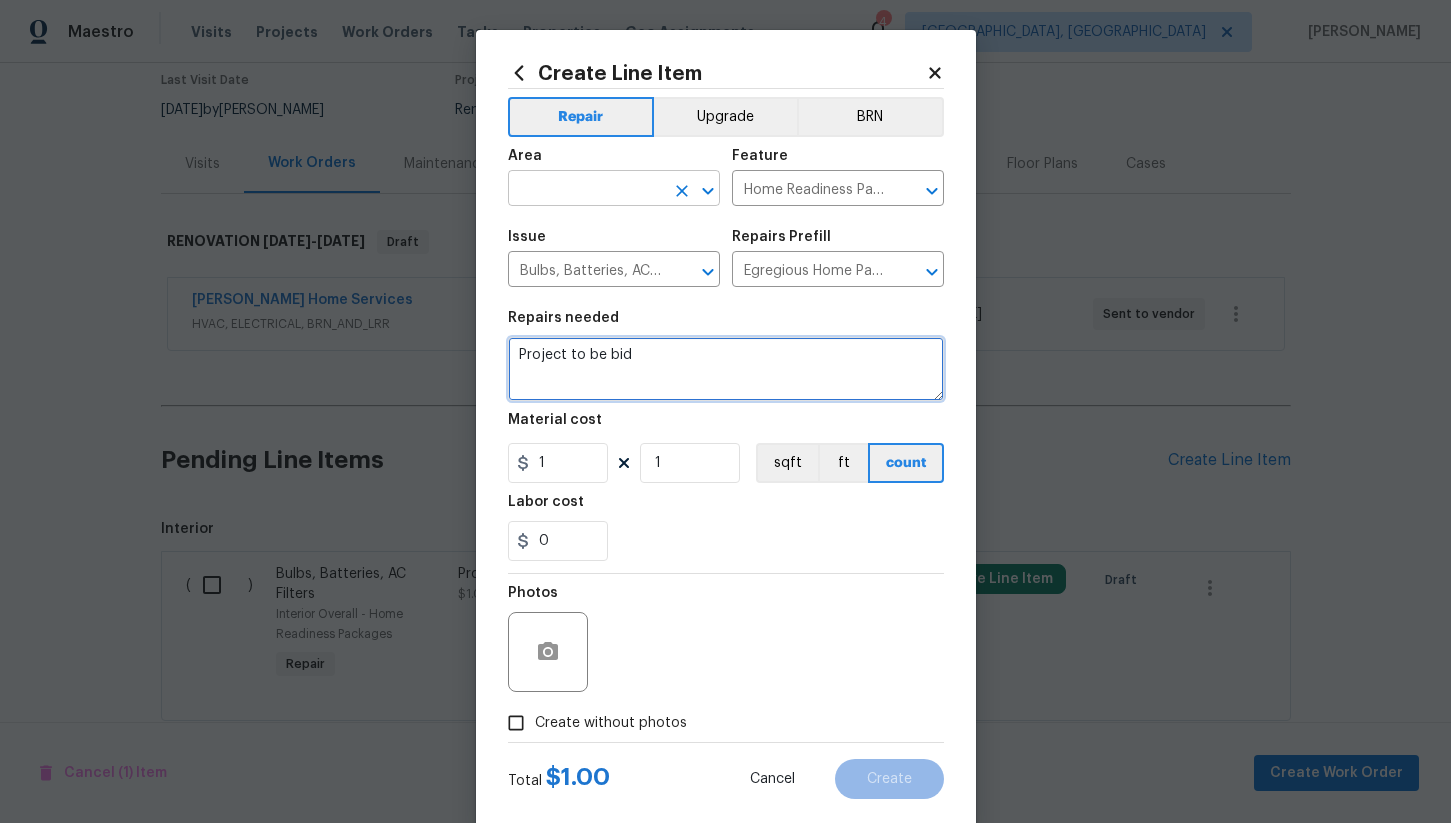 type on "Project to be bid" 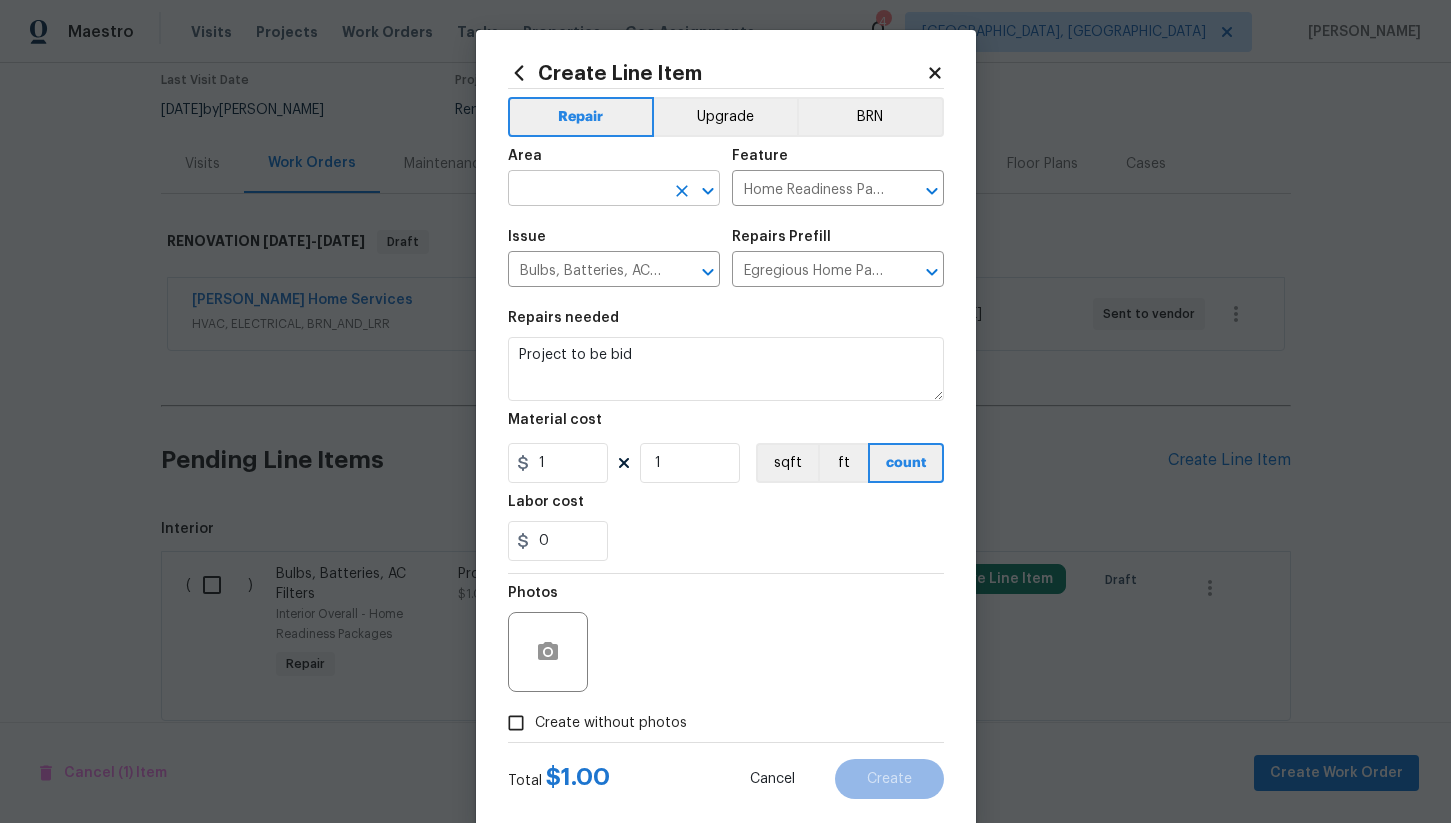 click at bounding box center (586, 190) 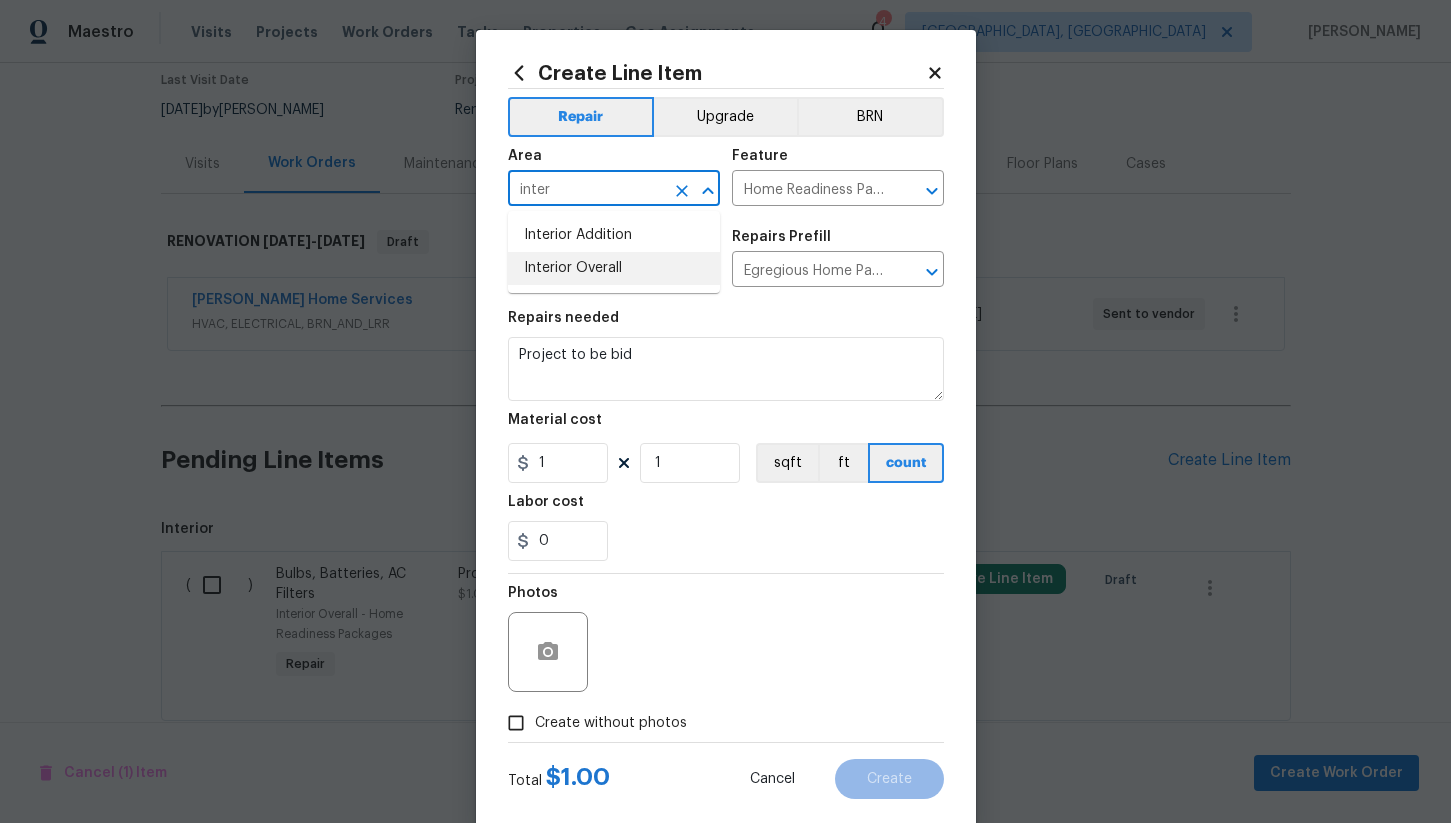 click on "Interior Overall" at bounding box center [614, 268] 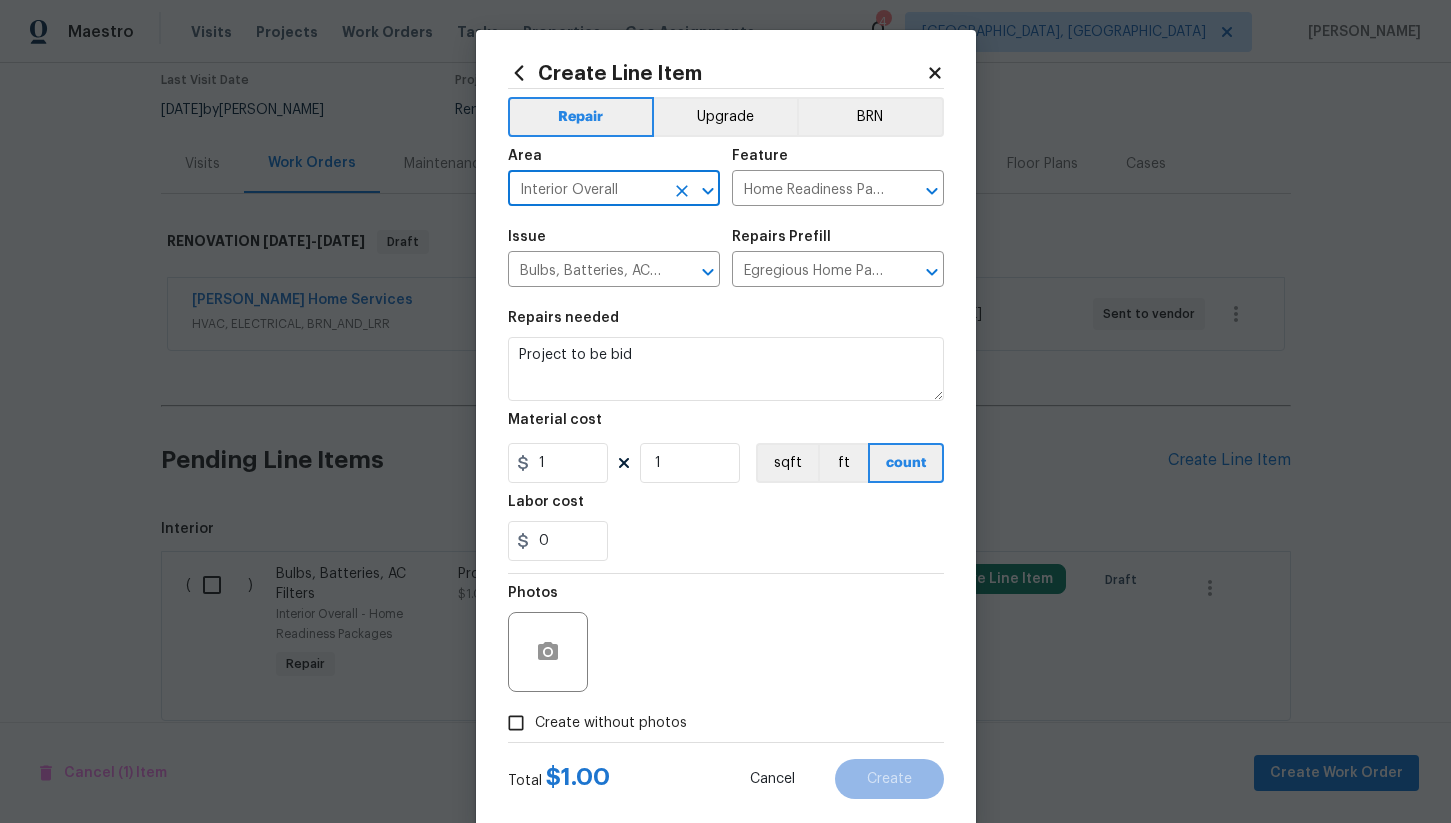 type on "Interior Overall" 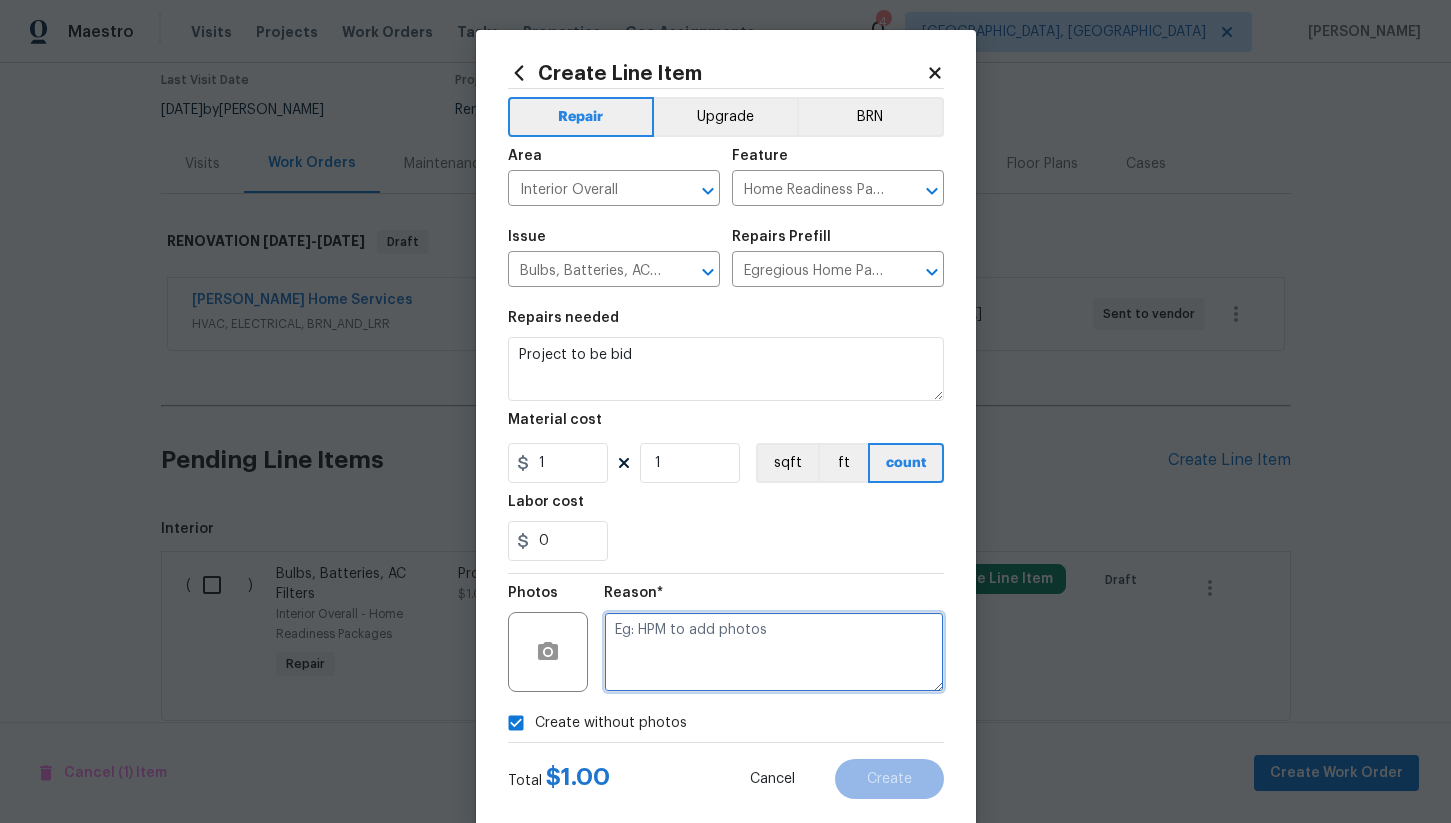 click at bounding box center (774, 652) 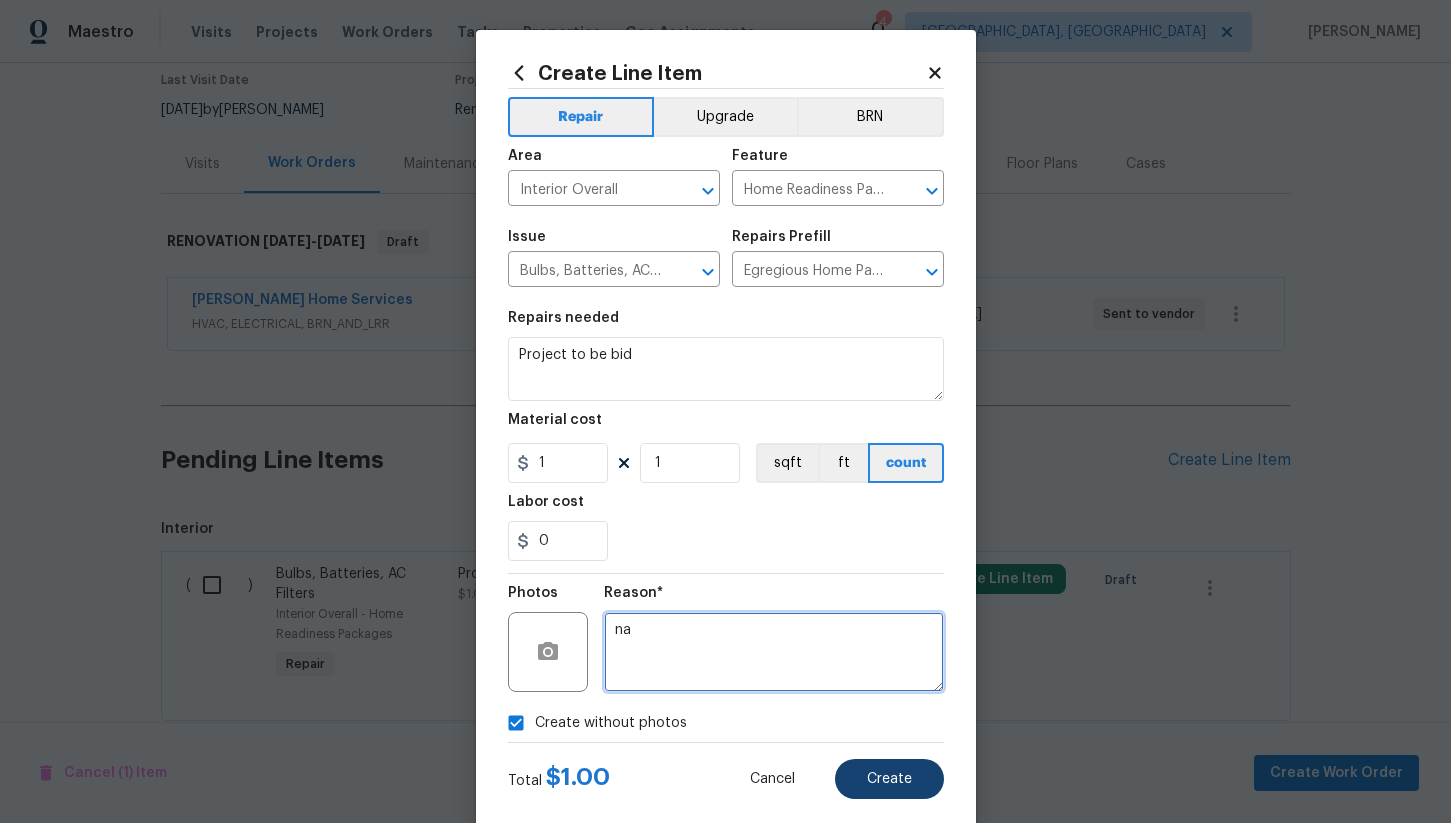 type on "na" 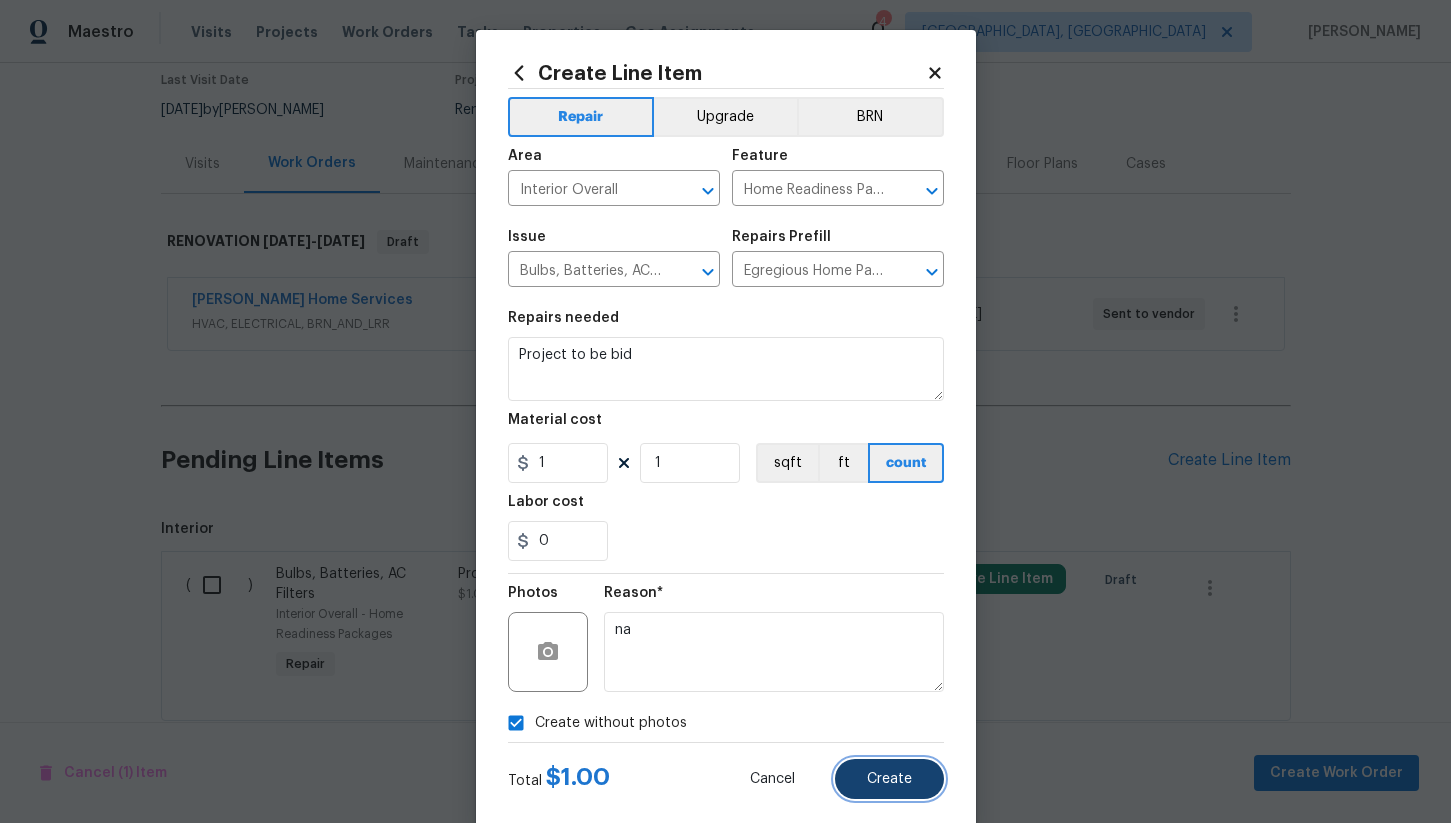 click on "Create" at bounding box center (889, 779) 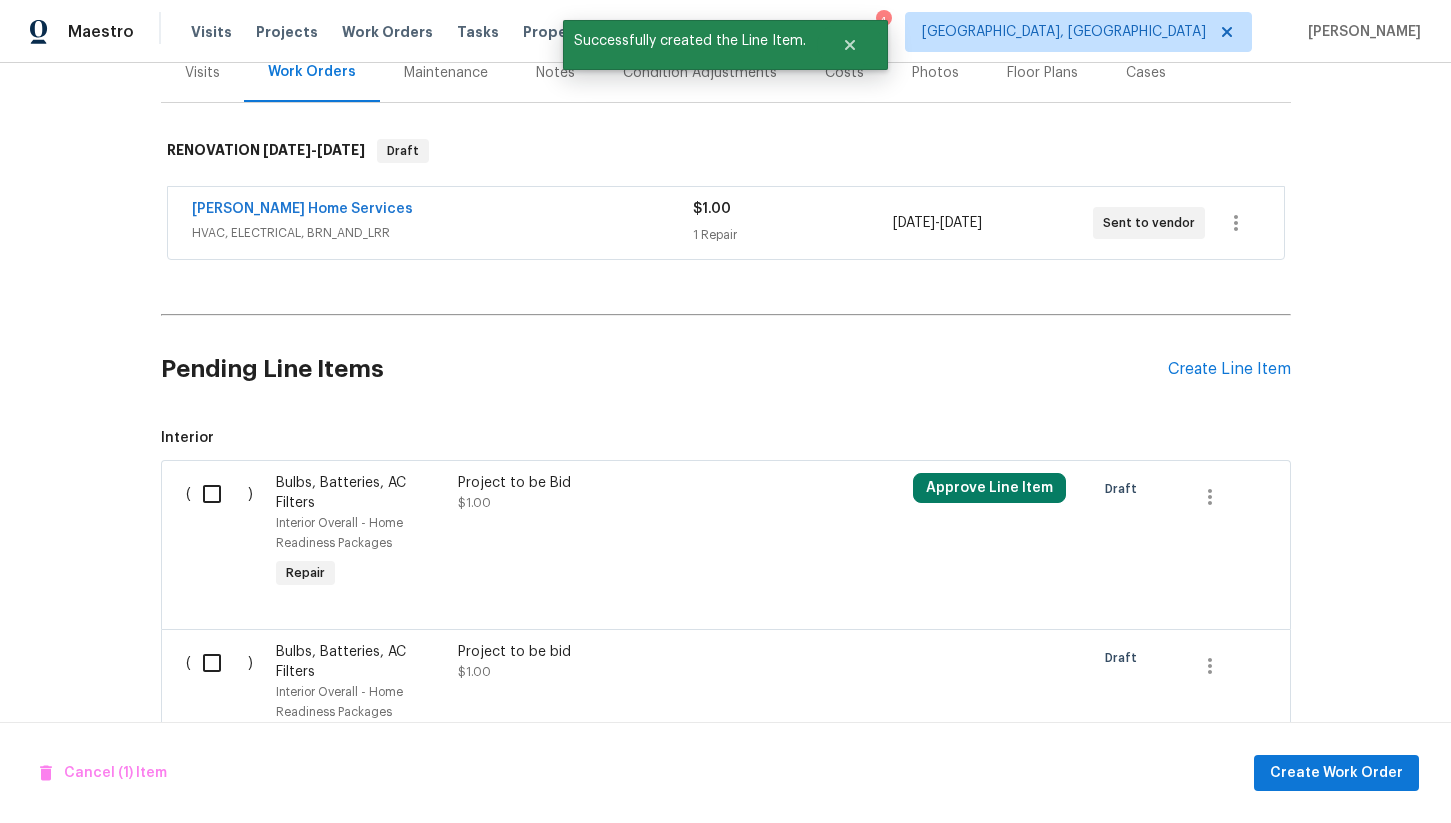 scroll, scrollTop: 331, scrollLeft: 0, axis: vertical 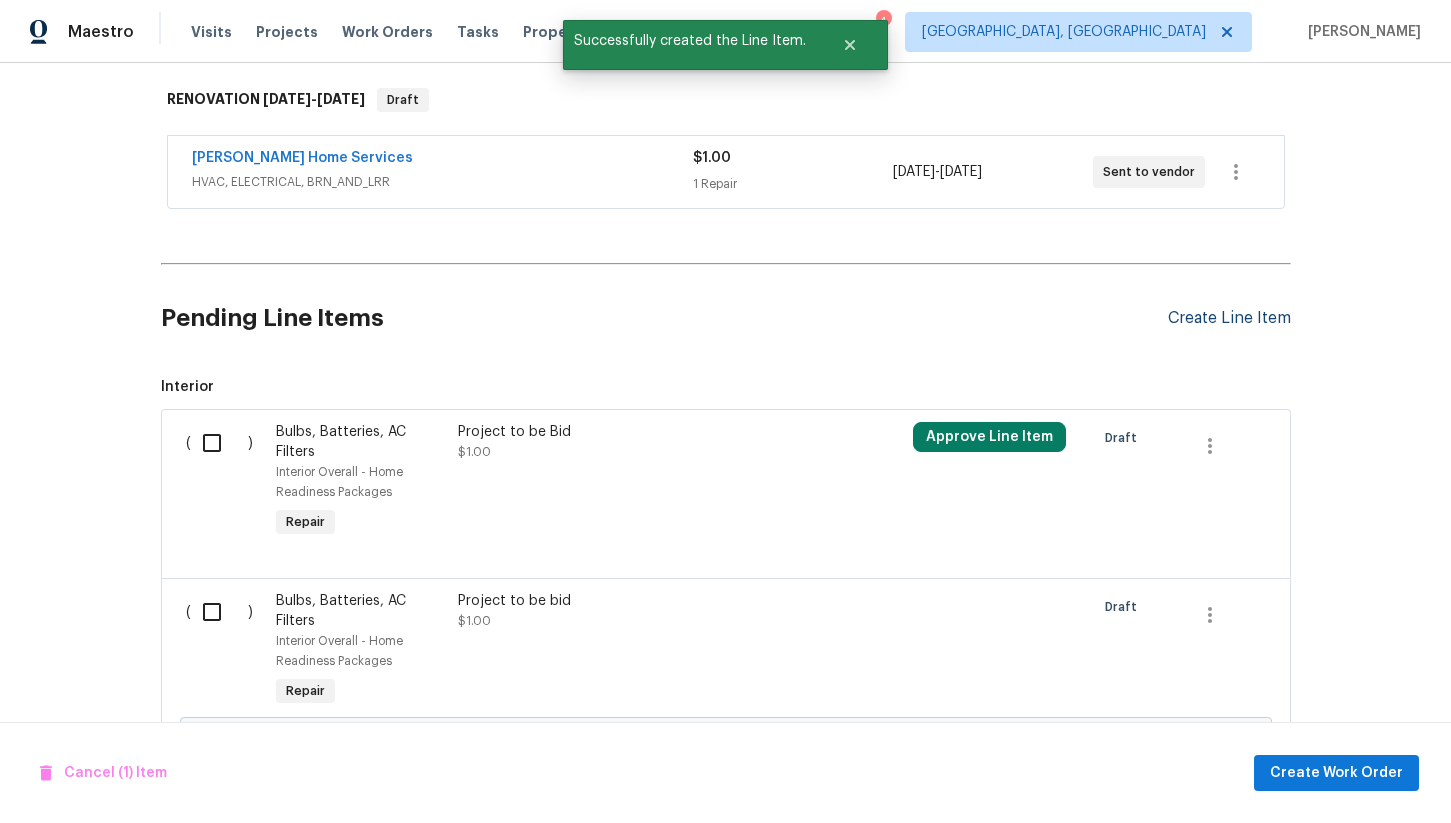 click on "Create Line Item" at bounding box center [1229, 318] 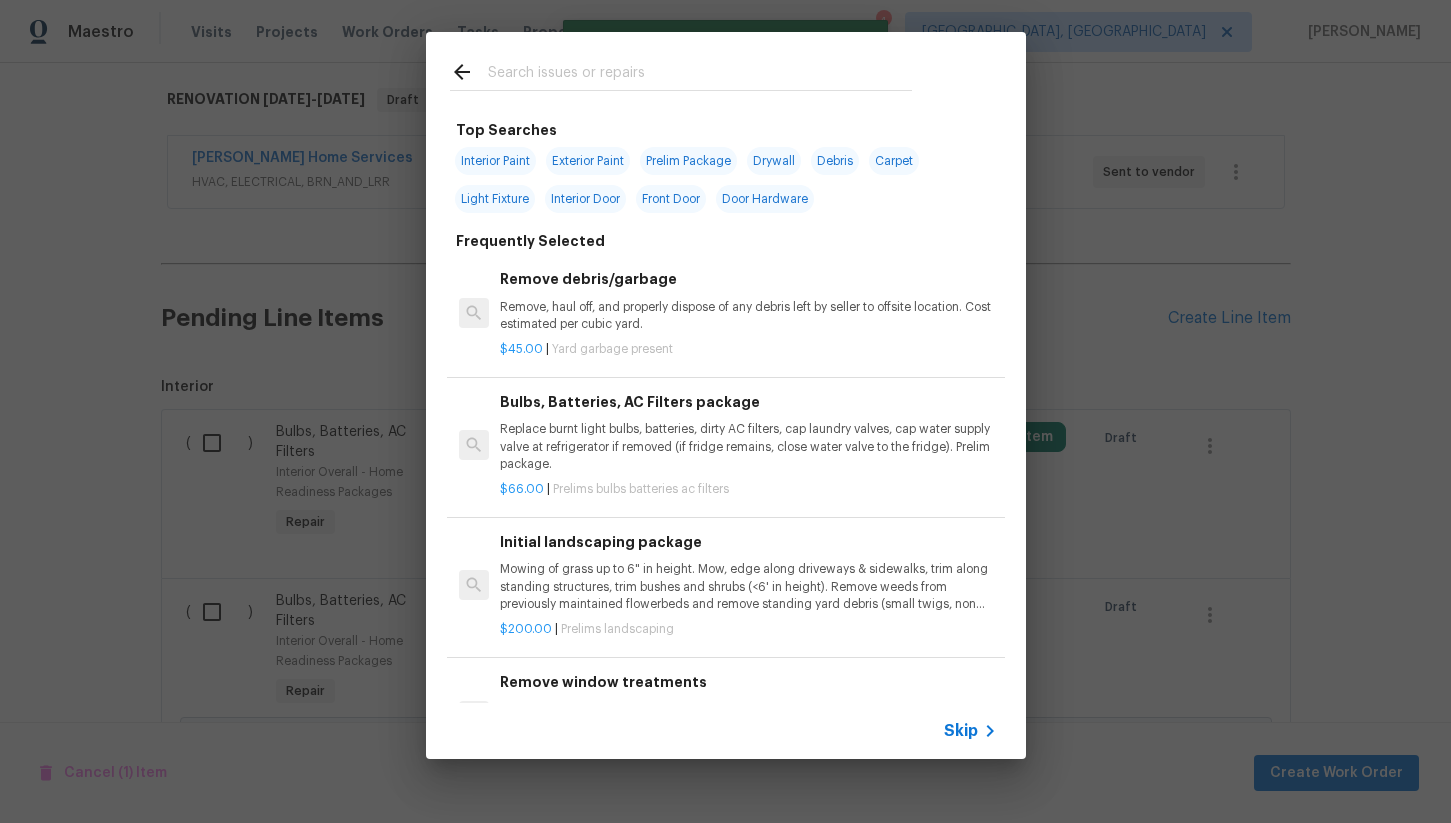 click at bounding box center [700, 75] 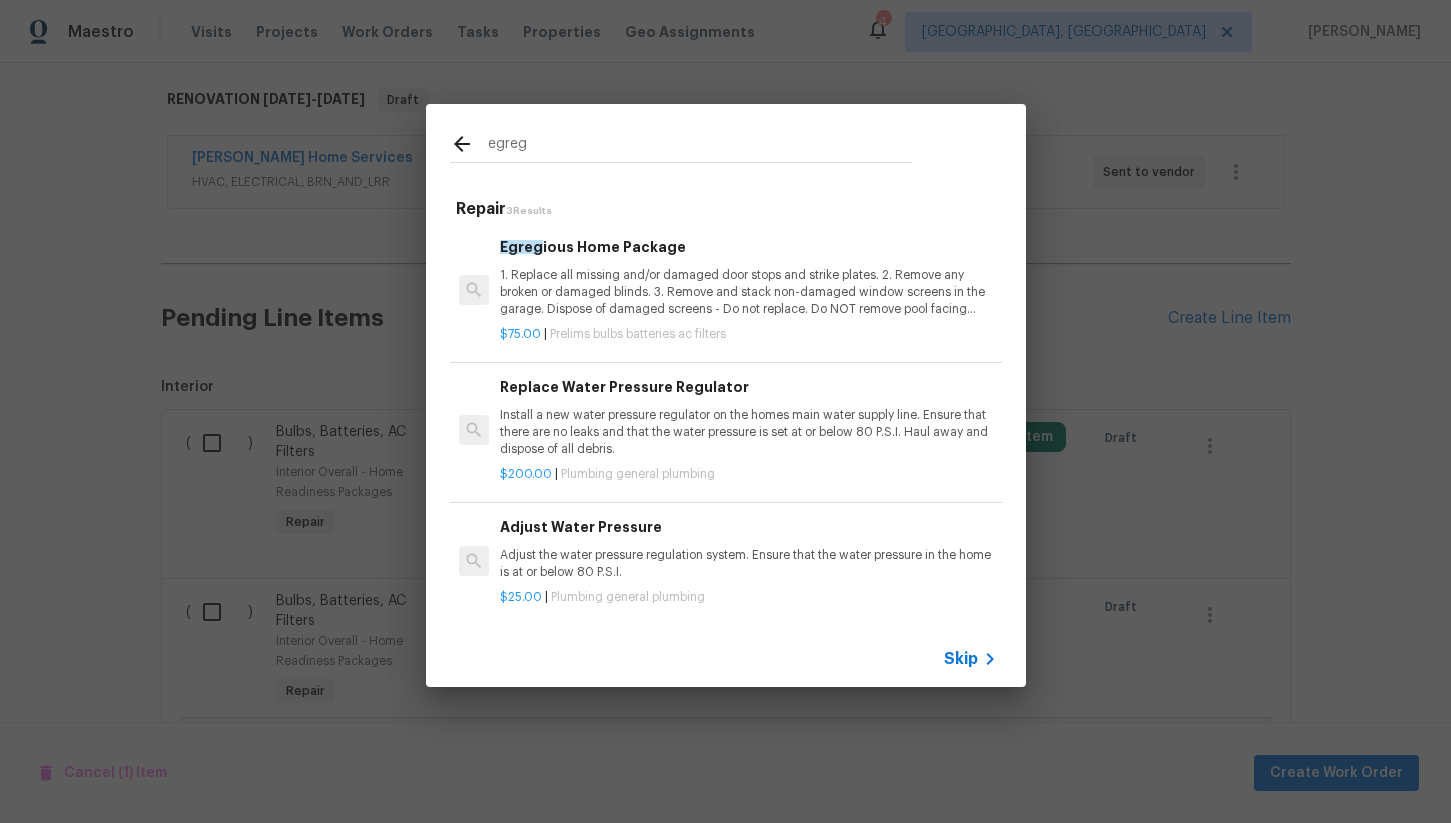 type on "egreg" 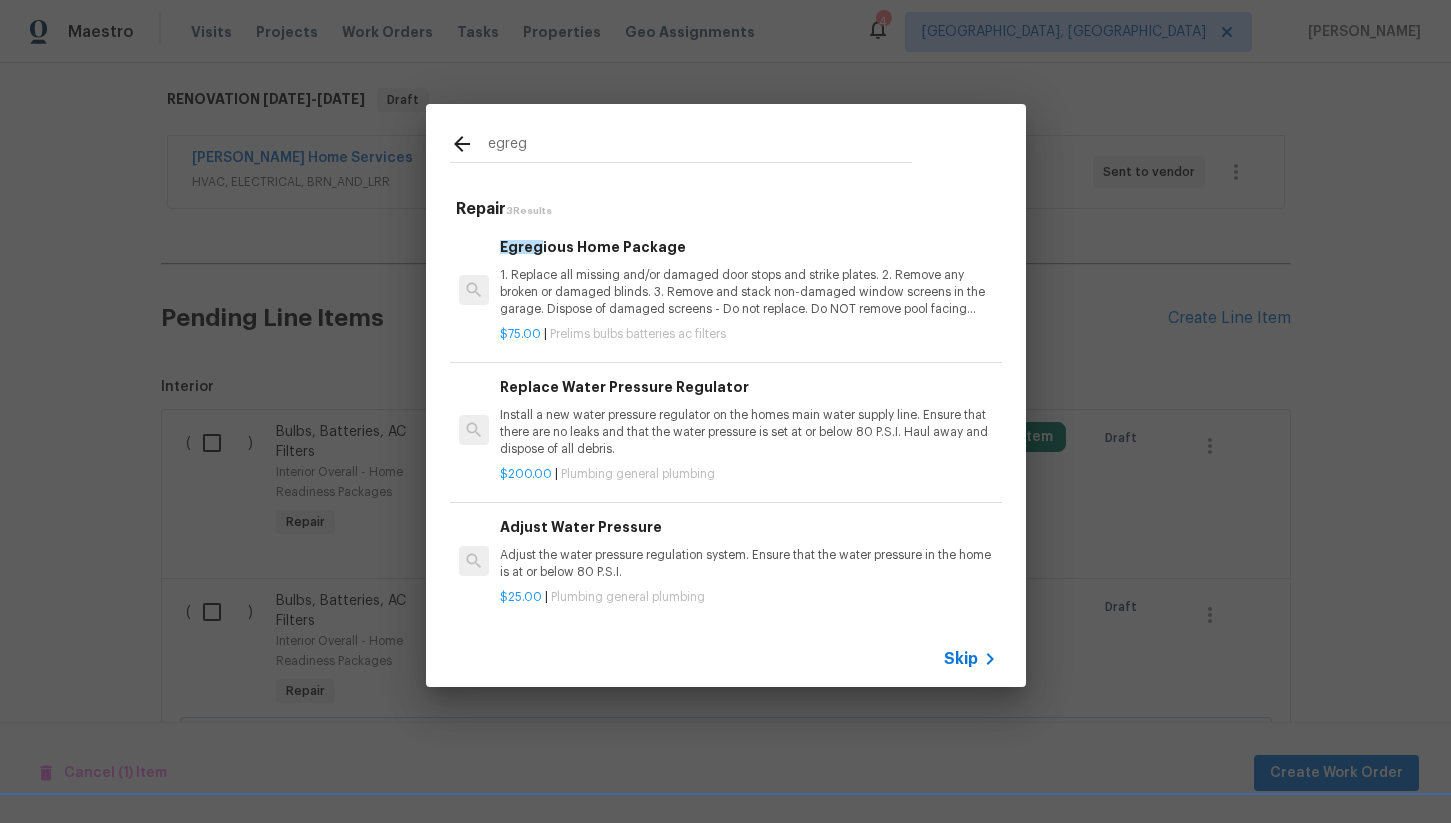 click on "1. Replace all missing and/or damaged door stops and strike plates.  2. Remove any broken or damaged blinds.  3. Remove and stack non-damaged window screens in the garage. Dispose of damaged screens - Do not replace. Do NOT remove pool facing window screens.  4. Replace any missing, broken, or inconsistent color switch plates/receptacle cover plates with appropriate color. If all plates in an area/room are a unique style but matching – request approval to keep.  5. Replace all burnt out light bulbs. Bulbs in fixtures should be matching (both style and color). All vanity fixtures must have vanity bulbs. This includes microwave and oven bulbs.  6. Replace all batteries and test all smoke detectors for functionality. Pictures with date printed on batteries needed for approval.  7. Cap all unused water and gas lines (i.e. refrigerator, water heater, washer supply hot/cold, gas line for dryer, etc).  8. Install new pleated HVAC air filters" at bounding box center [748, 292] 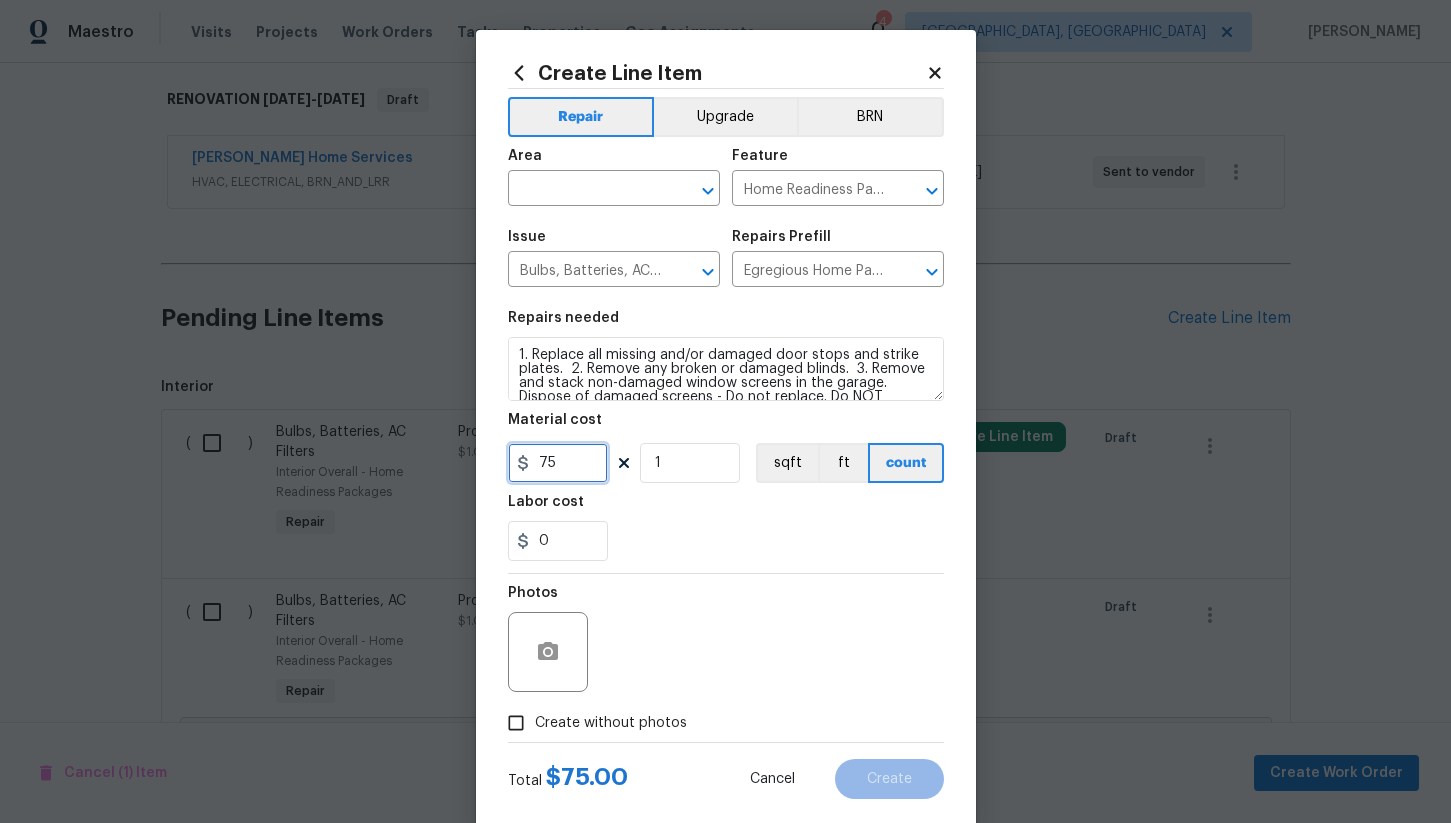 click on "75" at bounding box center [558, 463] 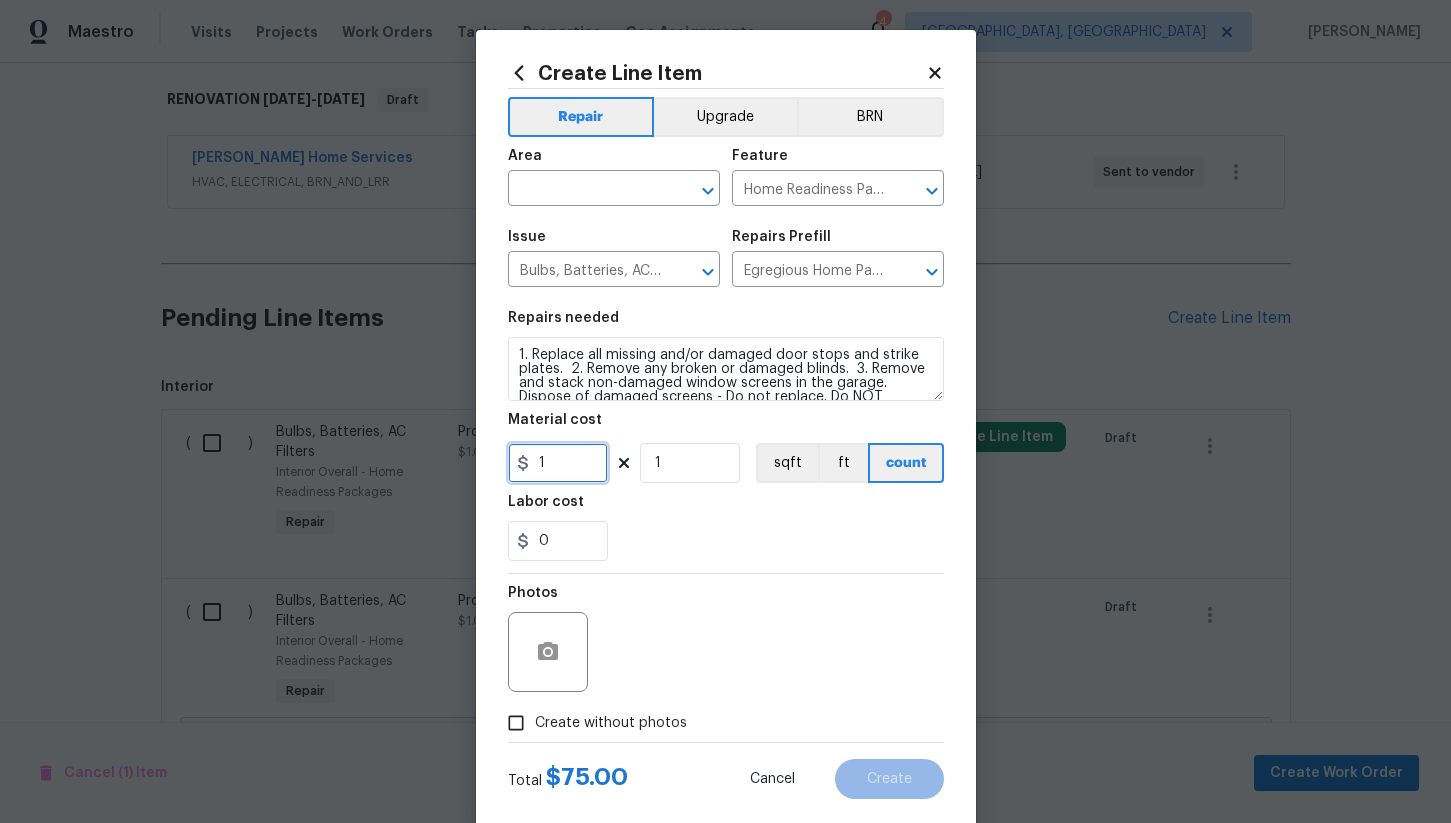 type on "1" 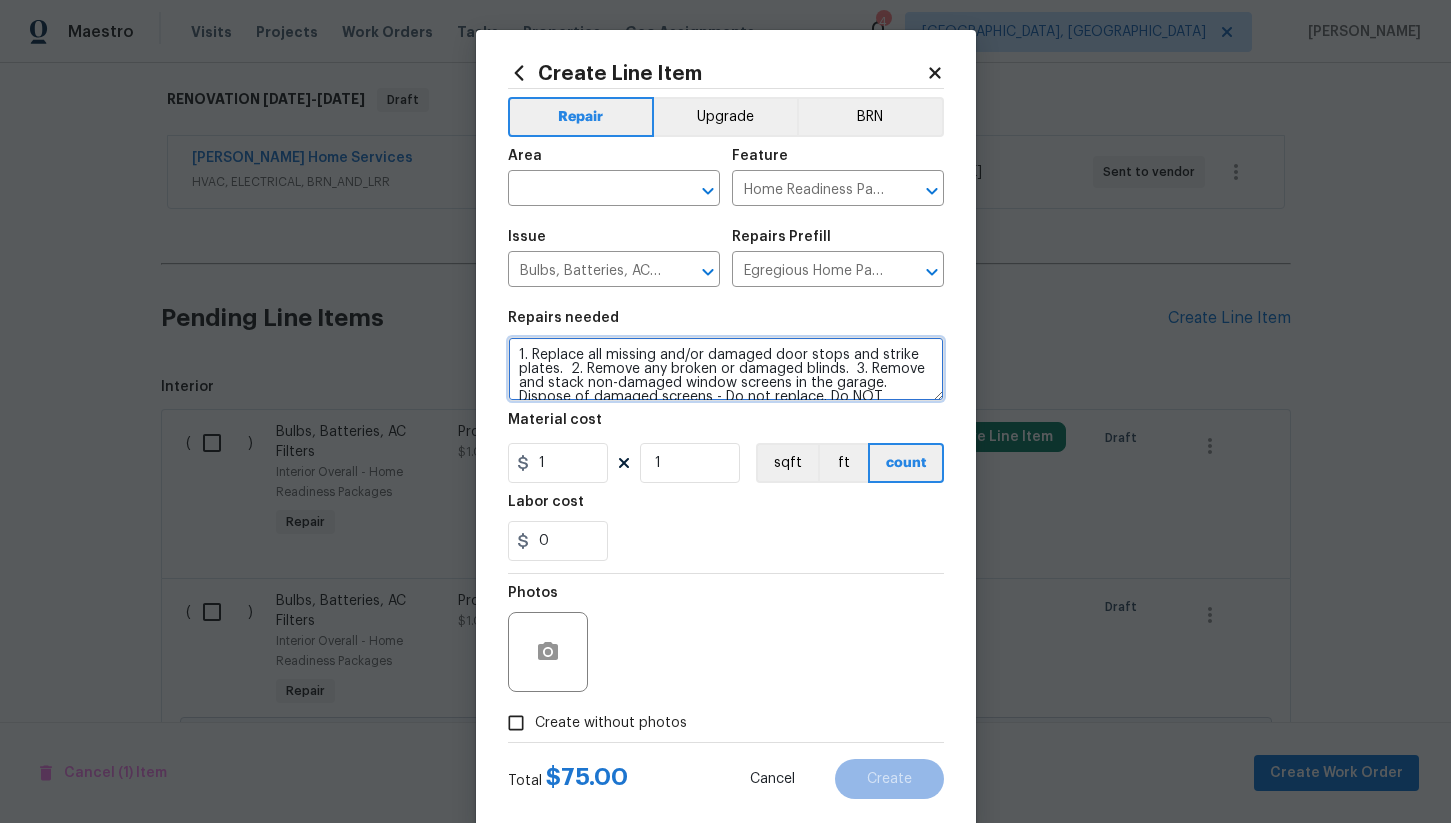 click on "1. Replace all missing and/or damaged door stops and strike plates.  2. Remove any broken or damaged blinds.  3. Remove and stack non-damaged window screens in the garage. Dispose of damaged screens - Do not replace. Do NOT remove pool facing window screens.  4. Replace any missing, broken, or inconsistent color switch plates/receptacle cover plates with appropriate color. If all plates in an area/room are a unique style but matching – request approval to keep.  5. Replace all burnt out light bulbs. Bulbs in fixtures should be matching (both style and color). All vanity fixtures must have vanity bulbs. This includes microwave and oven bulbs.  6. Replace all batteries and test all smoke detectors for functionality. Pictures with date printed on batteries needed for approval.  7. Cap all unused water and gas lines (i.e. refrigerator, water heater, washer supply hot/cold, gas line for dryer, etc).  8. Install new pleated HVAC air filters" at bounding box center [726, 369] 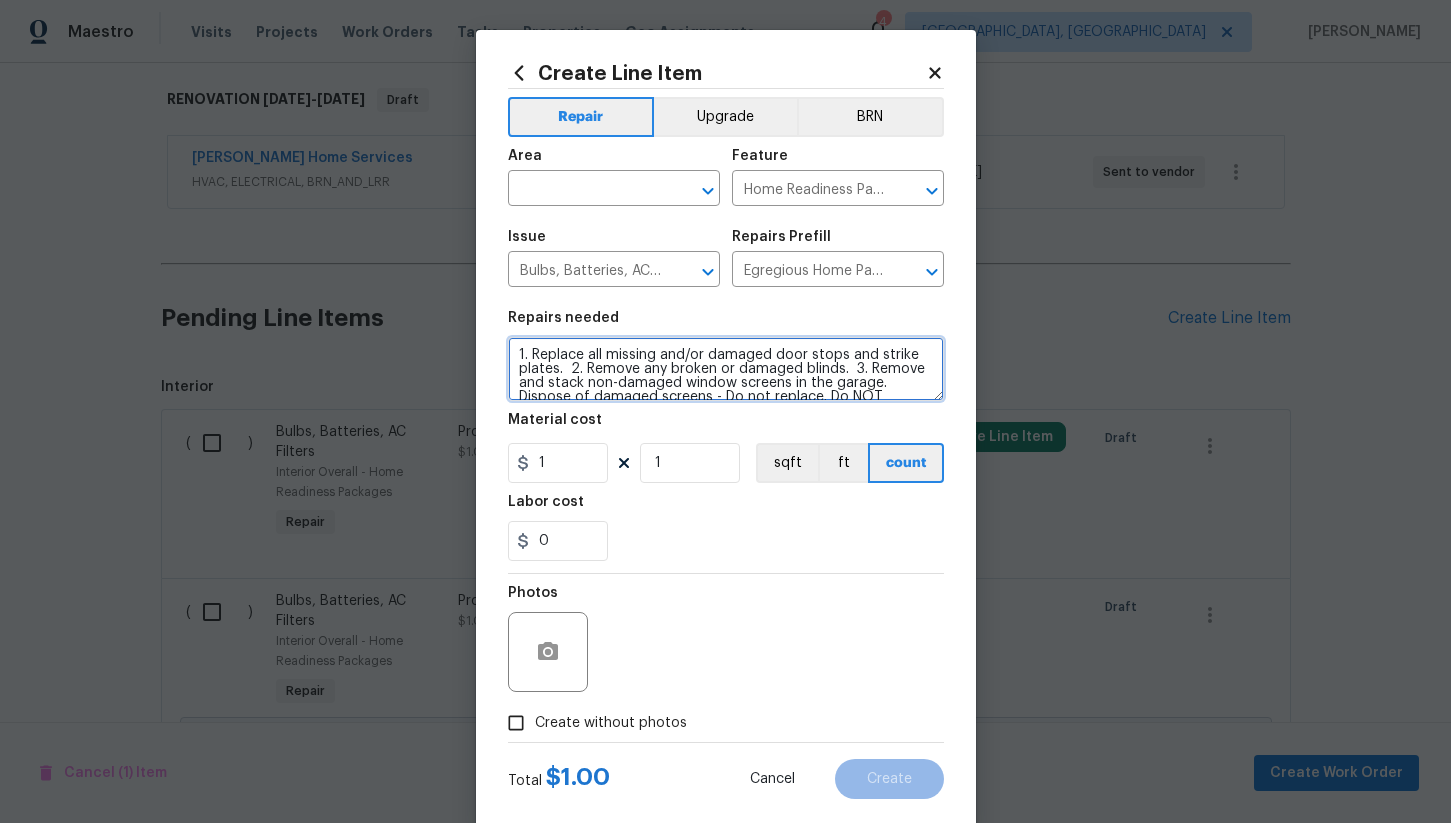click on "1. Replace all missing and/or damaged door stops and strike plates.  2. Remove any broken or damaged blinds.  3. Remove and stack non-damaged window screens in the garage. Dispose of damaged screens - Do not replace. Do NOT remove pool facing window screens.  4. Replace any missing, broken, or inconsistent color switch plates/receptacle cover plates with appropriate color. If all plates in an area/room are a unique style but matching – request approval to keep.  5. Replace all burnt out light bulbs. Bulbs in fixtures should be matching (both style and color). All vanity fixtures must have vanity bulbs. This includes microwave and oven bulbs.  6. Replace all batteries and test all smoke detectors for functionality. Pictures with date printed on batteries needed for approval.  7. Cap all unused water and gas lines (i.e. refrigerator, water heater, washer supply hot/cold, gas line for dryer, etc).  8. Install new pleated HVAC air filters" at bounding box center [726, 369] 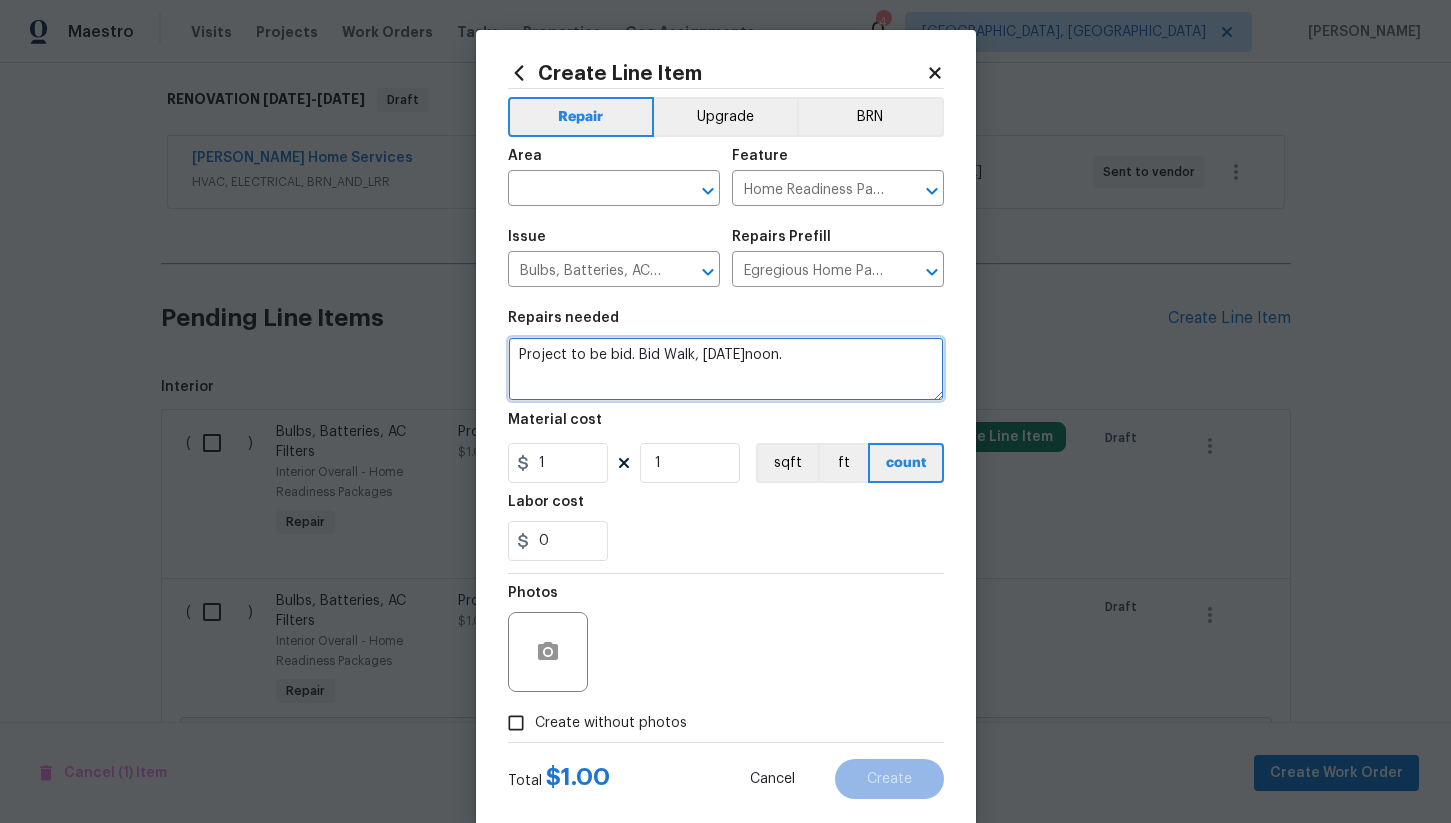 click on "Project to be bid. Bid Walk, Monday July 14th, 12noon." at bounding box center [726, 369] 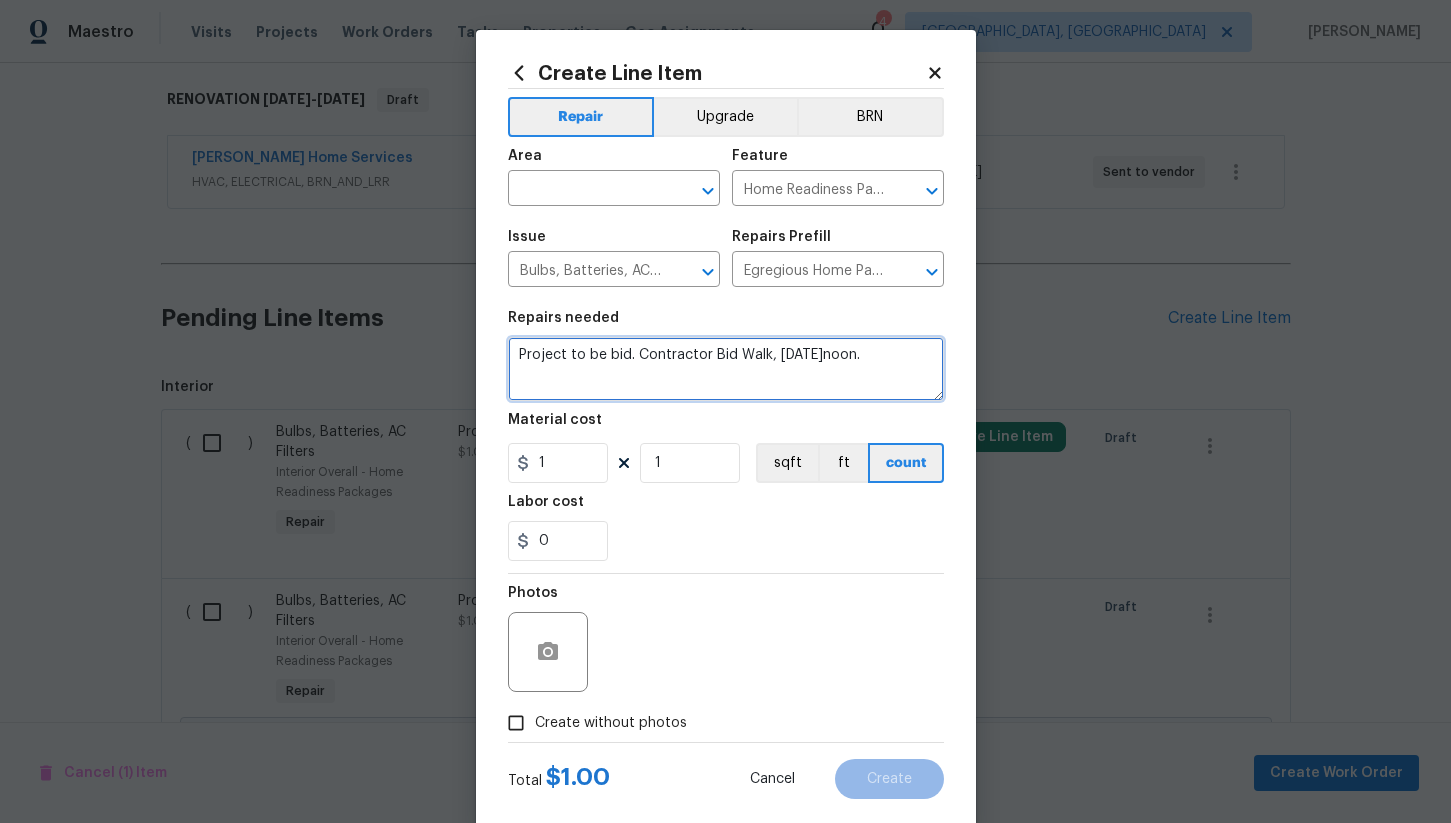 click on "Project to be bid. Contractor Bid Walk, [DATE]noon." at bounding box center (726, 369) 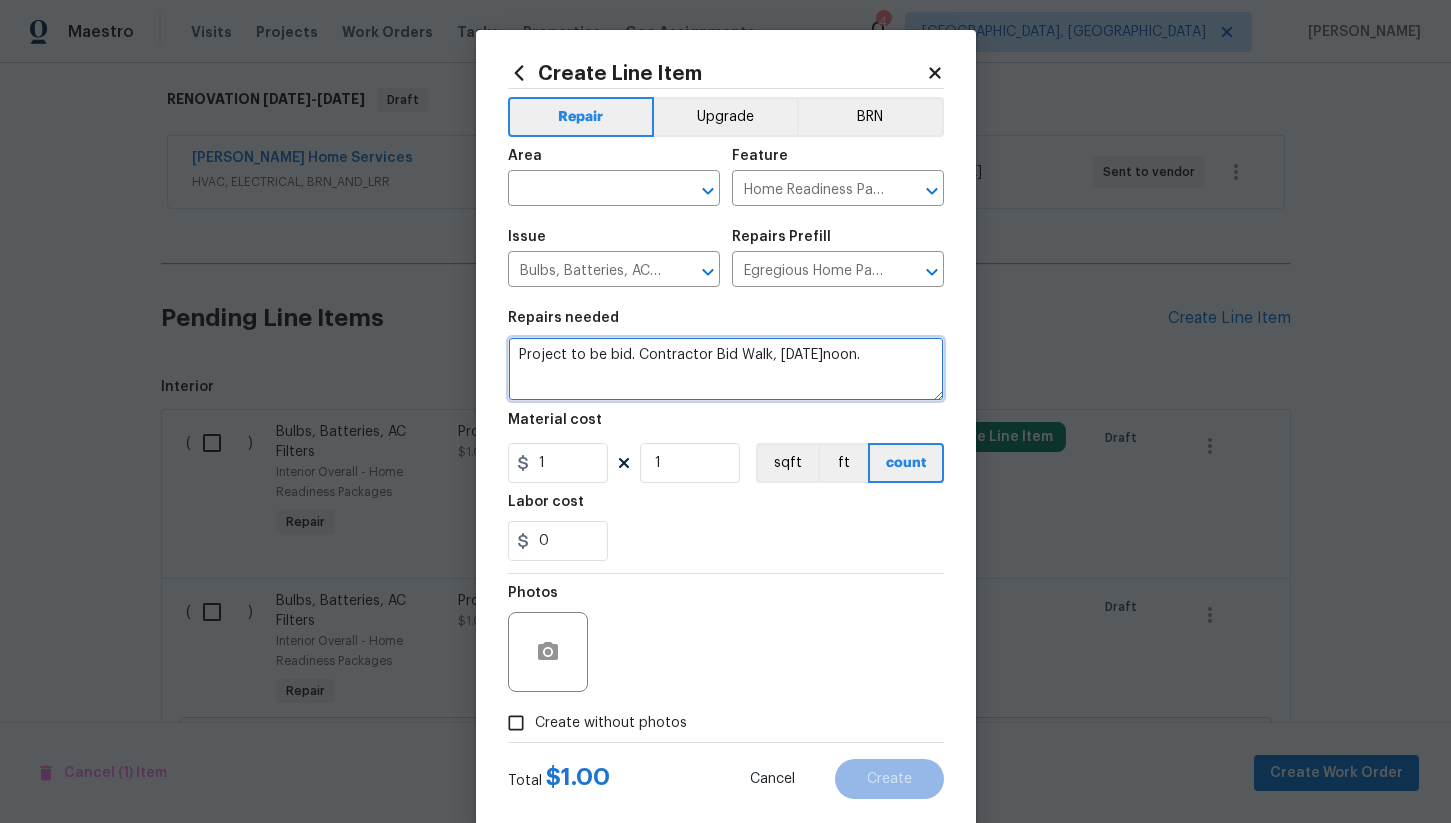 click on "Project to be bid. Contractor Bid Walk, [DATE]noon." at bounding box center [726, 369] 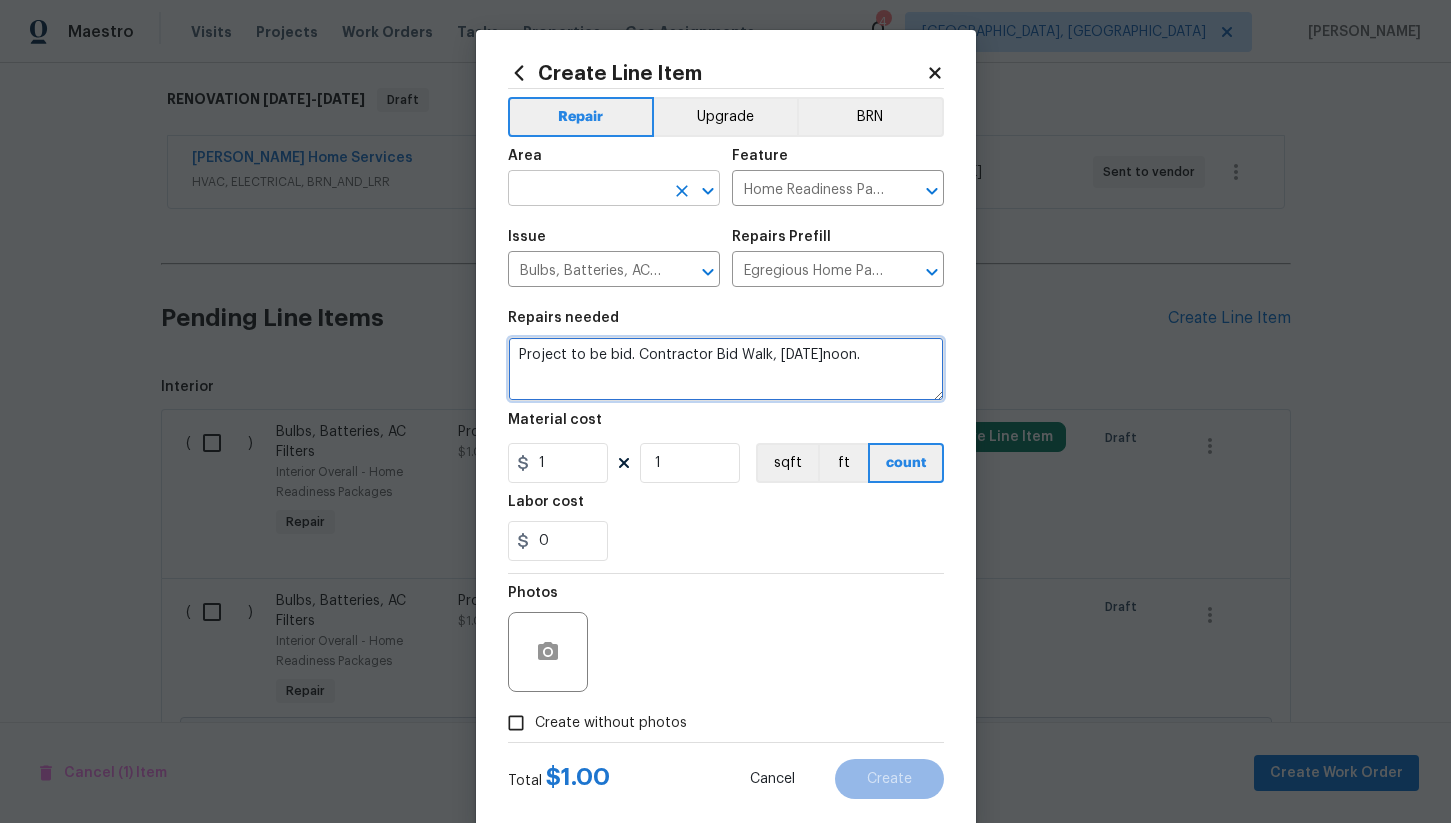 type on "Project to be bid. Contractor Bid Walk, [DATE]noon." 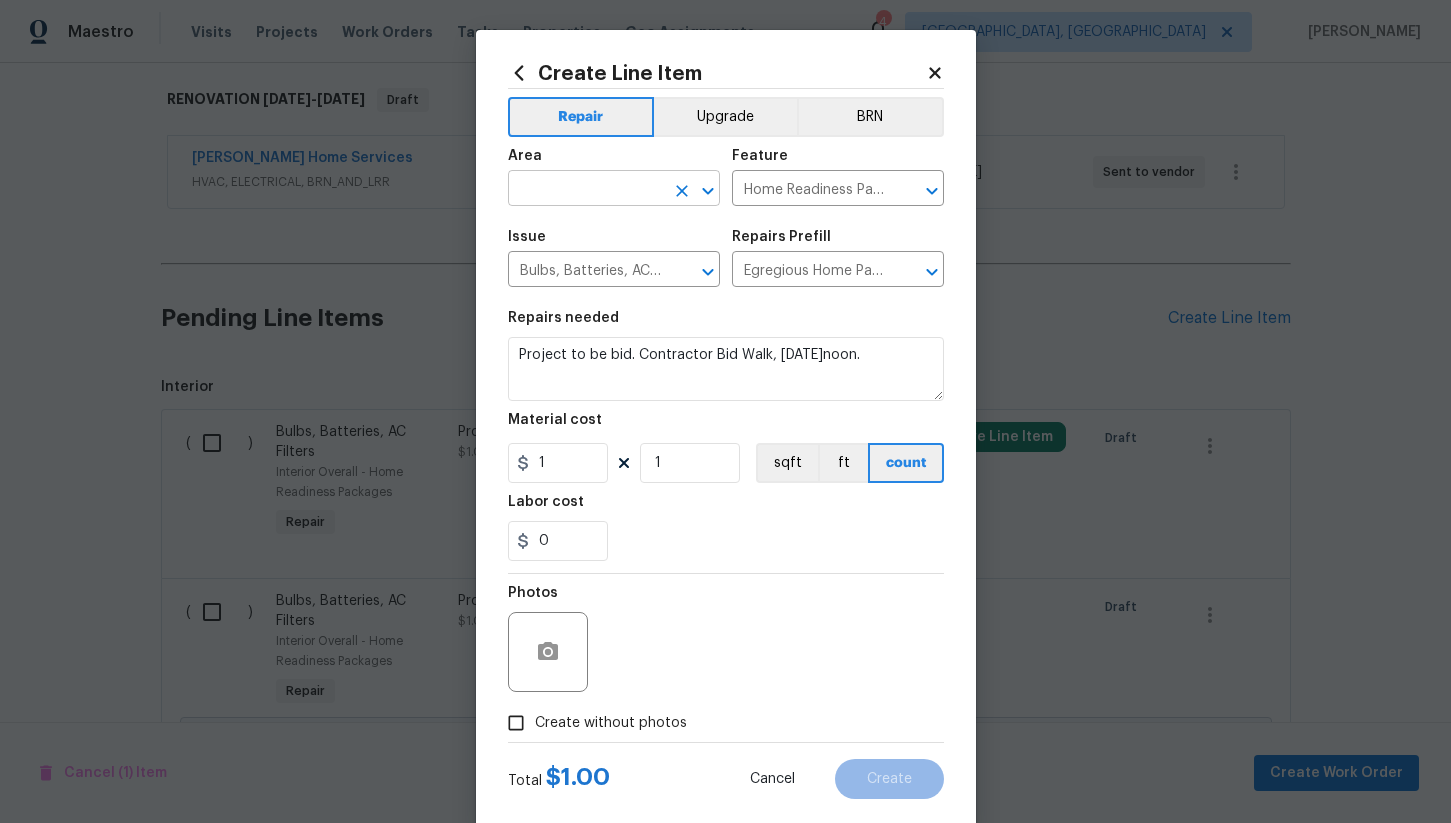 click at bounding box center [586, 190] 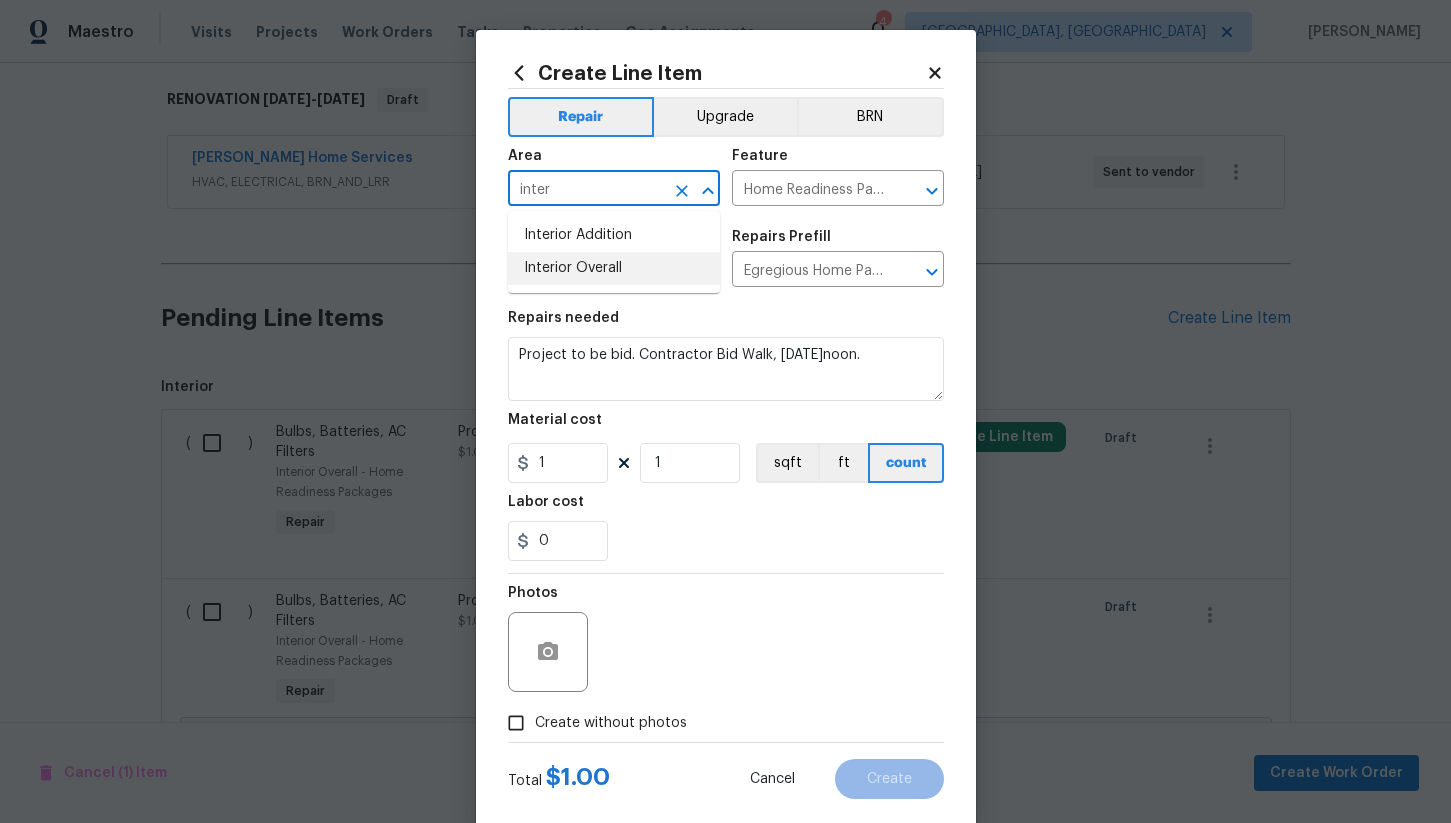 click on "Interior Overall" at bounding box center (614, 268) 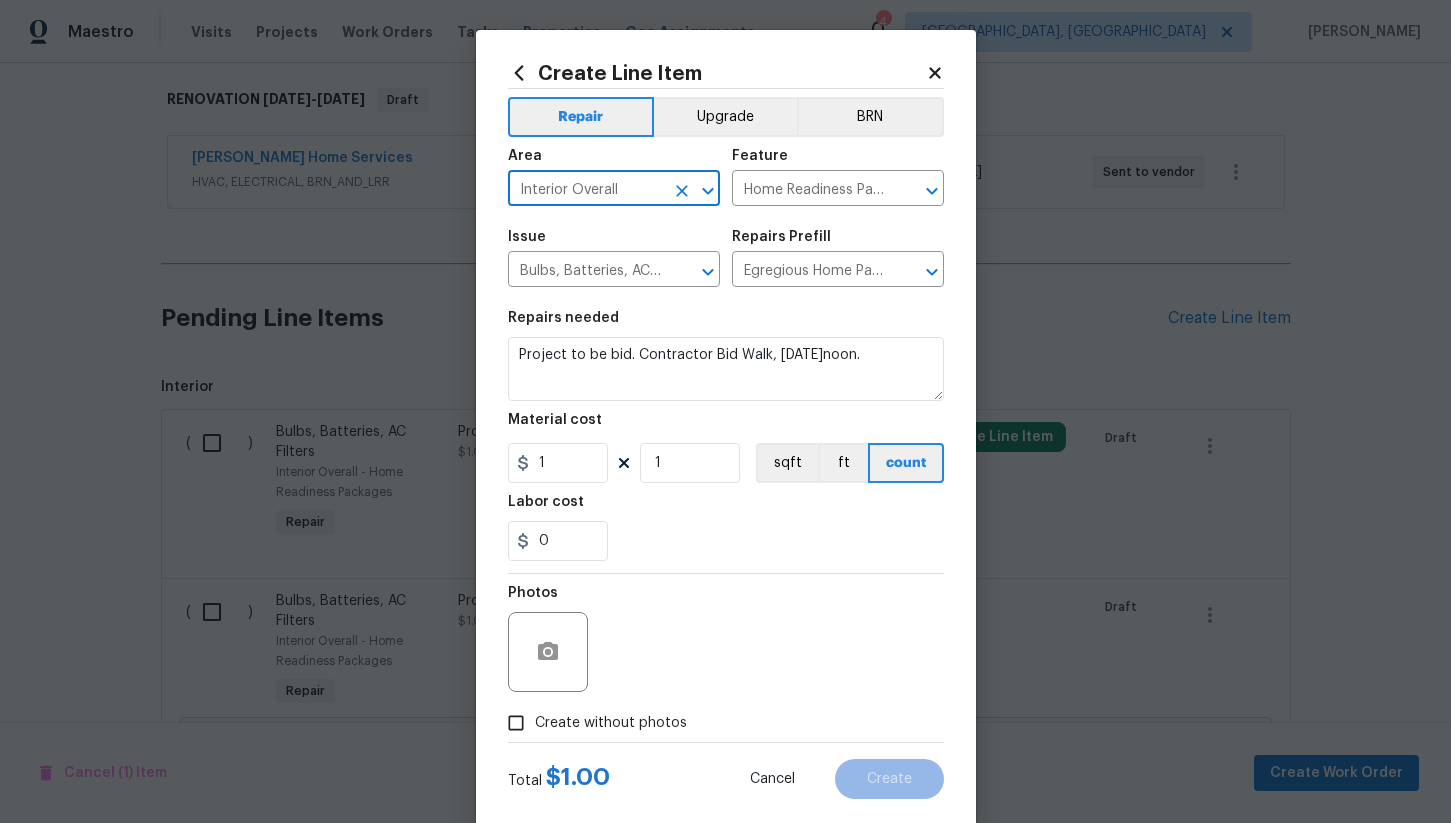 type on "Interior Overall" 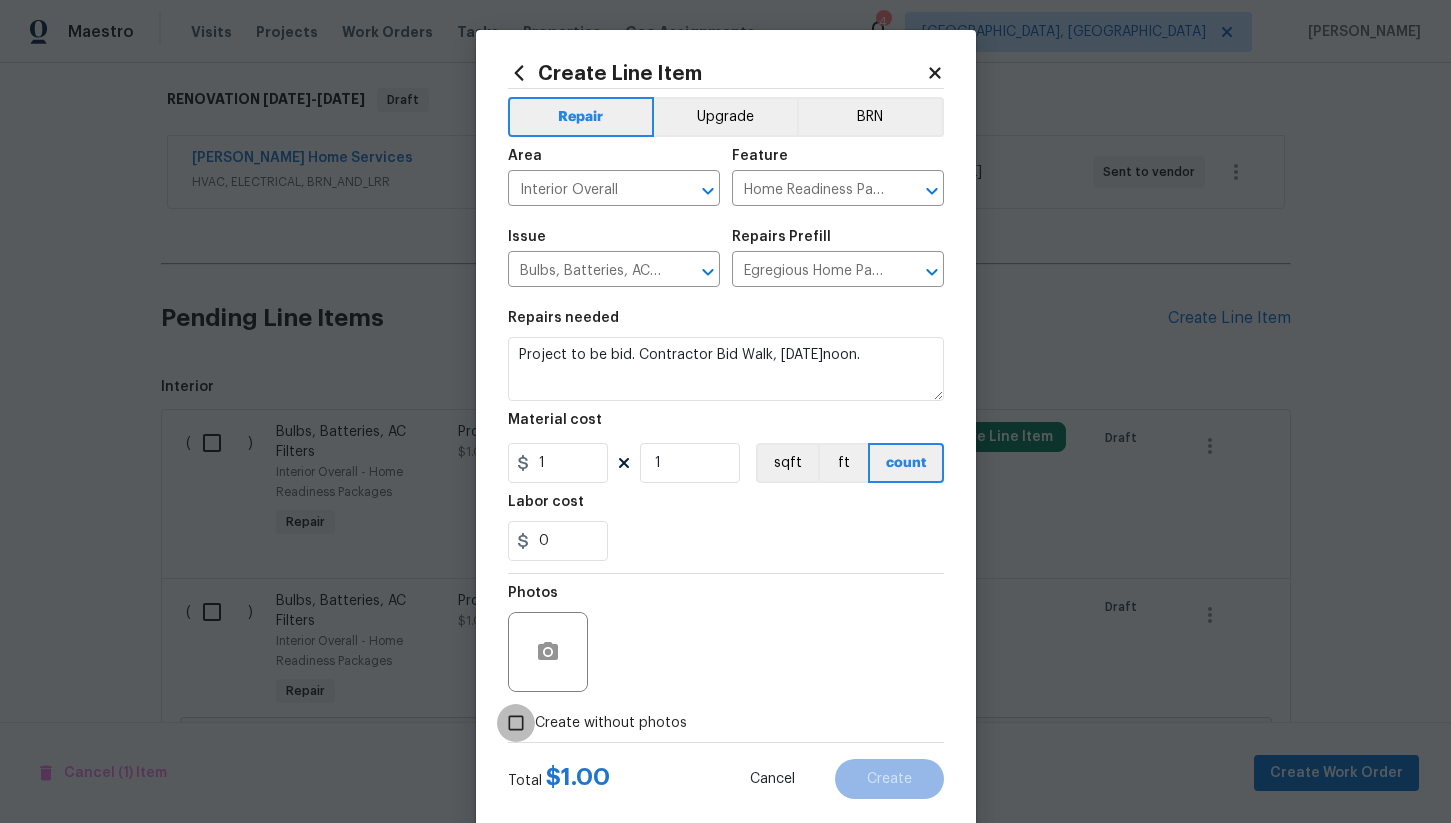 click on "Create without photos" at bounding box center [516, 723] 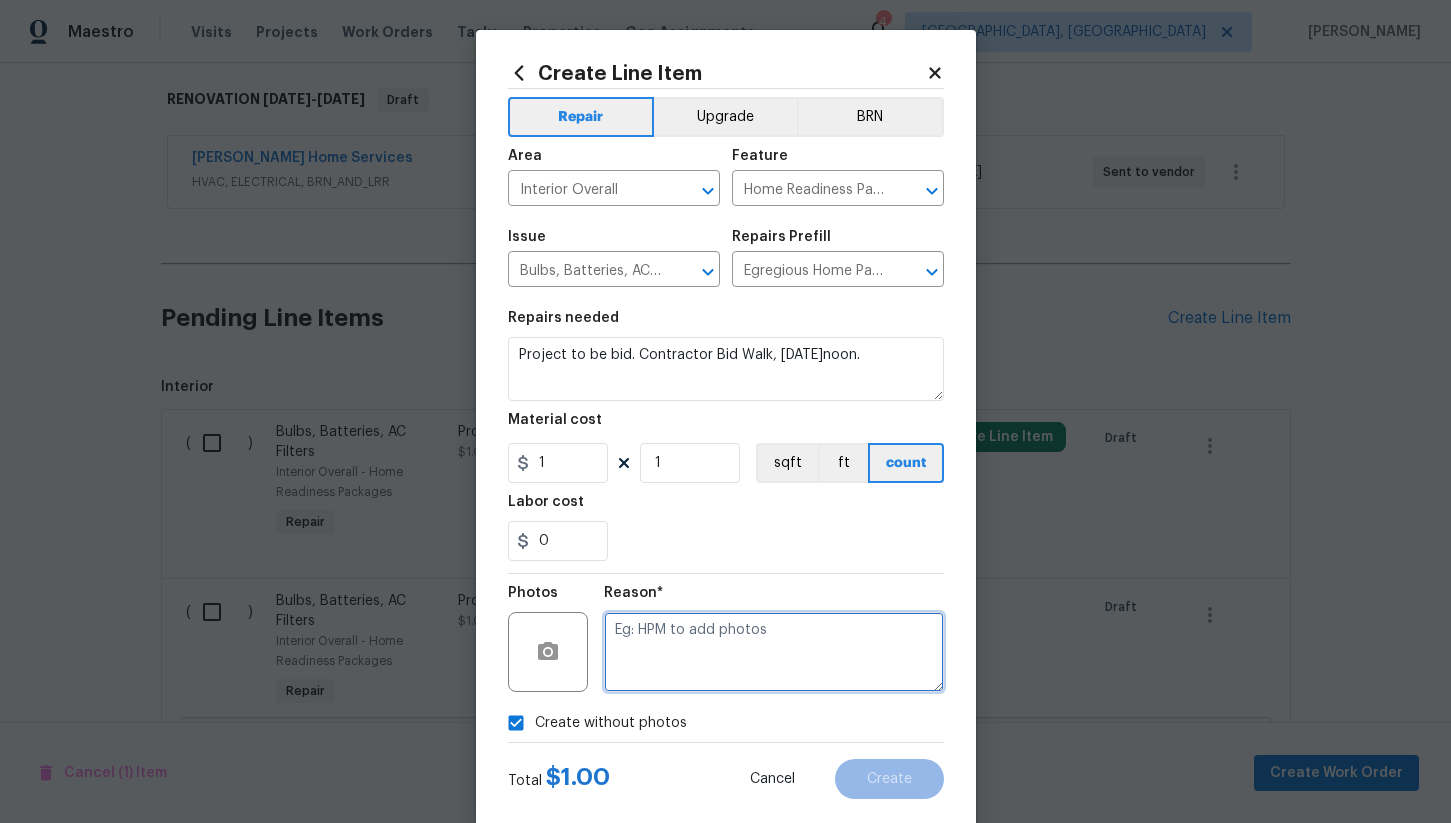 click at bounding box center [774, 652] 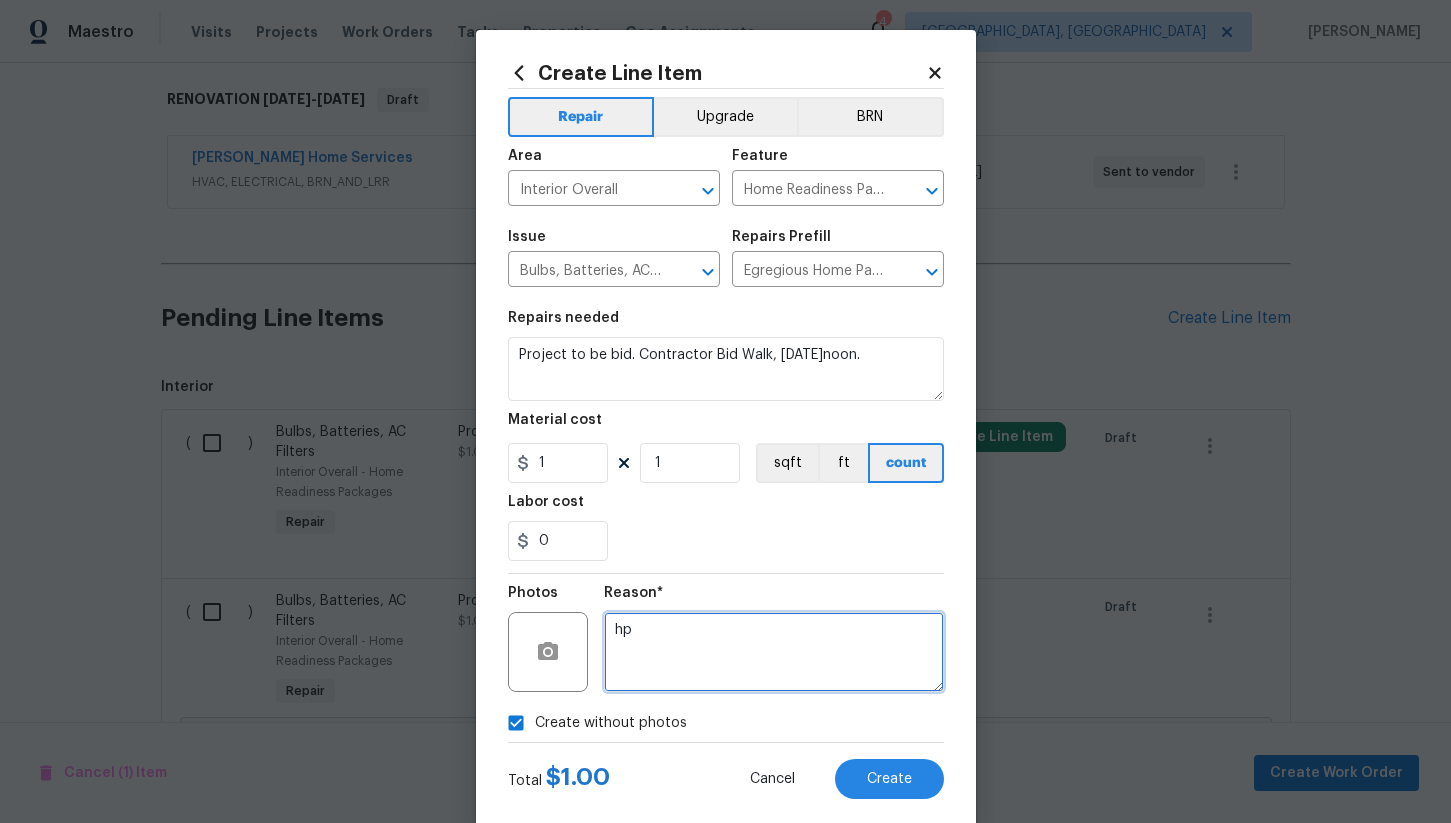 type on "h" 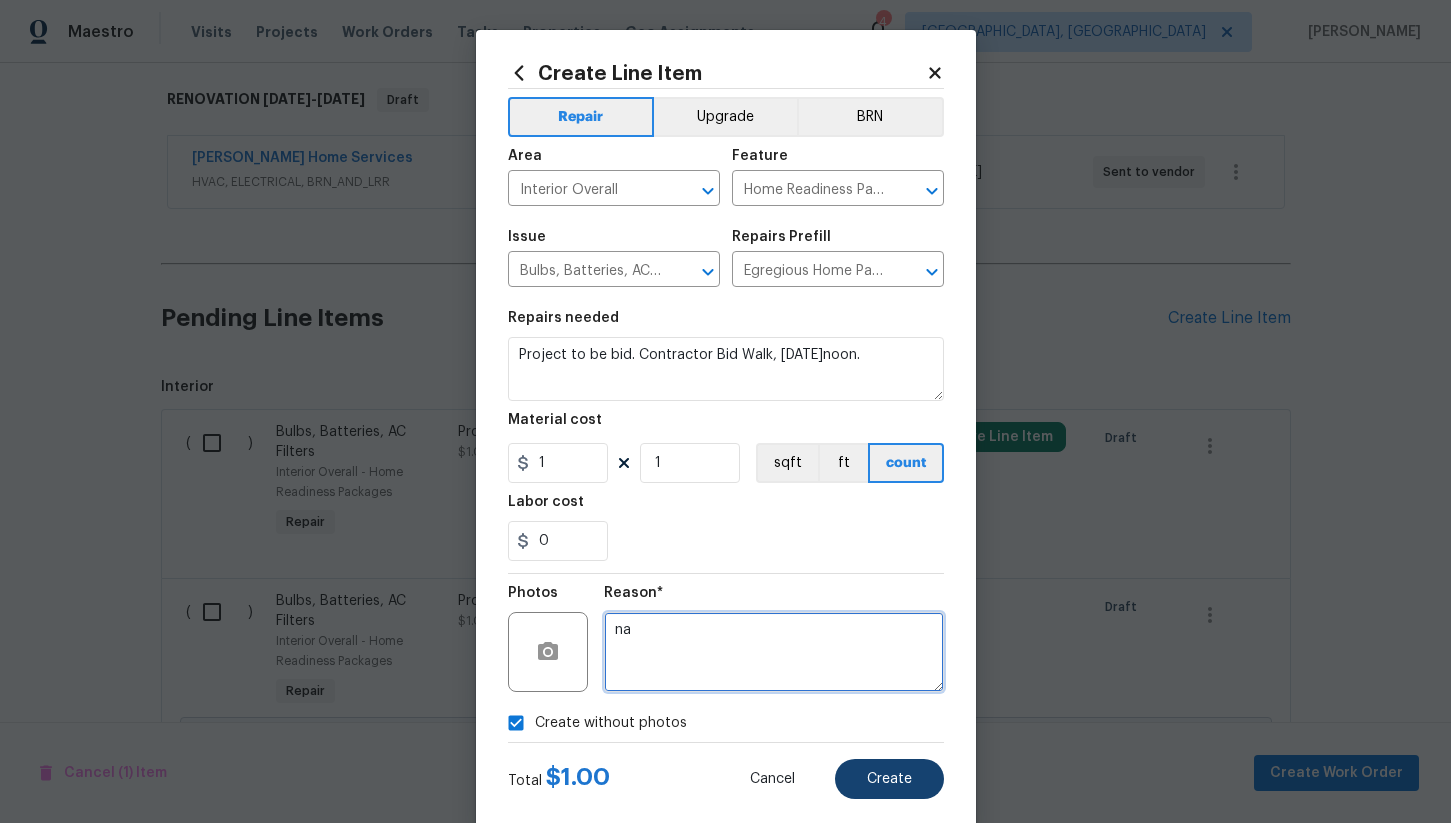 type on "na" 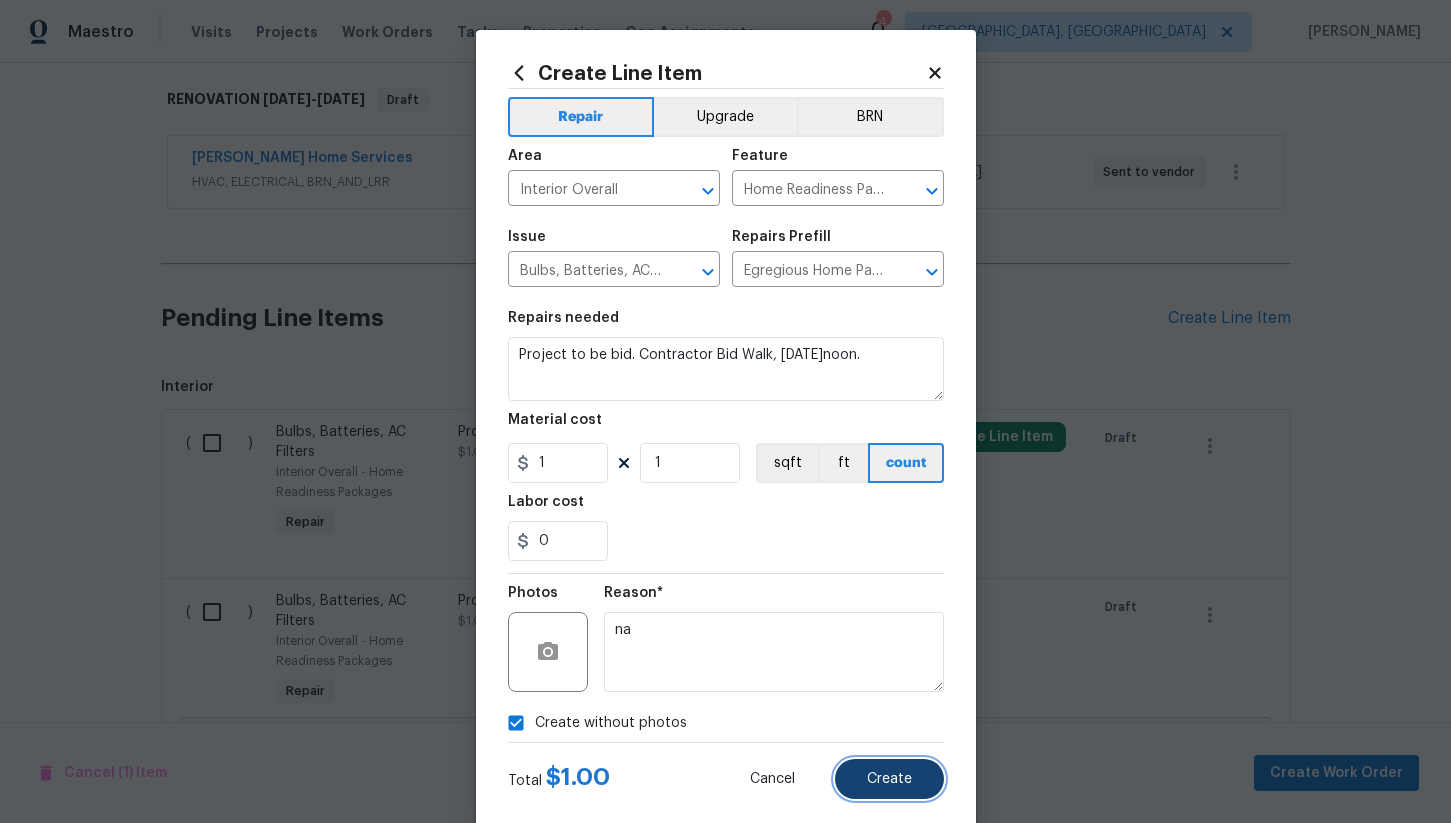 click on "Create" at bounding box center [889, 779] 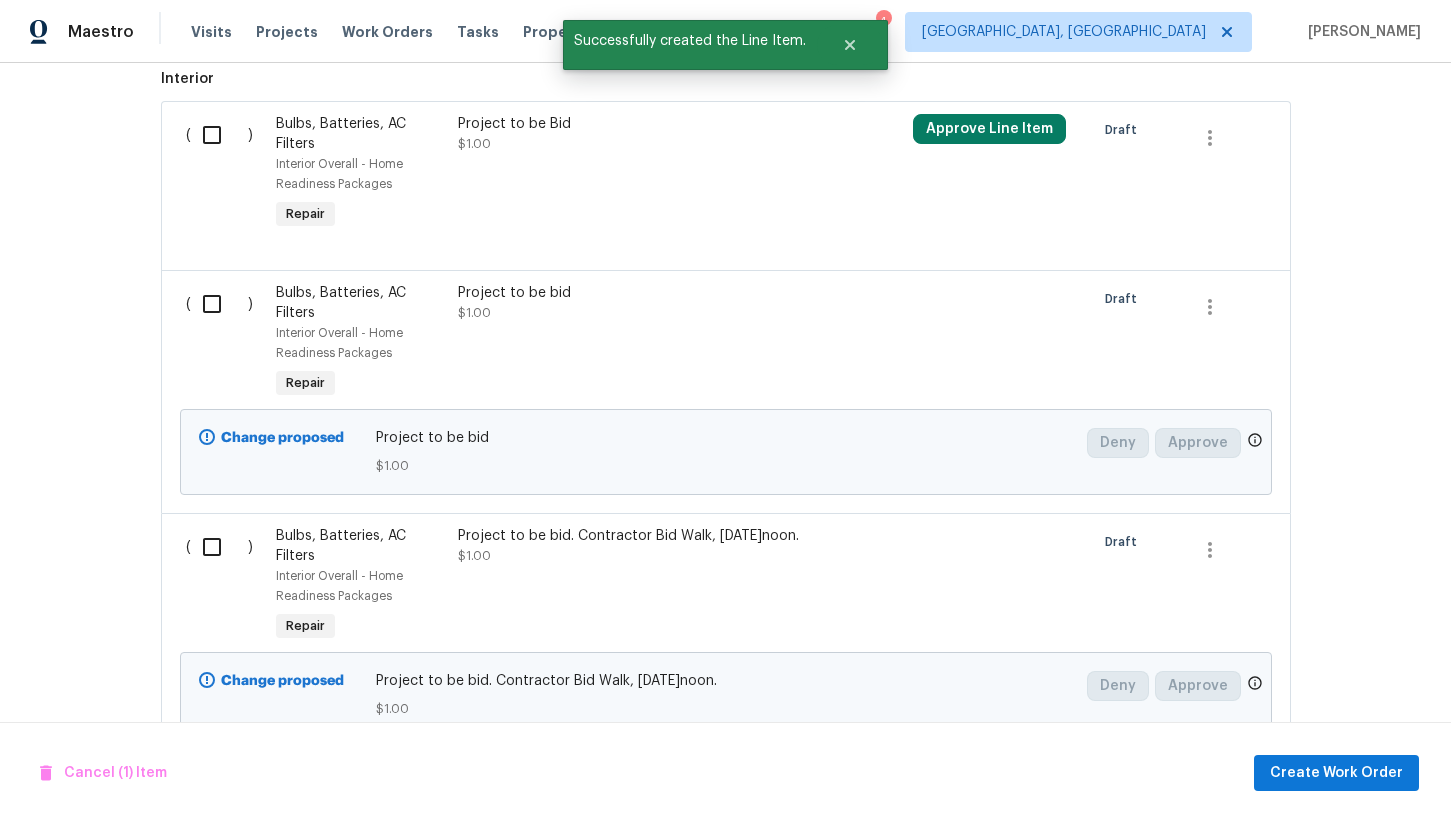 scroll, scrollTop: 628, scrollLeft: 0, axis: vertical 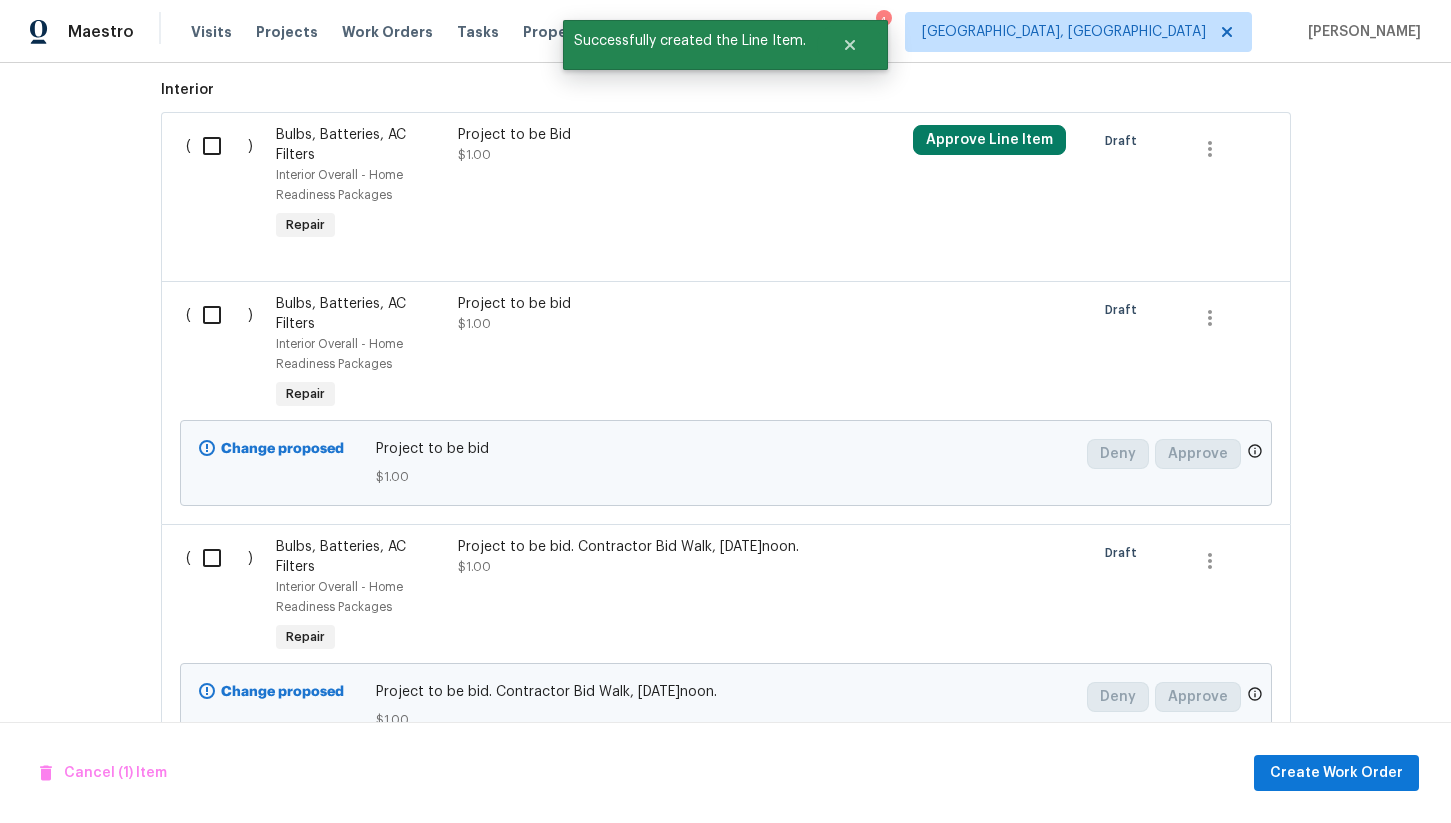 click on "Project to be bid $1.00" at bounding box center (634, 314) 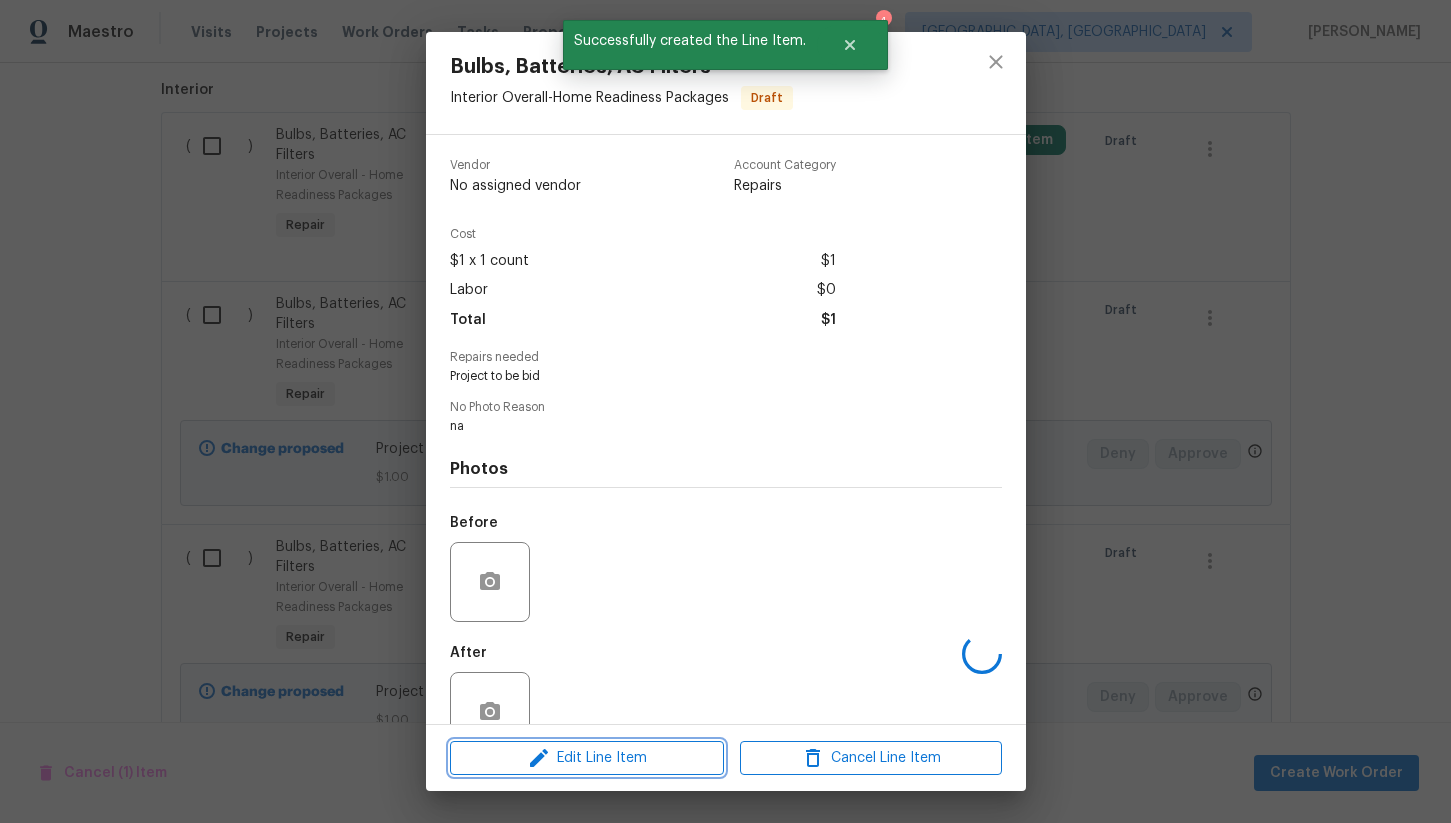 click on "Edit Line Item" at bounding box center (587, 758) 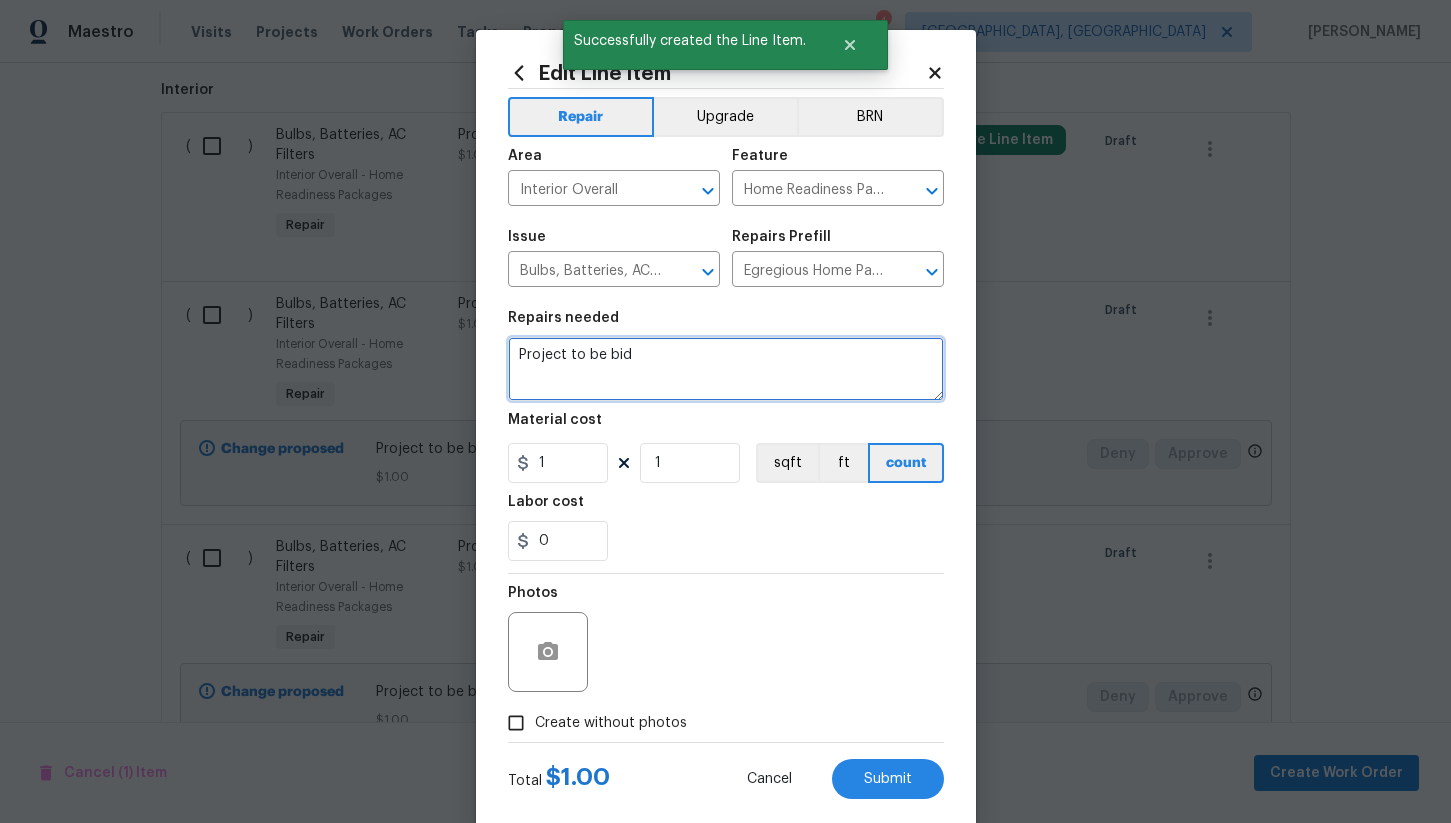 click on "Project to be bid" at bounding box center [726, 369] 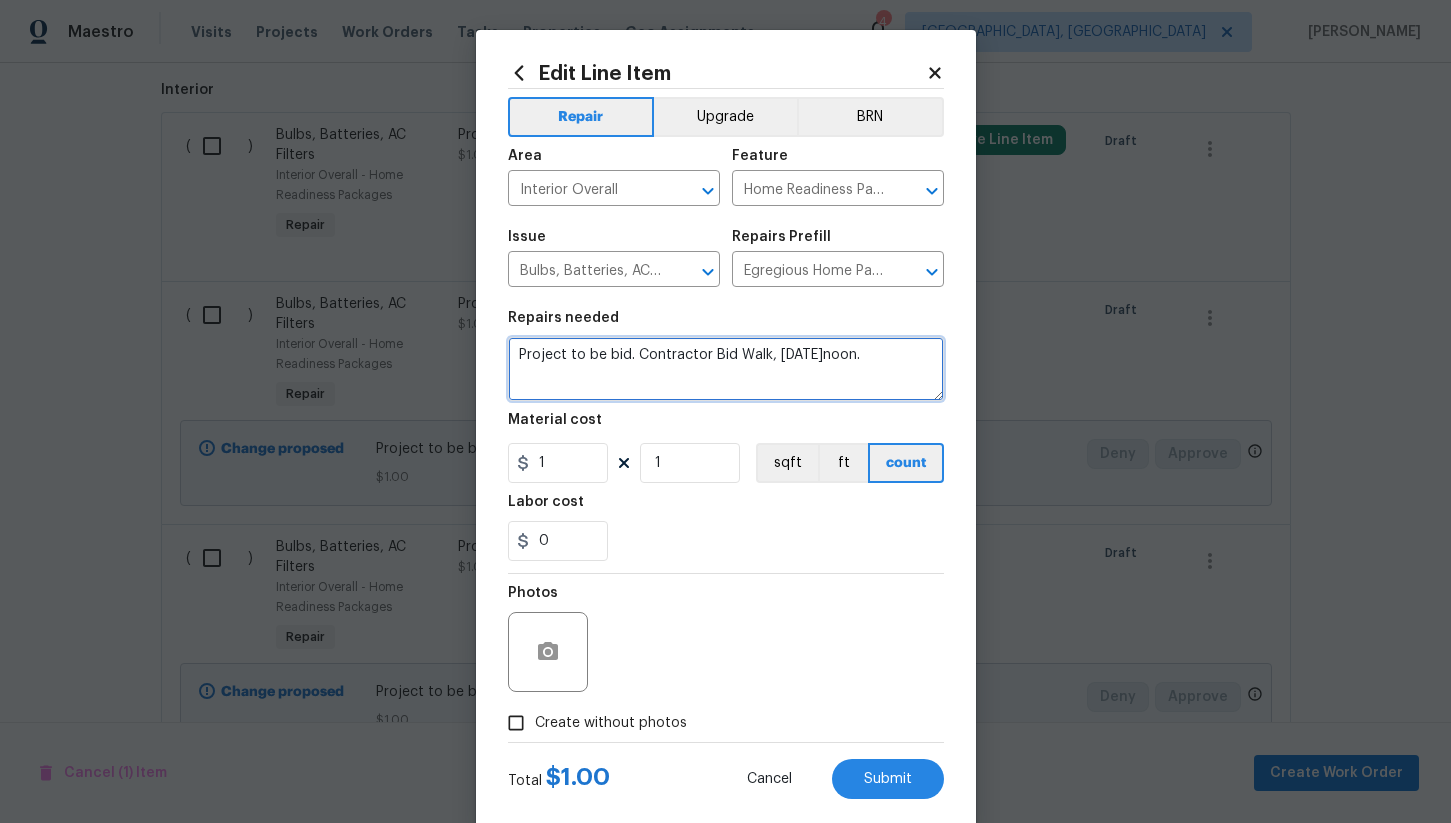 scroll, scrollTop: 39, scrollLeft: 0, axis: vertical 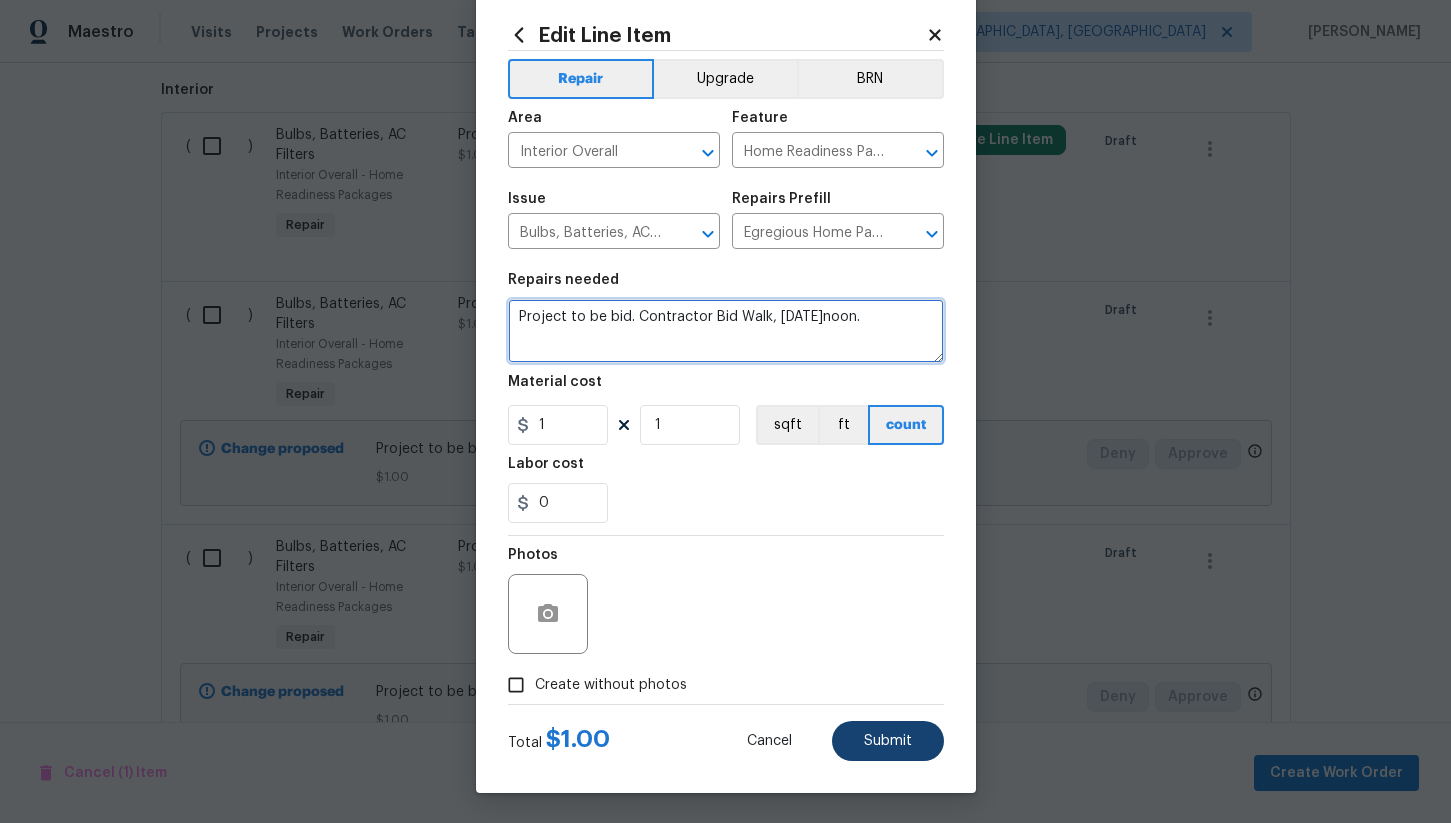 type on "Project to be bid. Contractor Bid Walk, [DATE]noon." 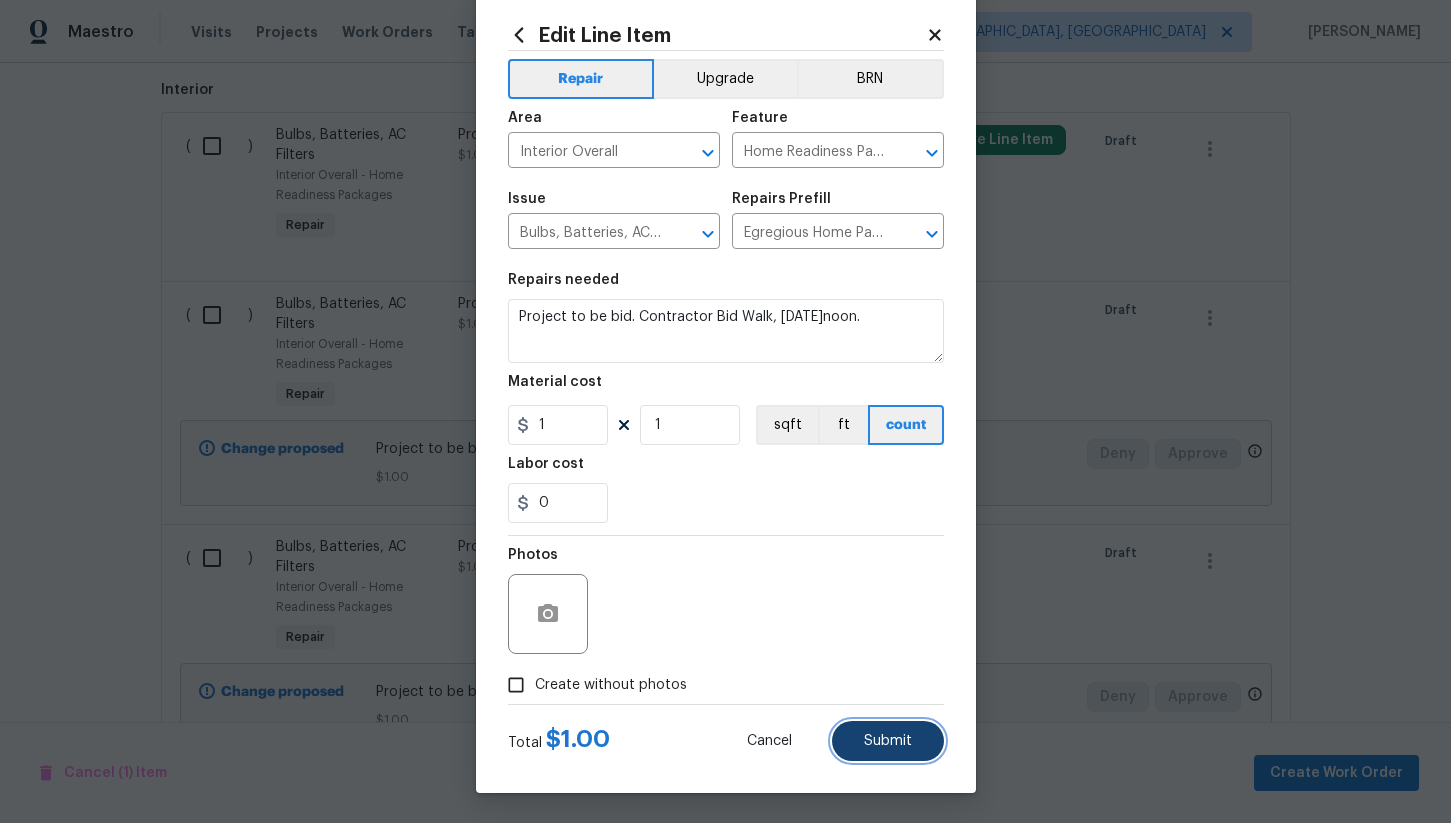 click on "Submit" at bounding box center [888, 741] 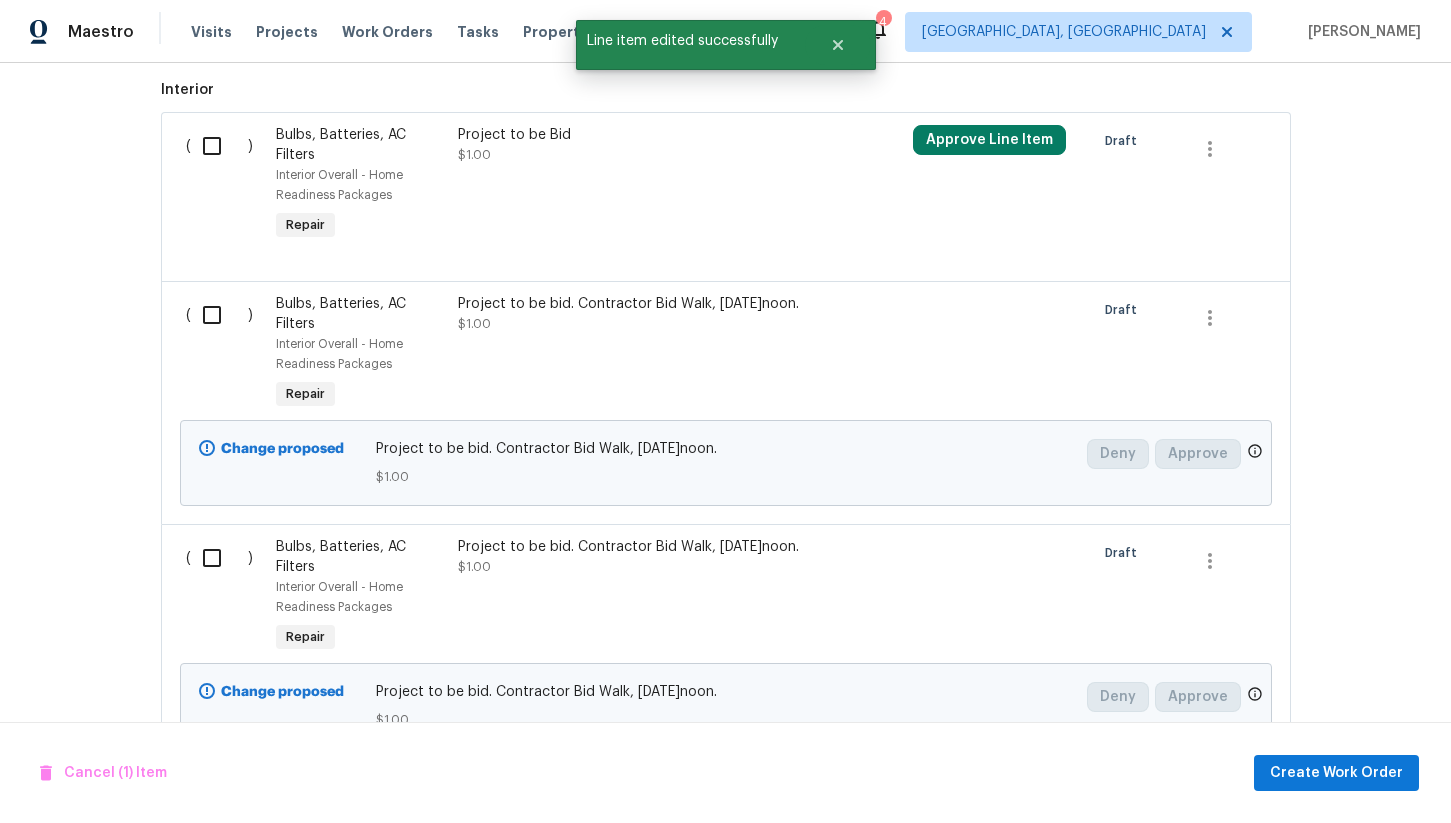 scroll, scrollTop: 0, scrollLeft: 0, axis: both 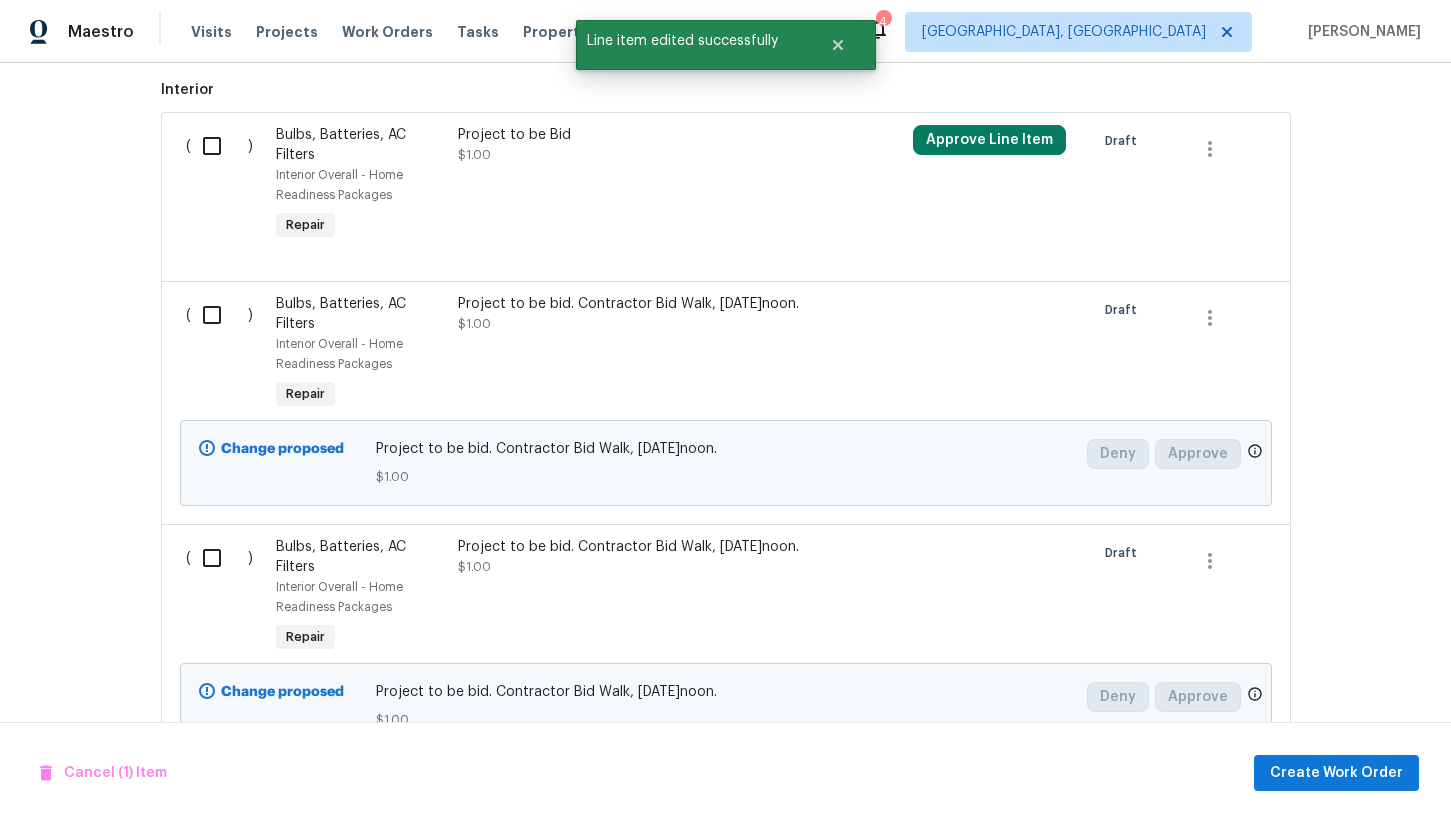 click on "Project to be Bid $1.00" at bounding box center (634, 185) 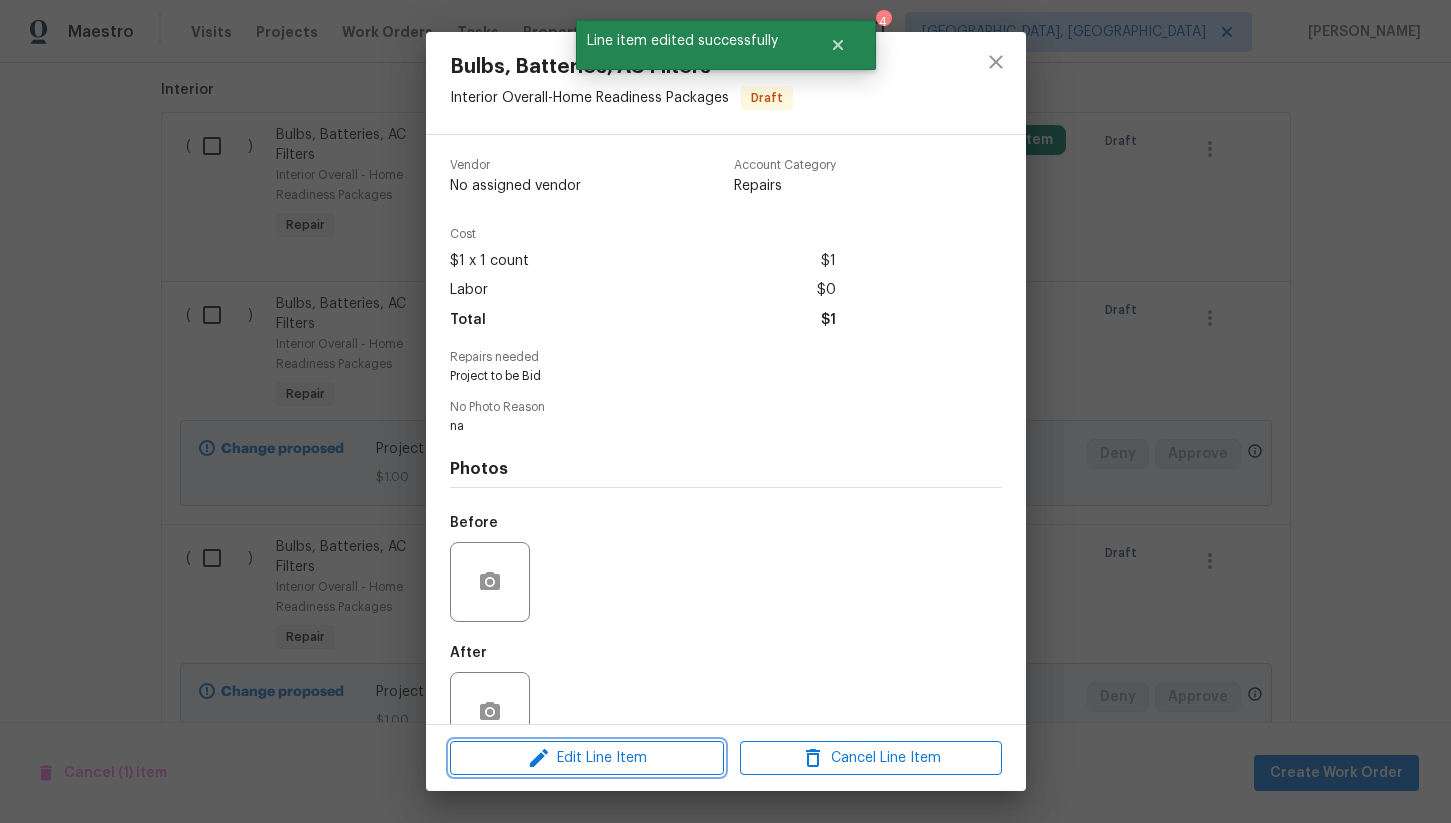 click on "Edit Line Item" at bounding box center [587, 758] 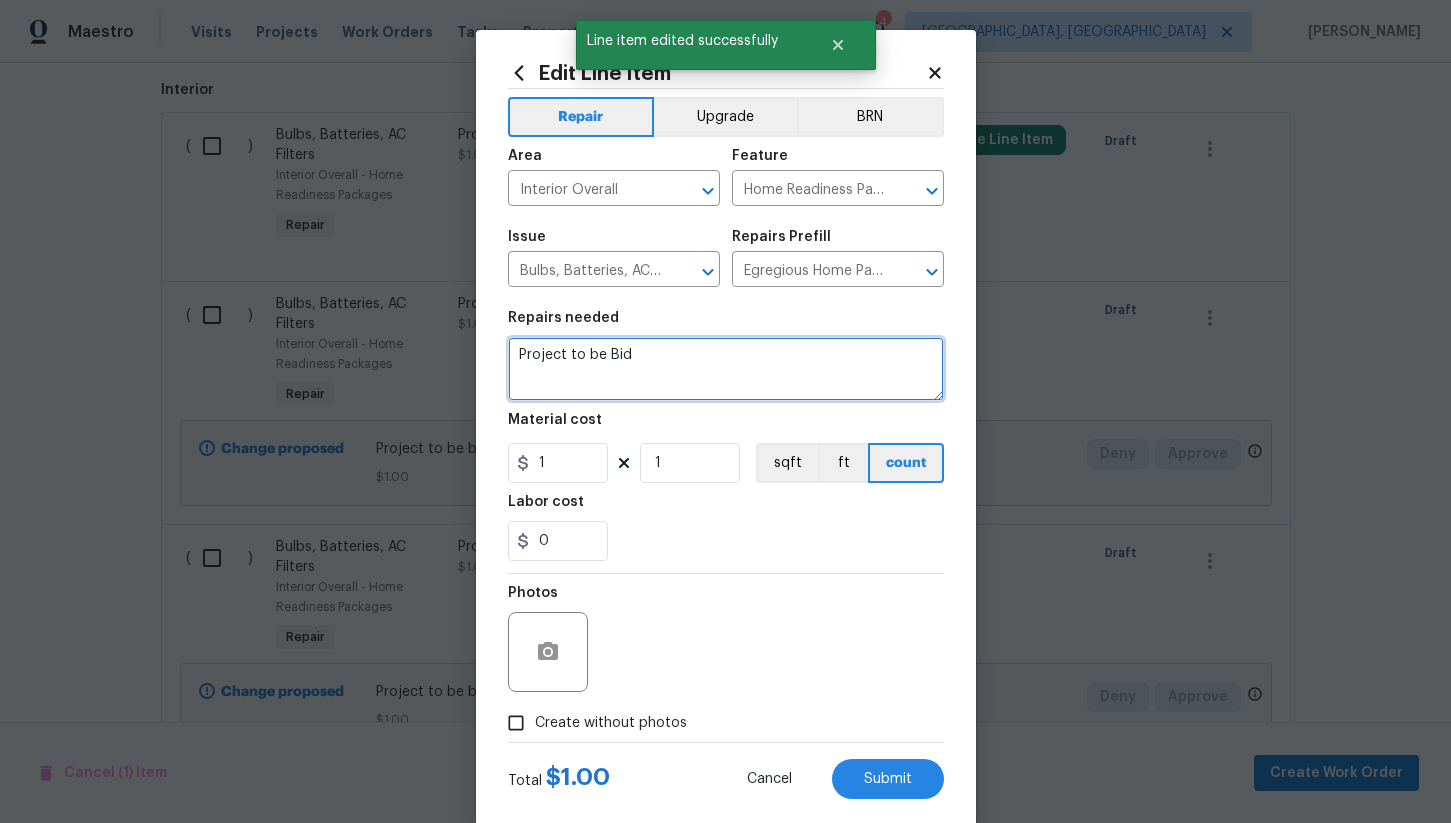 click on "Project to be Bid" at bounding box center (726, 369) 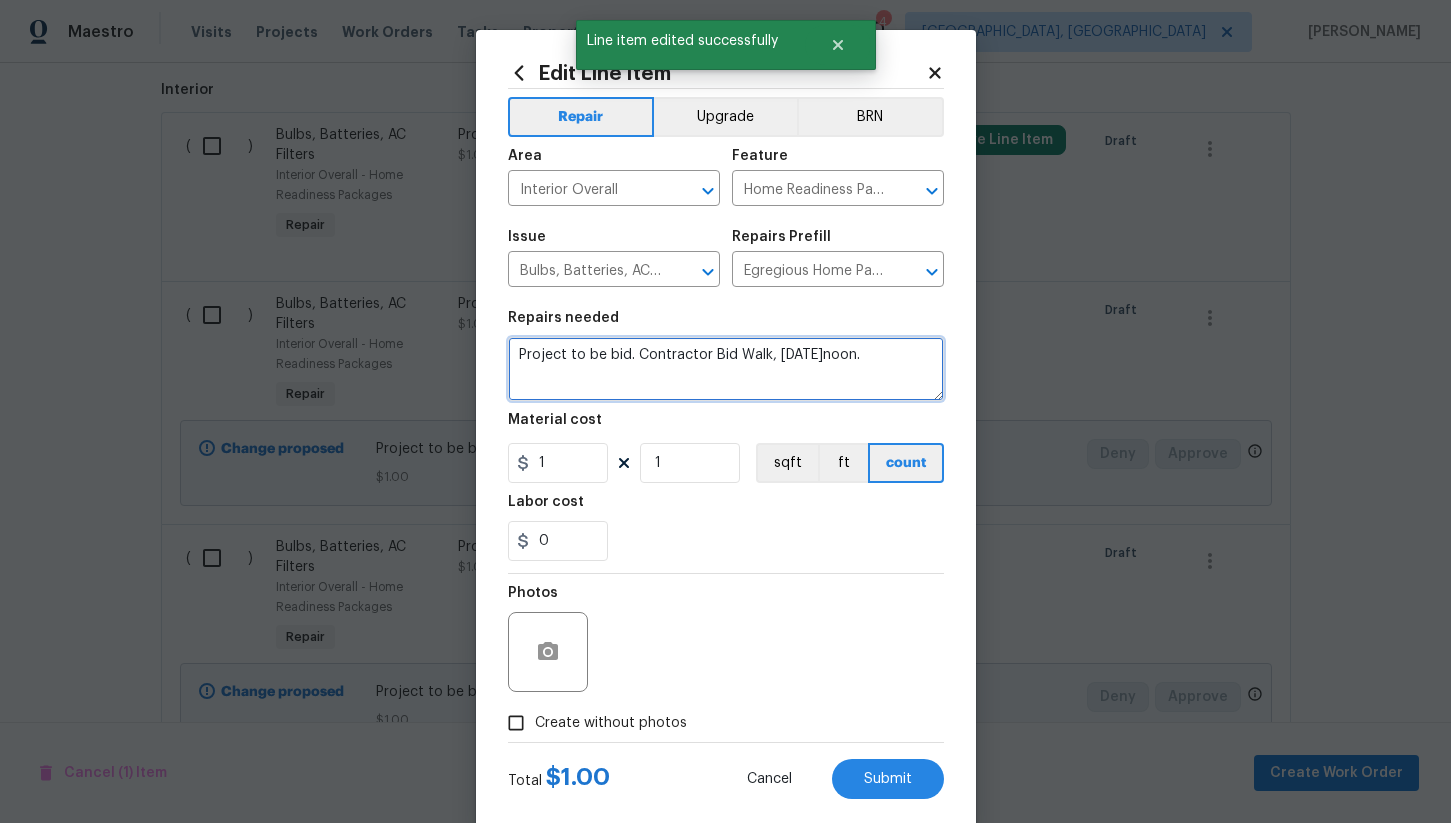 scroll, scrollTop: 39, scrollLeft: 0, axis: vertical 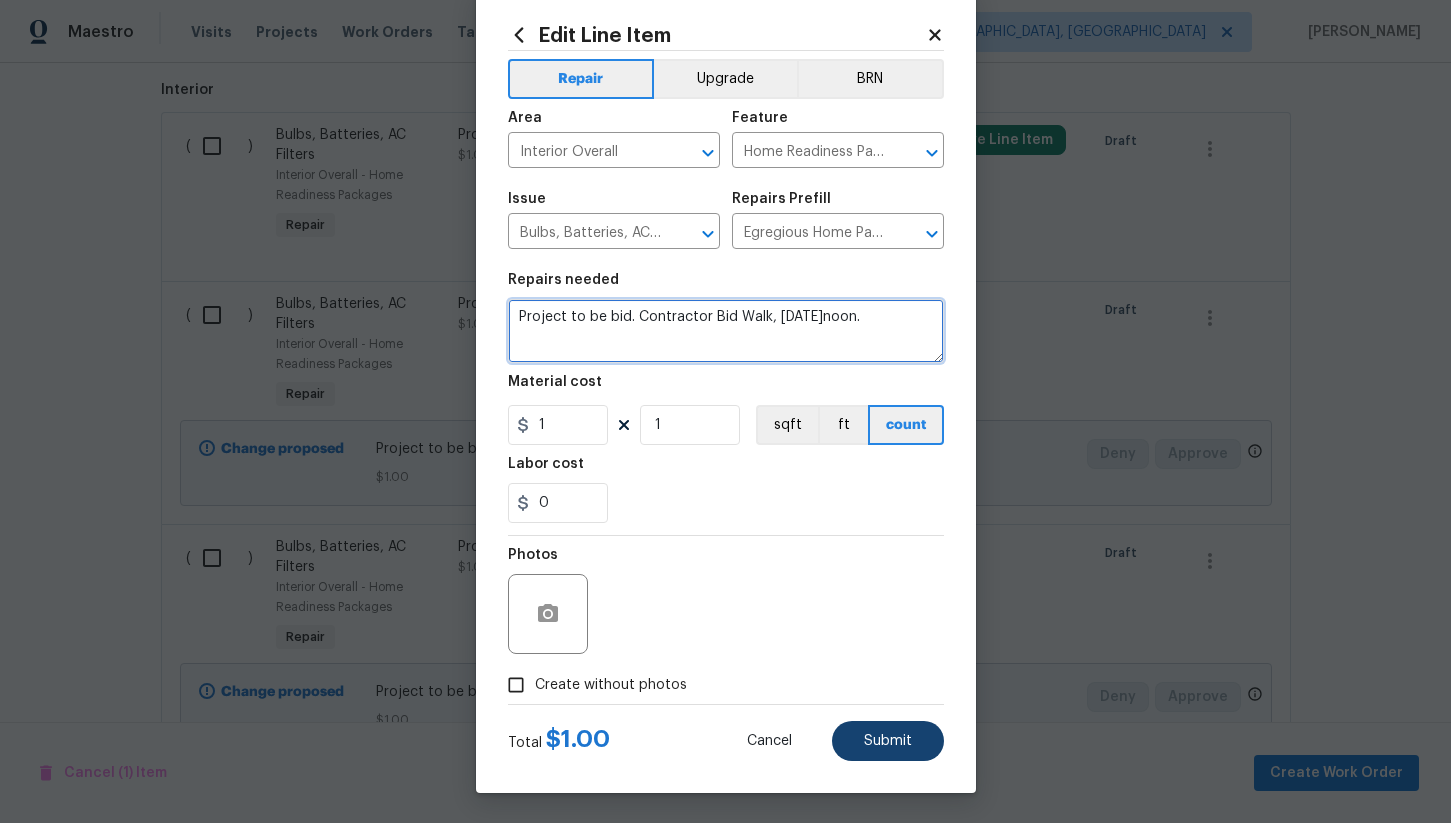type on "Project to be bid. Contractor Bid Walk, [DATE]noon." 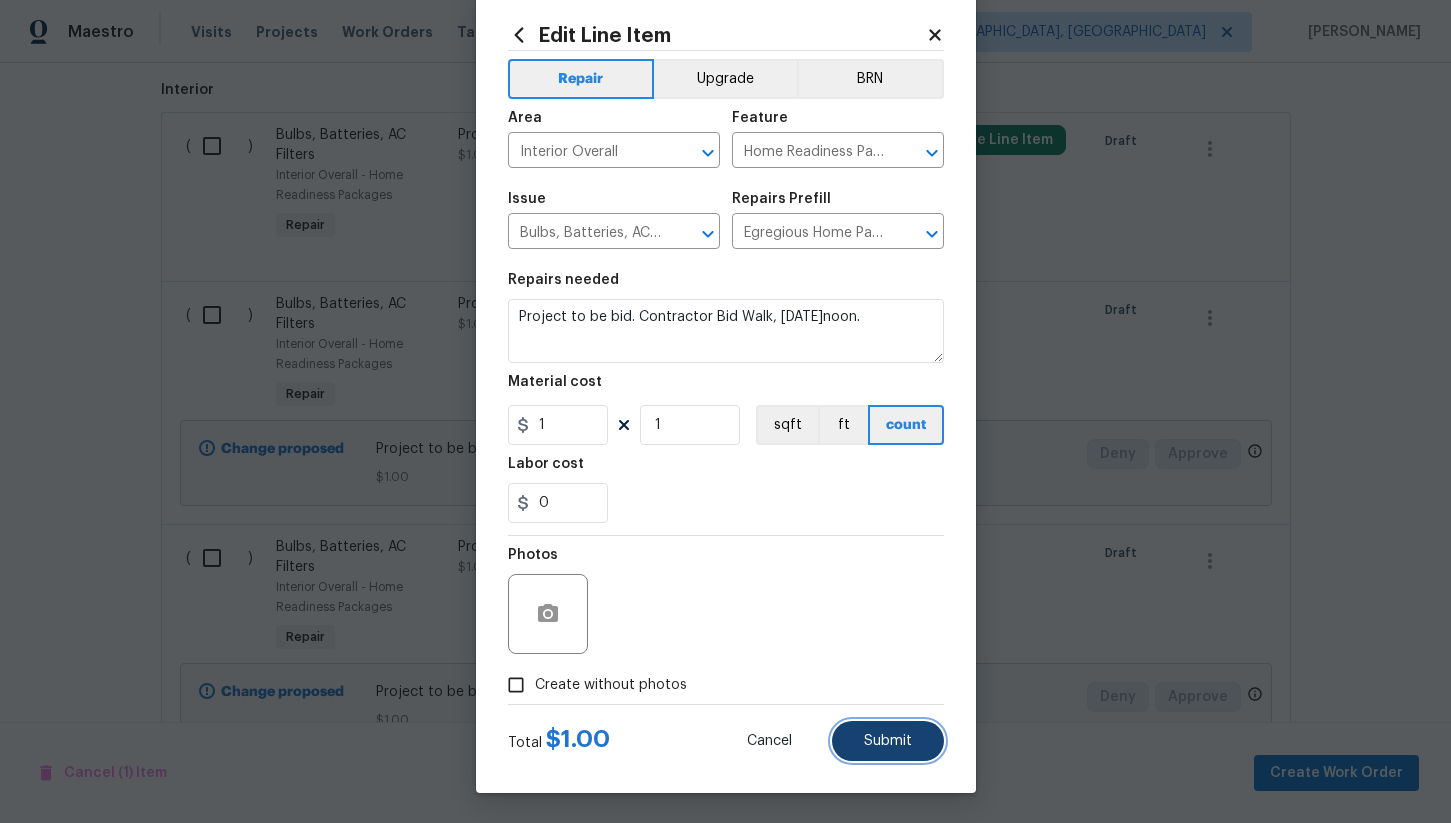 click on "Submit" at bounding box center [888, 741] 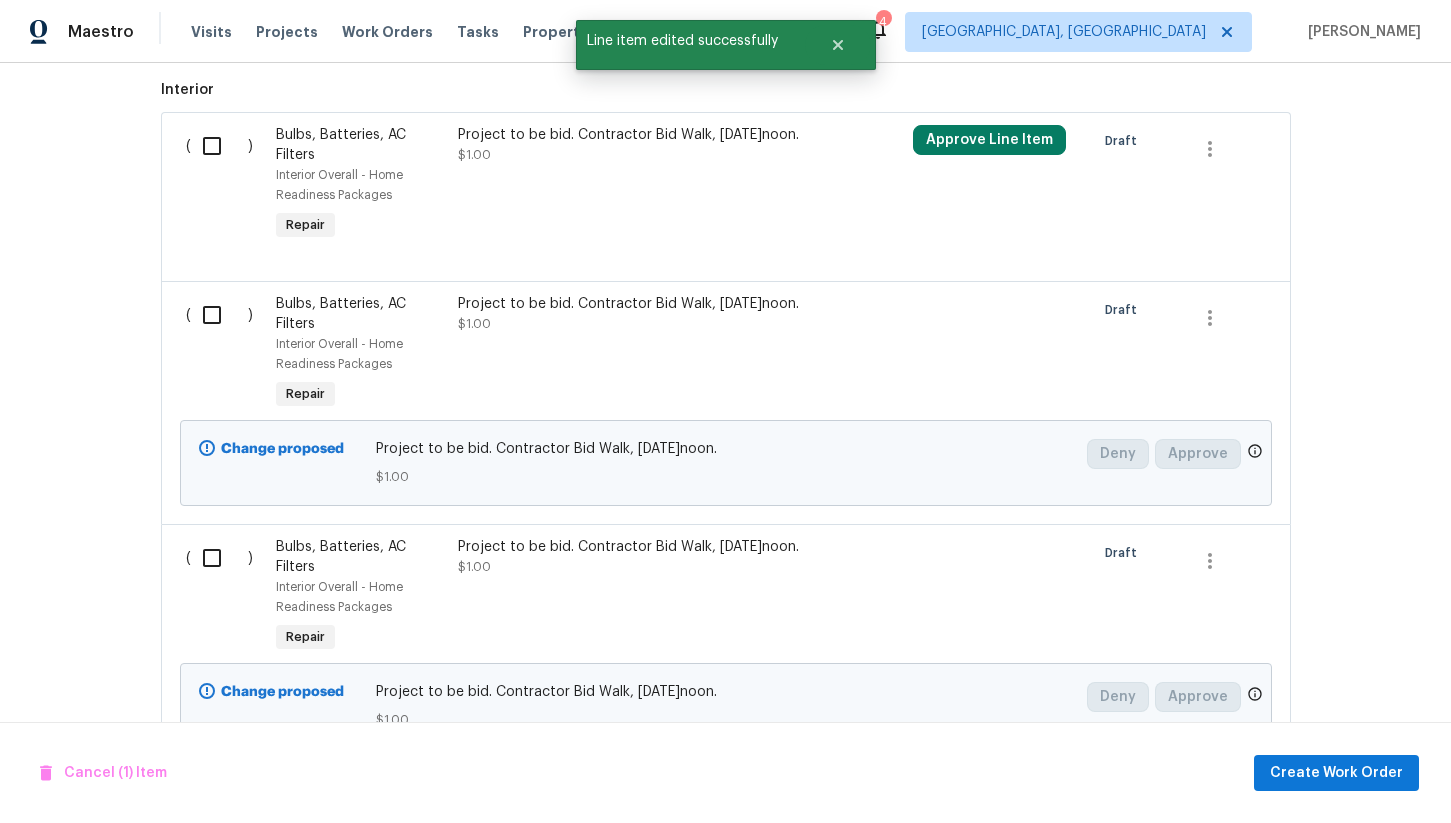 scroll, scrollTop: 0, scrollLeft: 0, axis: both 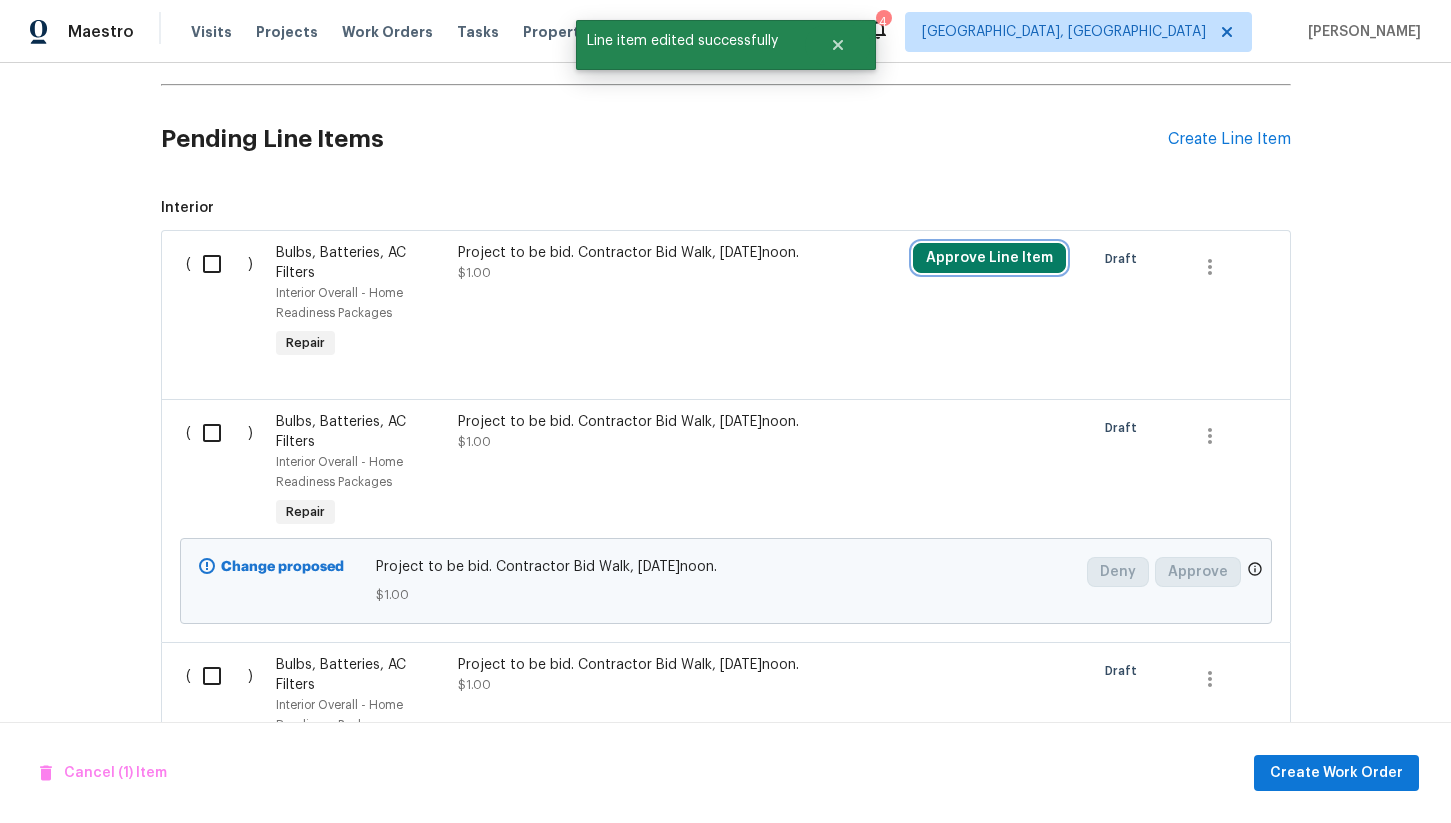 click on "Approve Line Item" at bounding box center (989, 258) 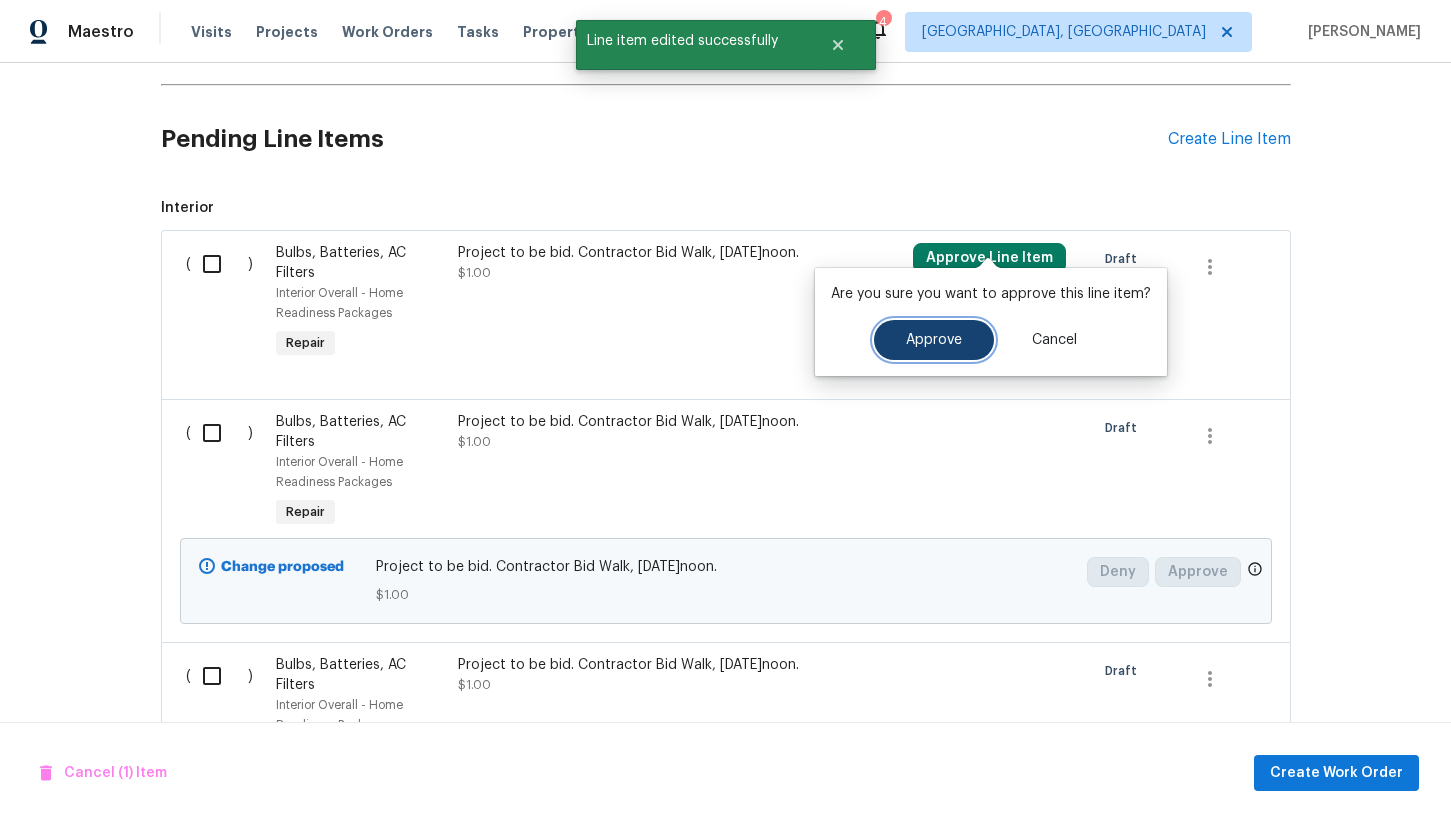 click on "Approve" at bounding box center [934, 340] 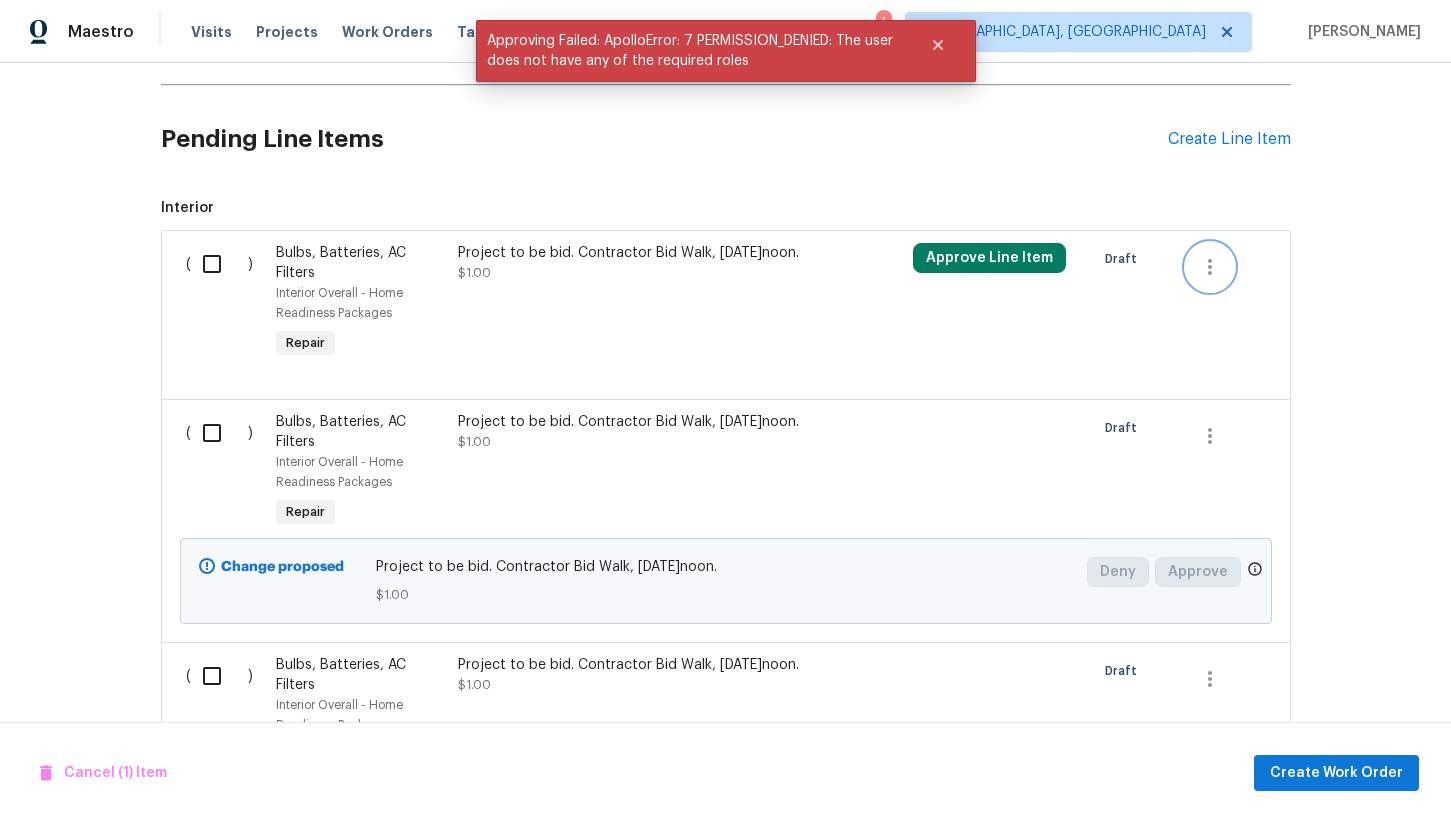 click 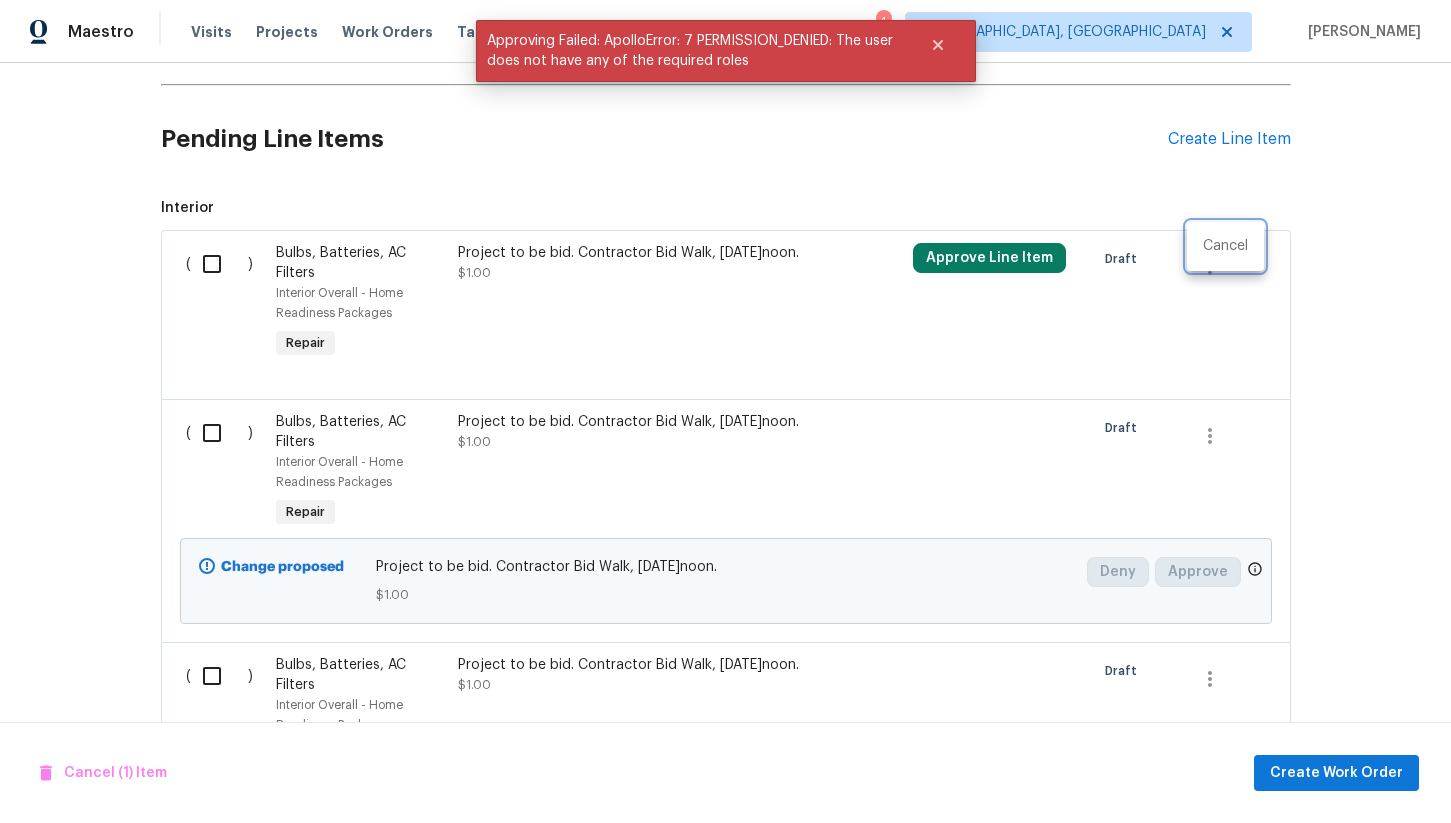 click at bounding box center [725, 411] 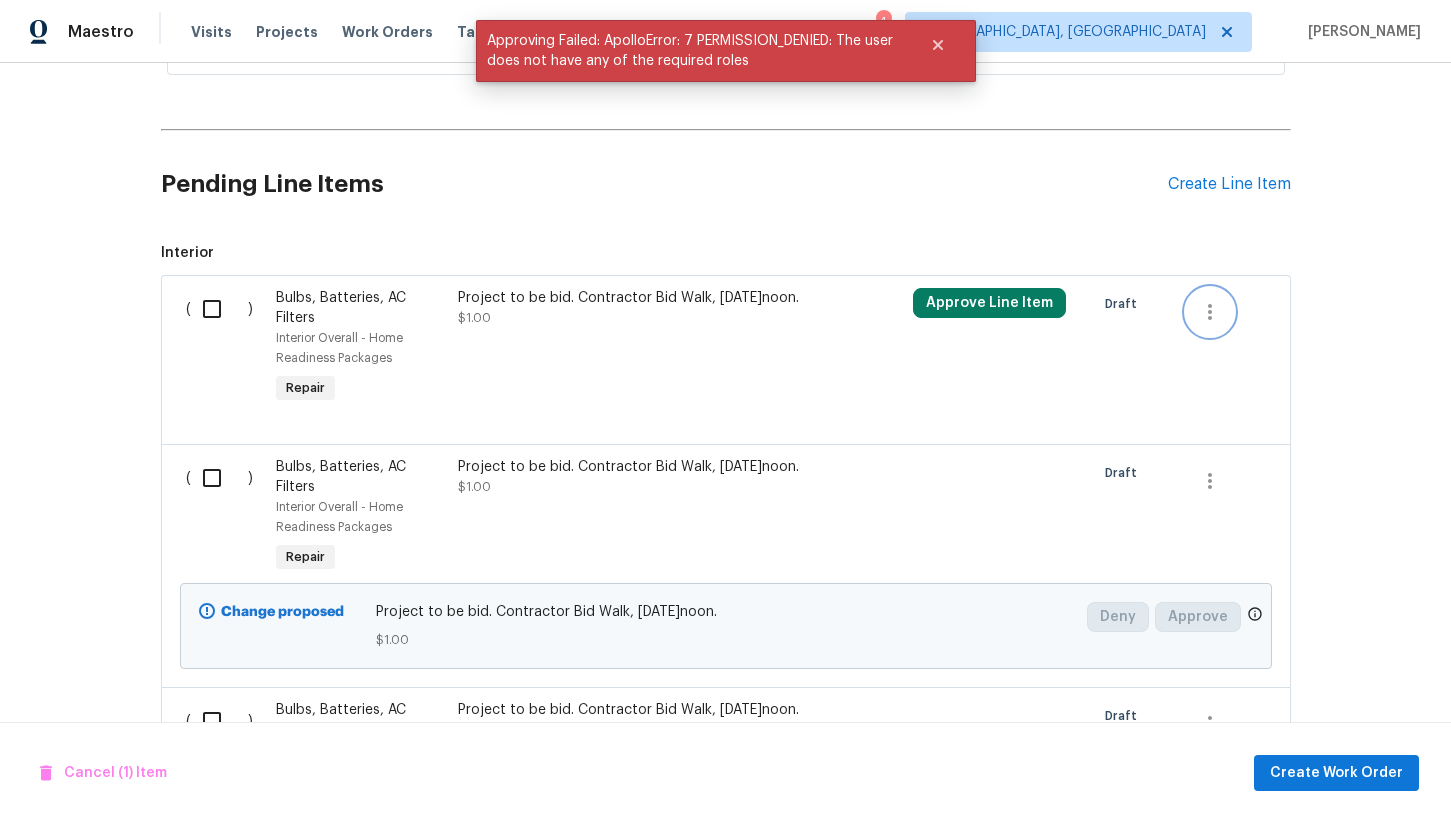 scroll, scrollTop: 451, scrollLeft: 0, axis: vertical 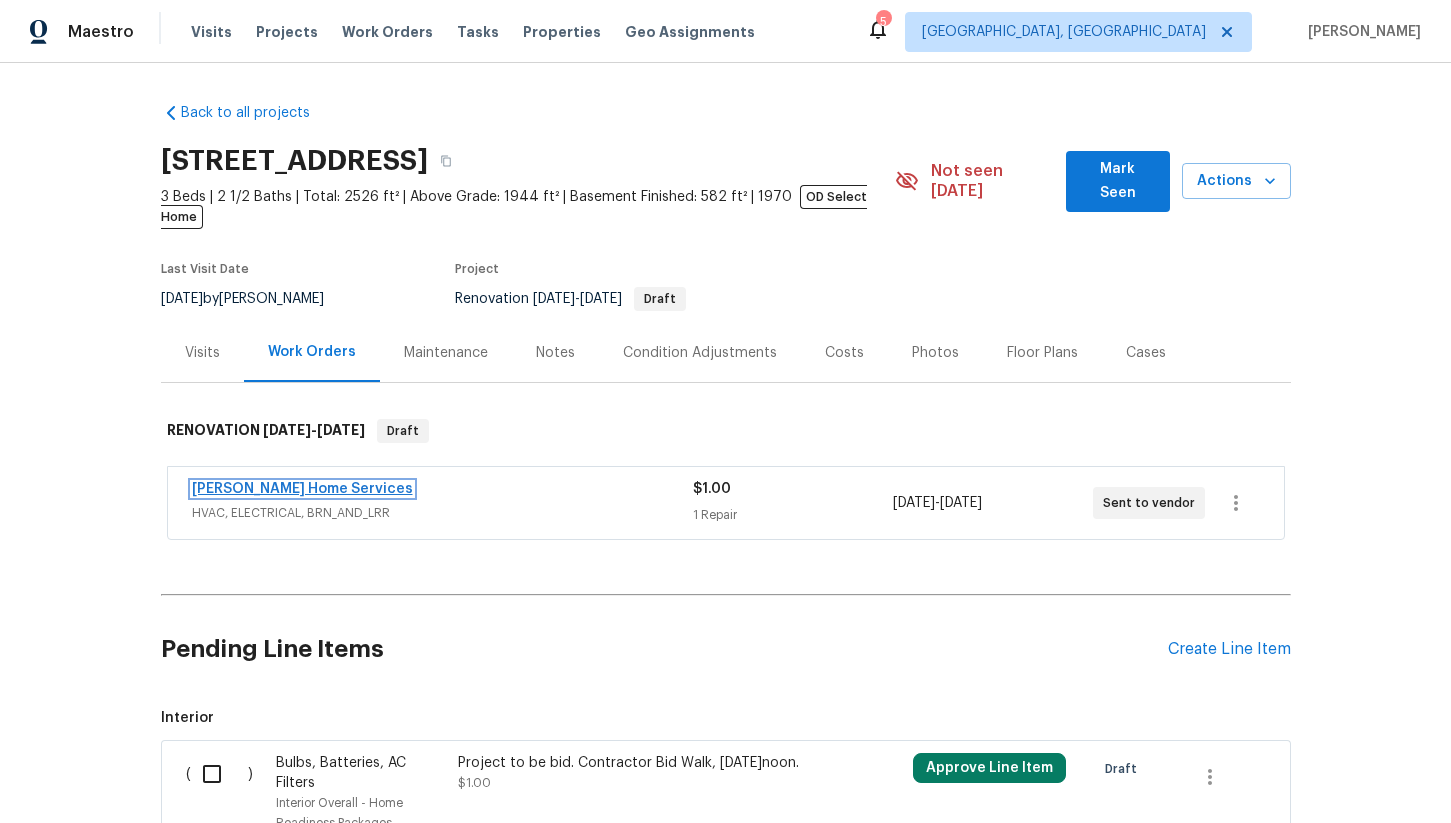 click on "[PERSON_NAME] Home Services" at bounding box center [302, 489] 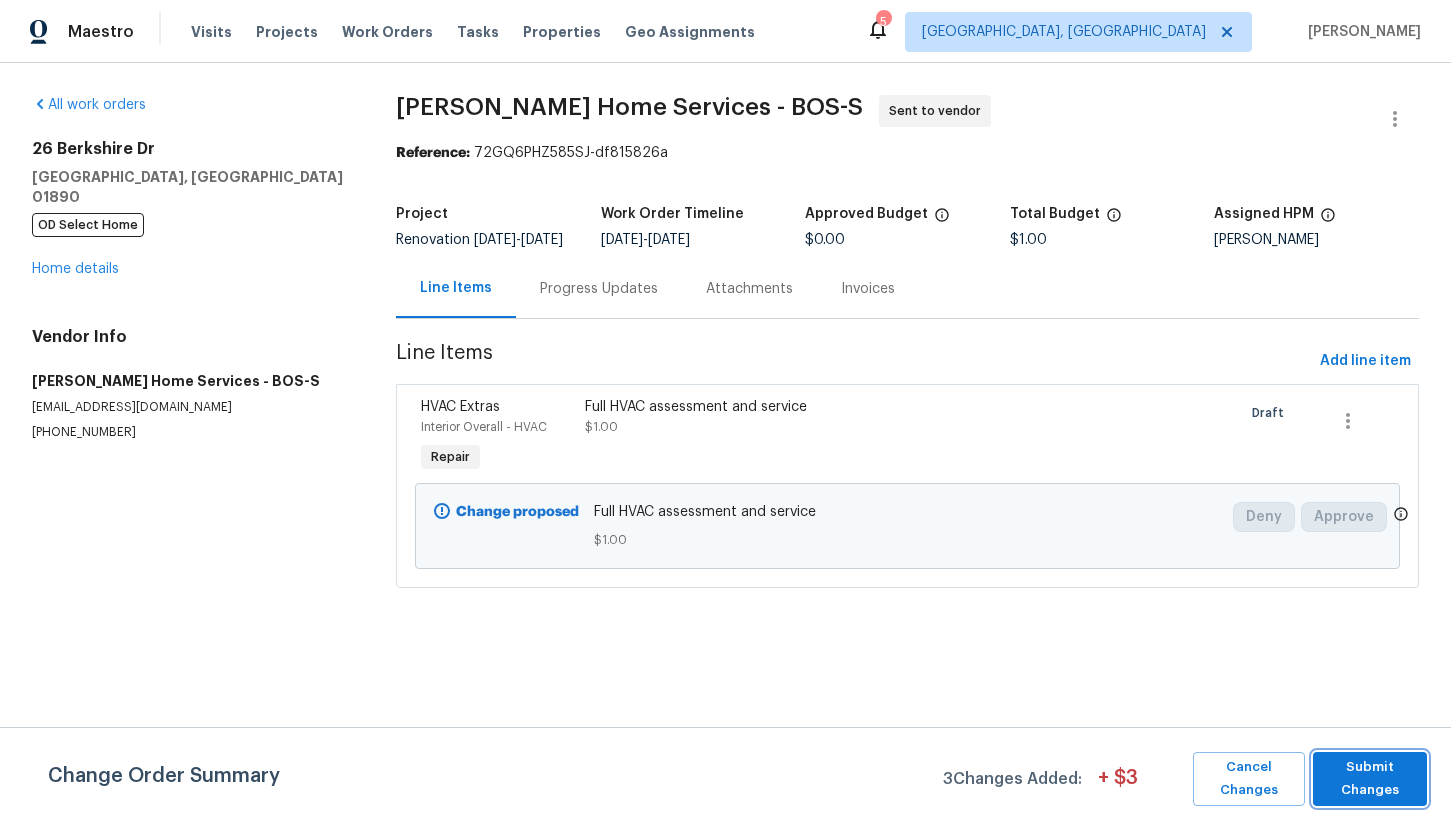 click on "Submit Changes" at bounding box center [1370, 779] 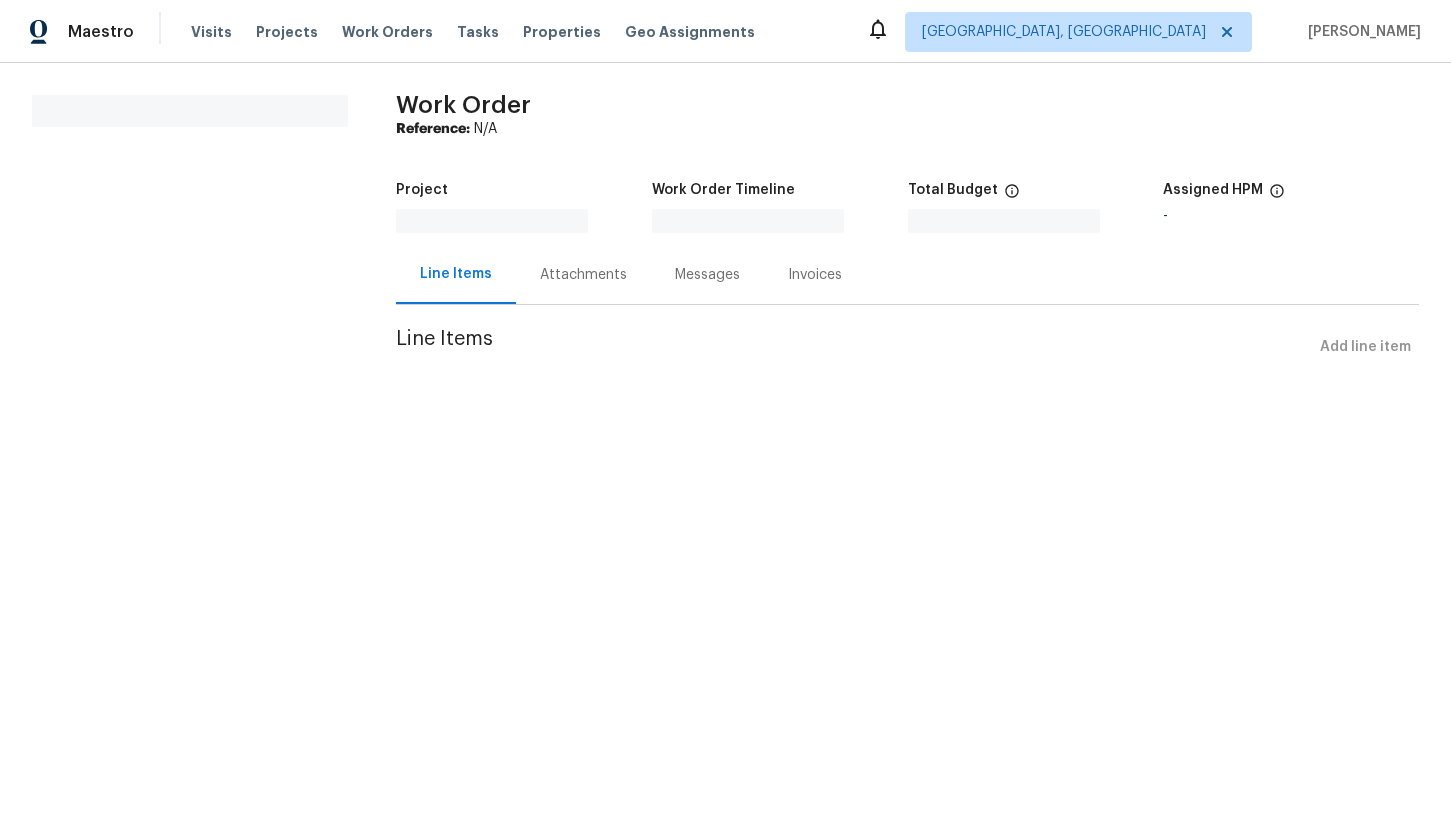 scroll, scrollTop: 0, scrollLeft: 0, axis: both 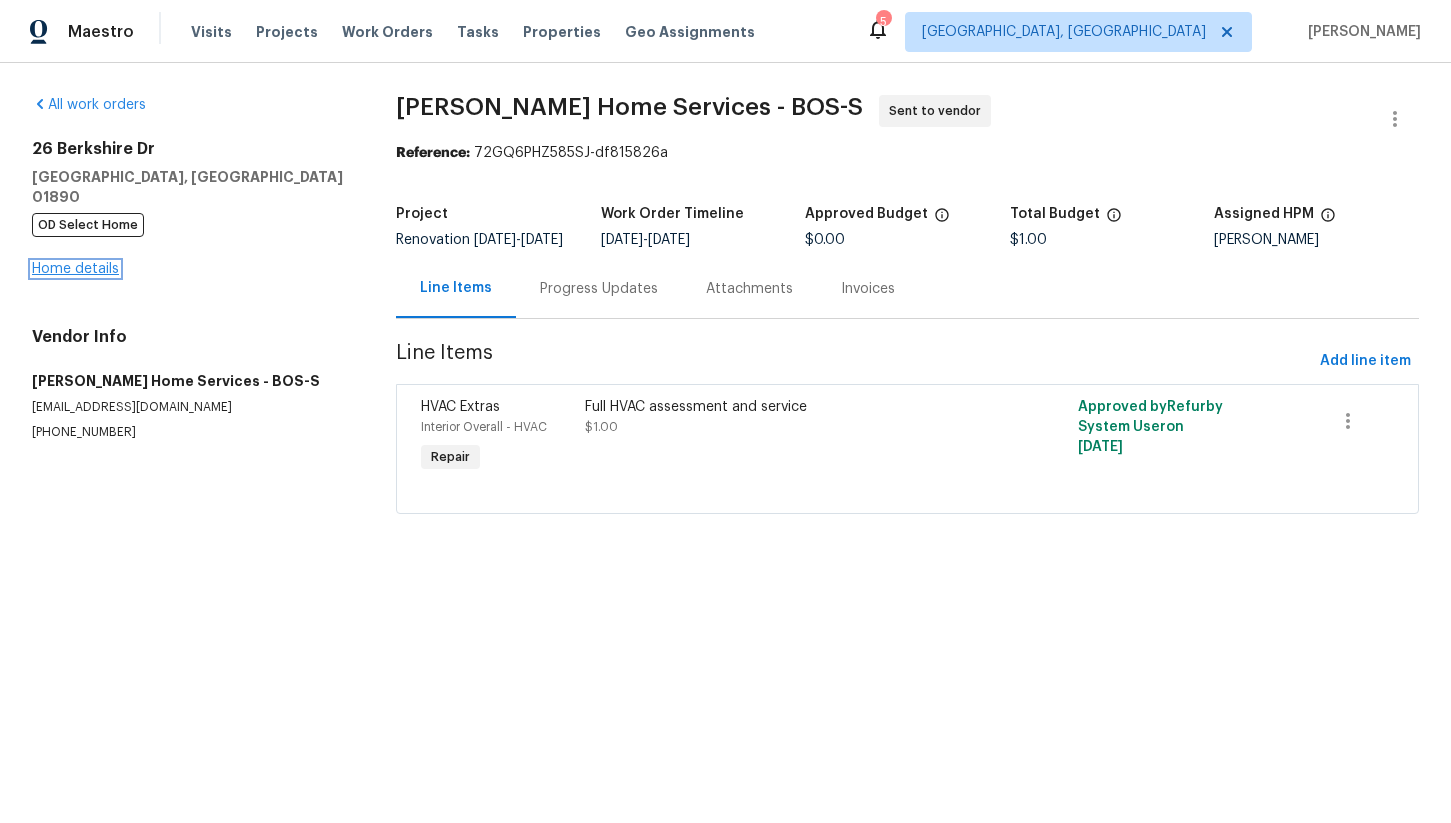 click on "Home details" at bounding box center [75, 269] 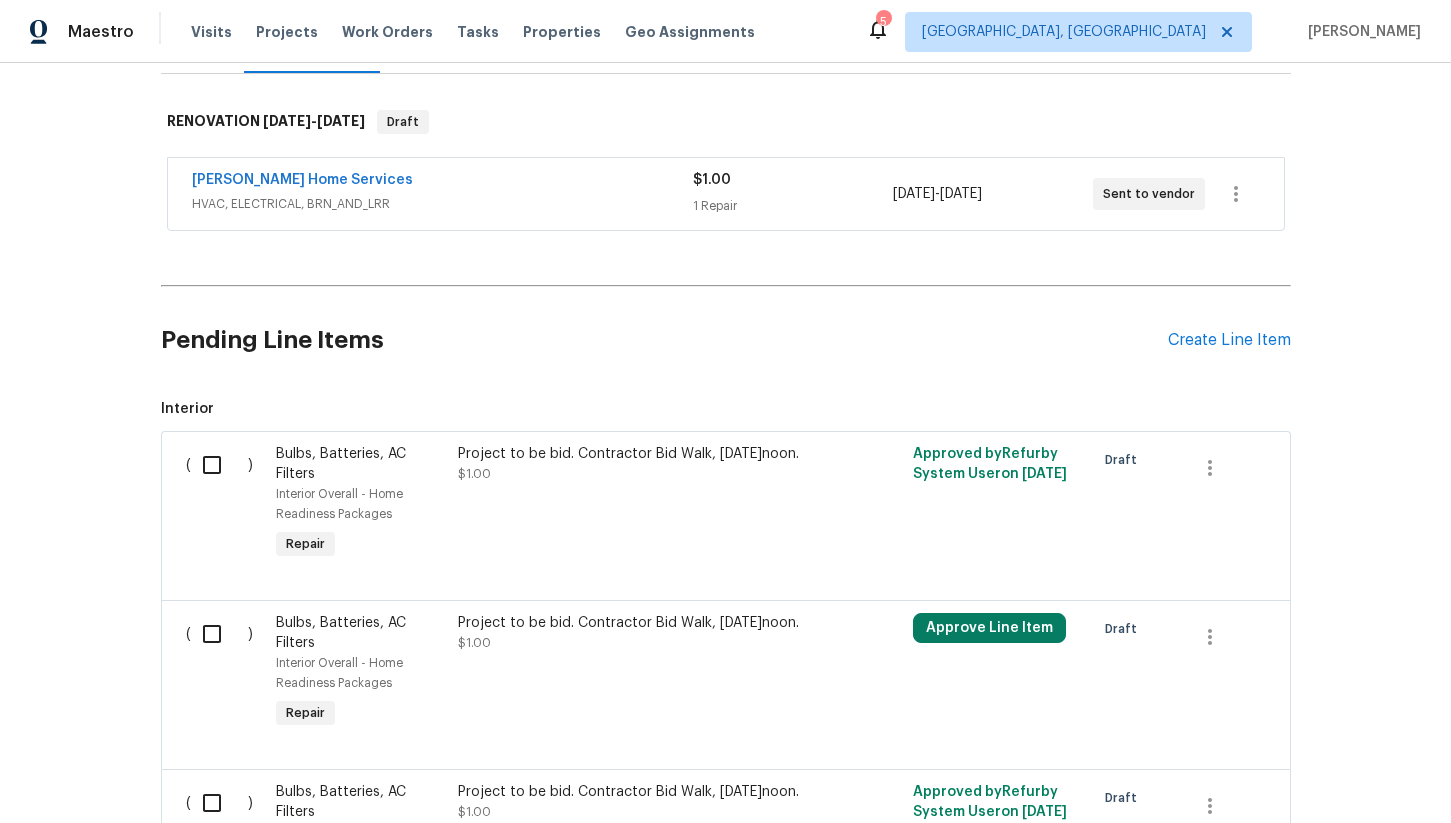 scroll, scrollTop: 544, scrollLeft: 0, axis: vertical 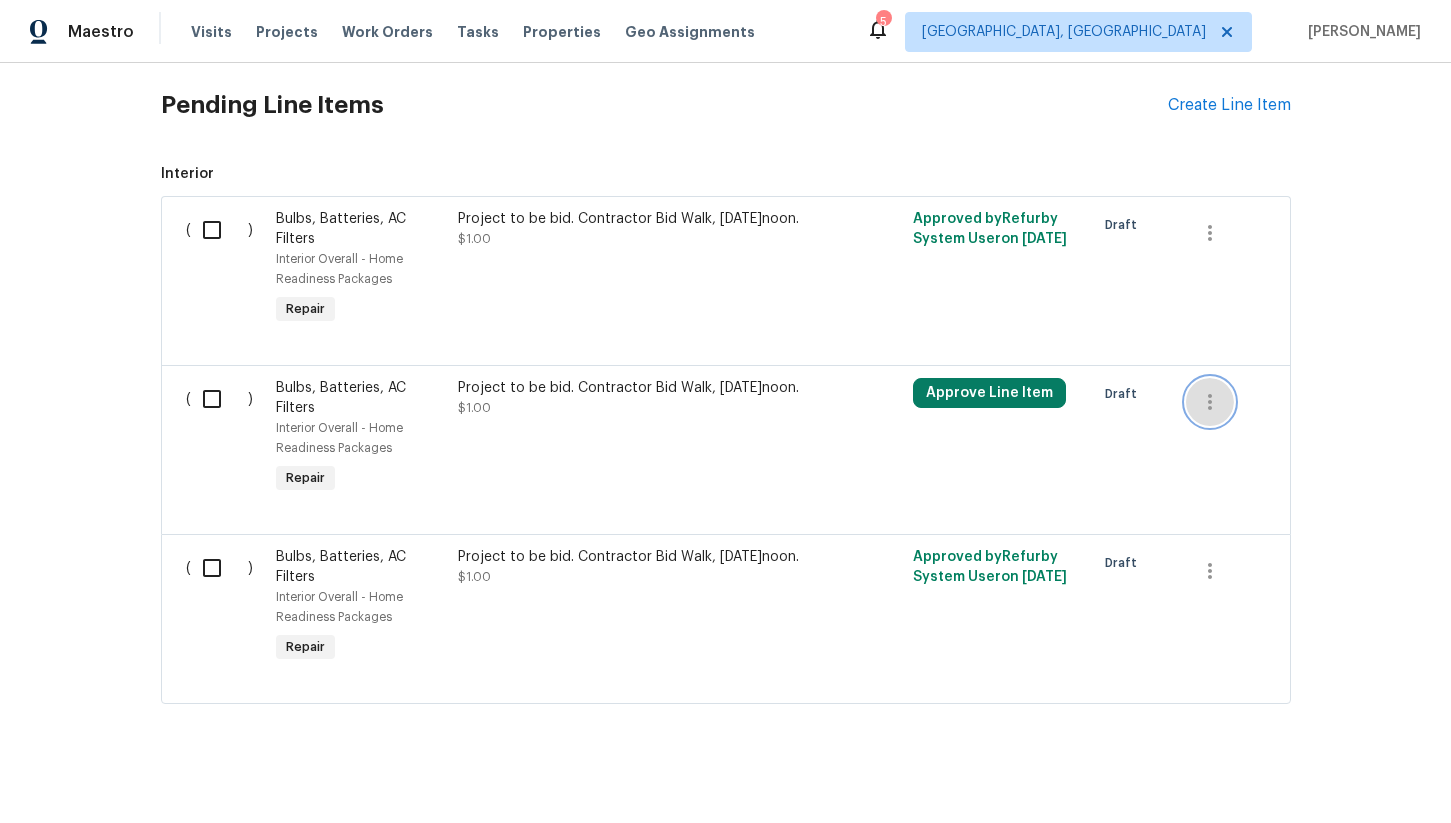click at bounding box center [1210, 402] 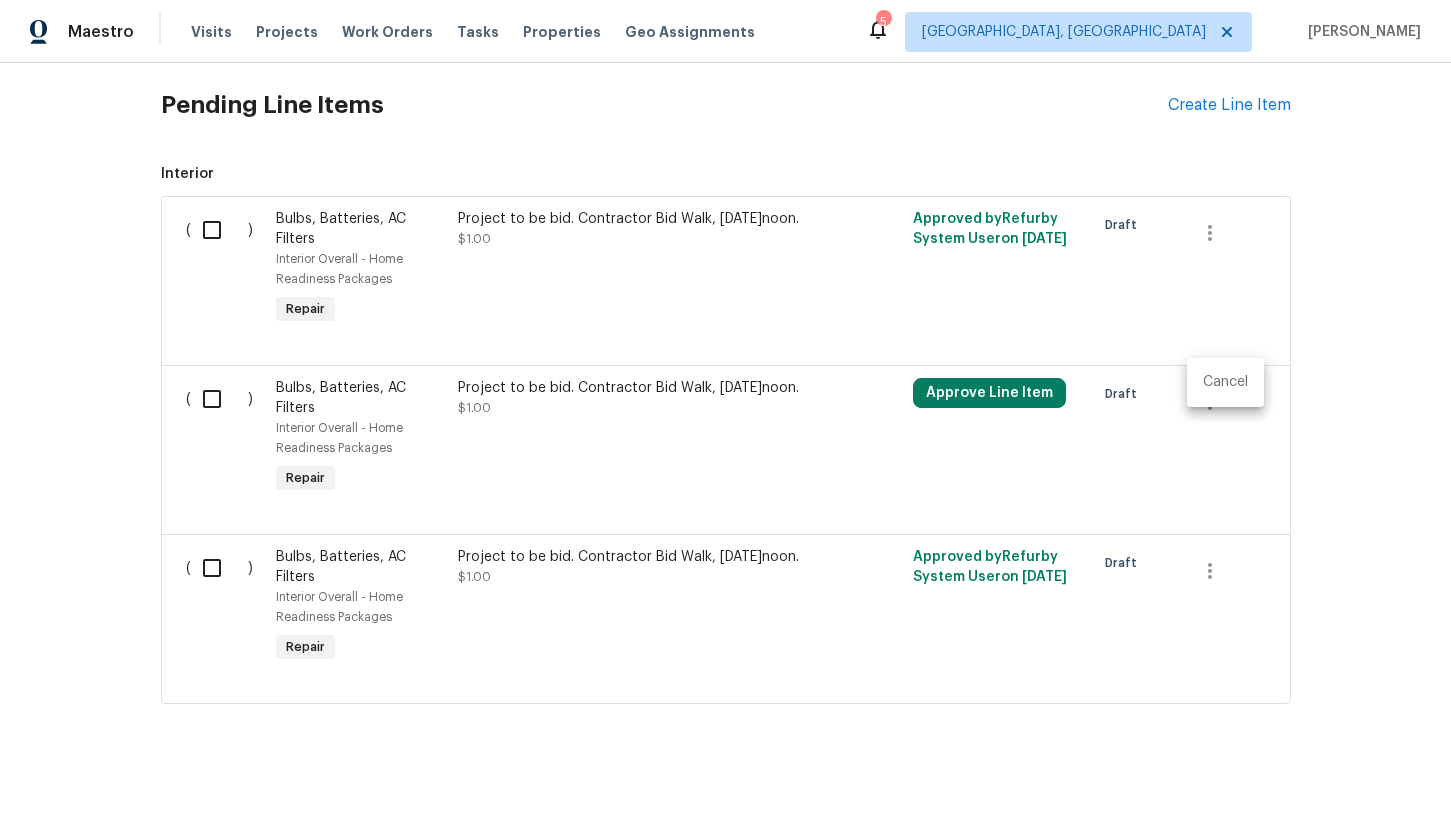 click on "Cancel" at bounding box center [1225, 382] 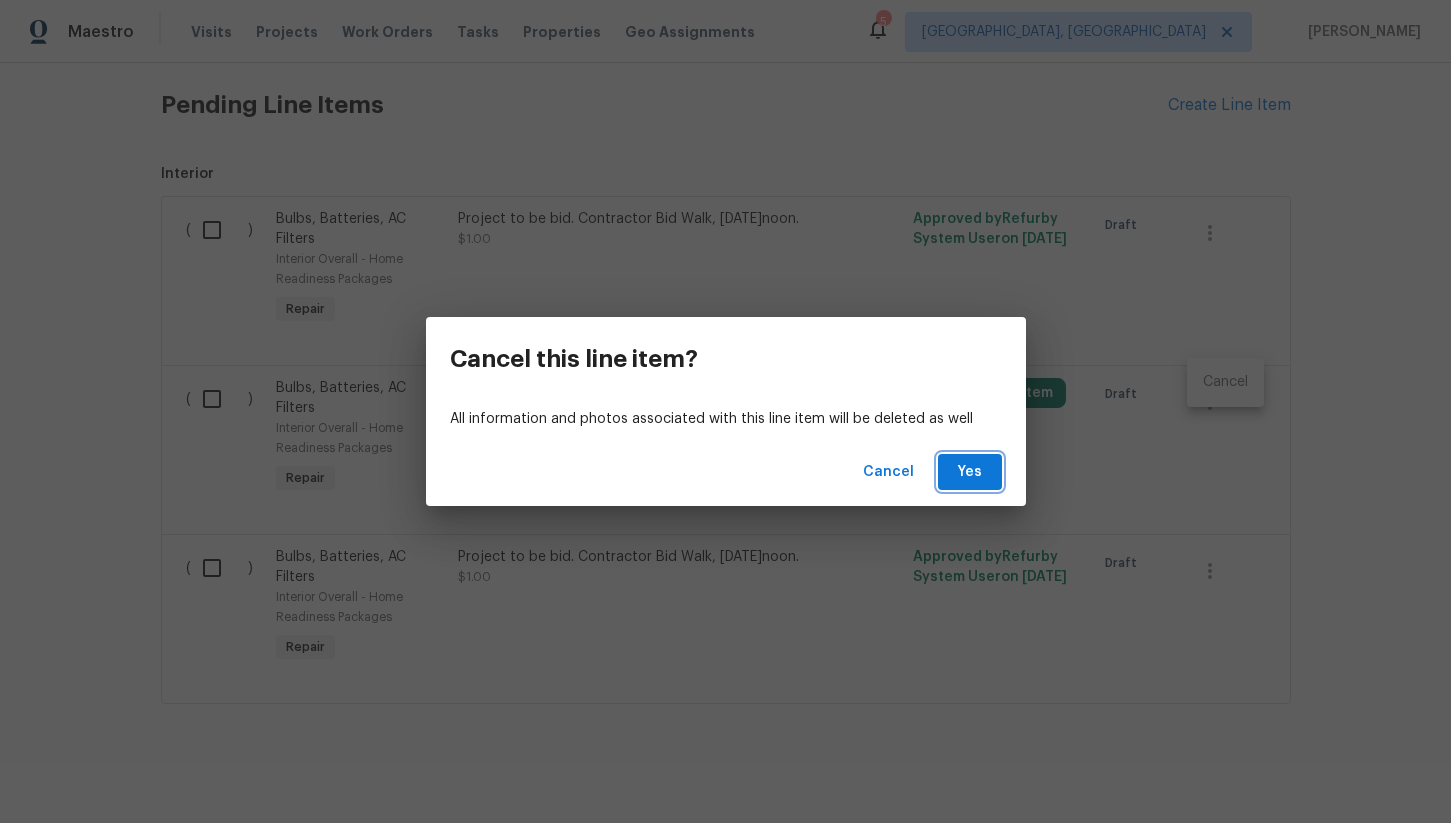 click on "Yes" at bounding box center [970, 472] 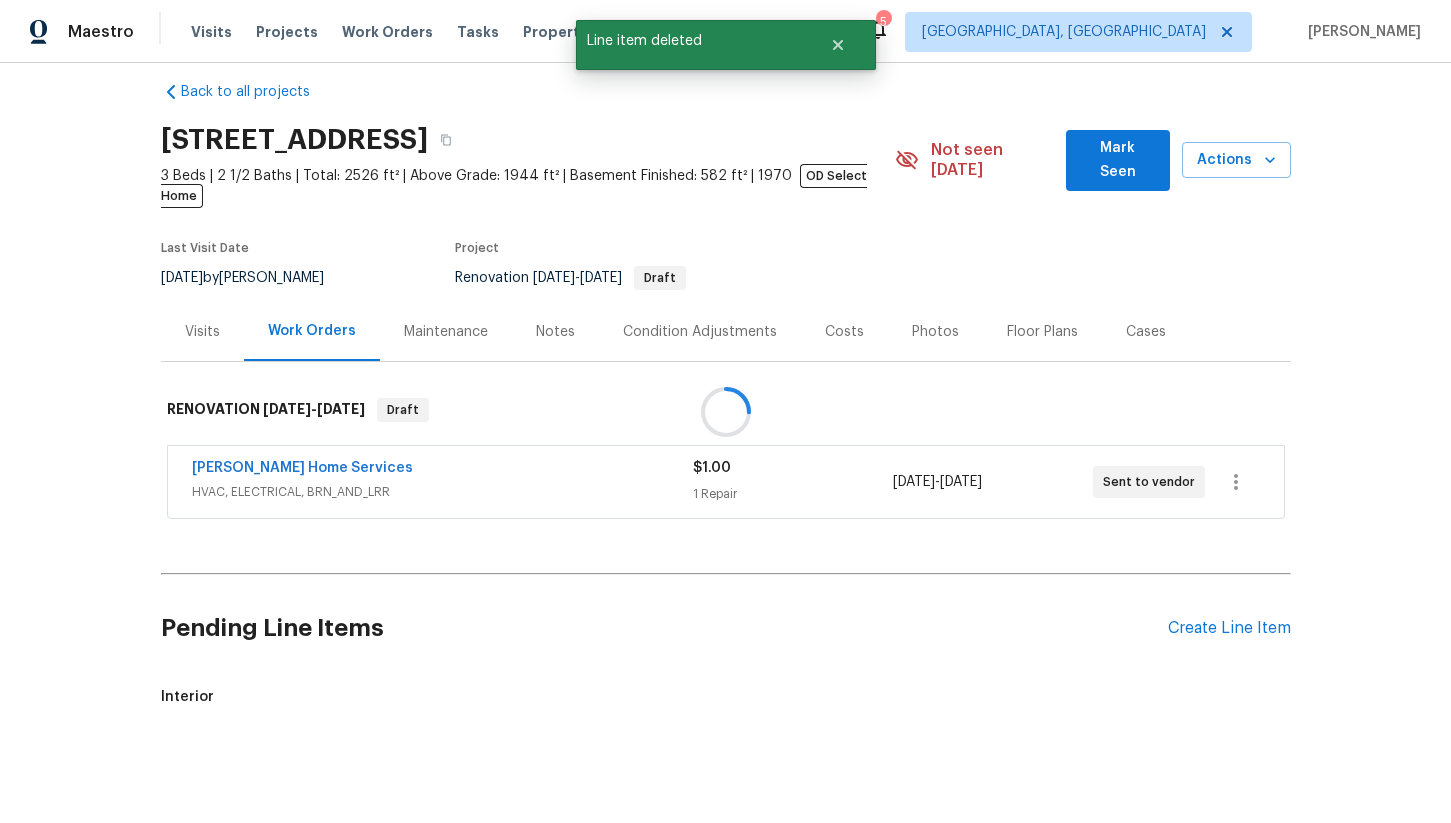 scroll, scrollTop: 374, scrollLeft: 0, axis: vertical 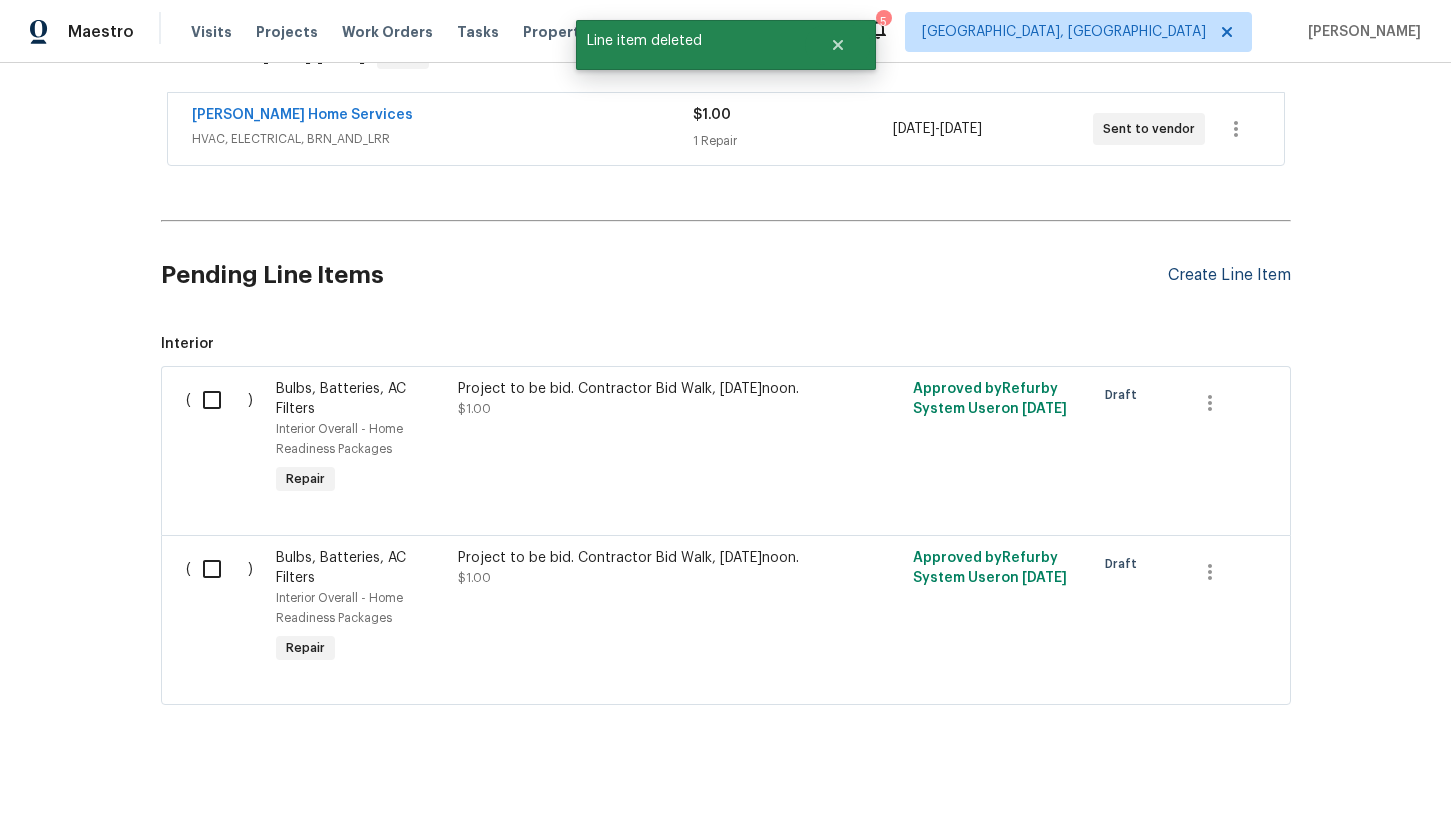 click on "Create Line Item" at bounding box center (1229, 275) 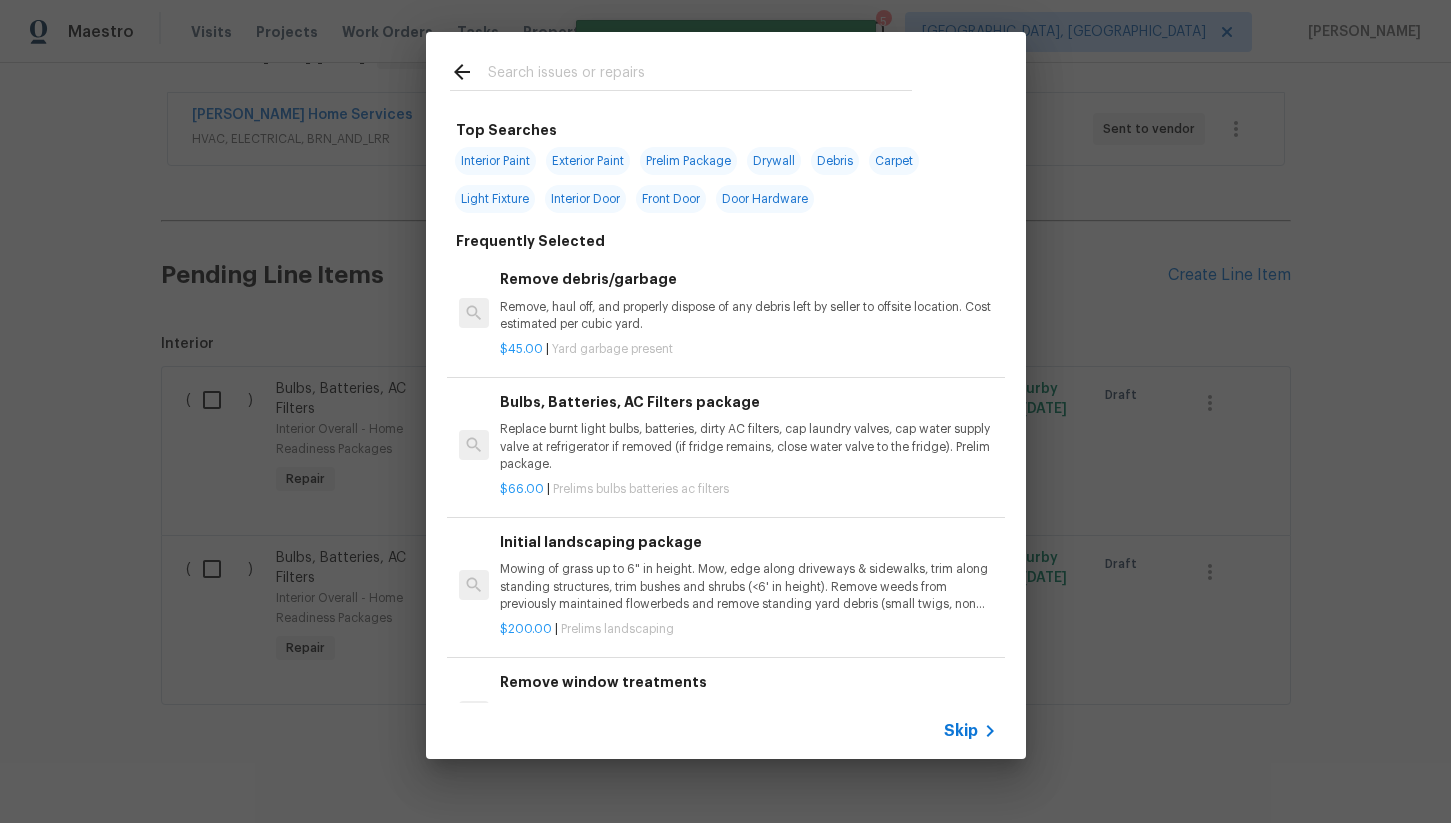 click at bounding box center (700, 75) 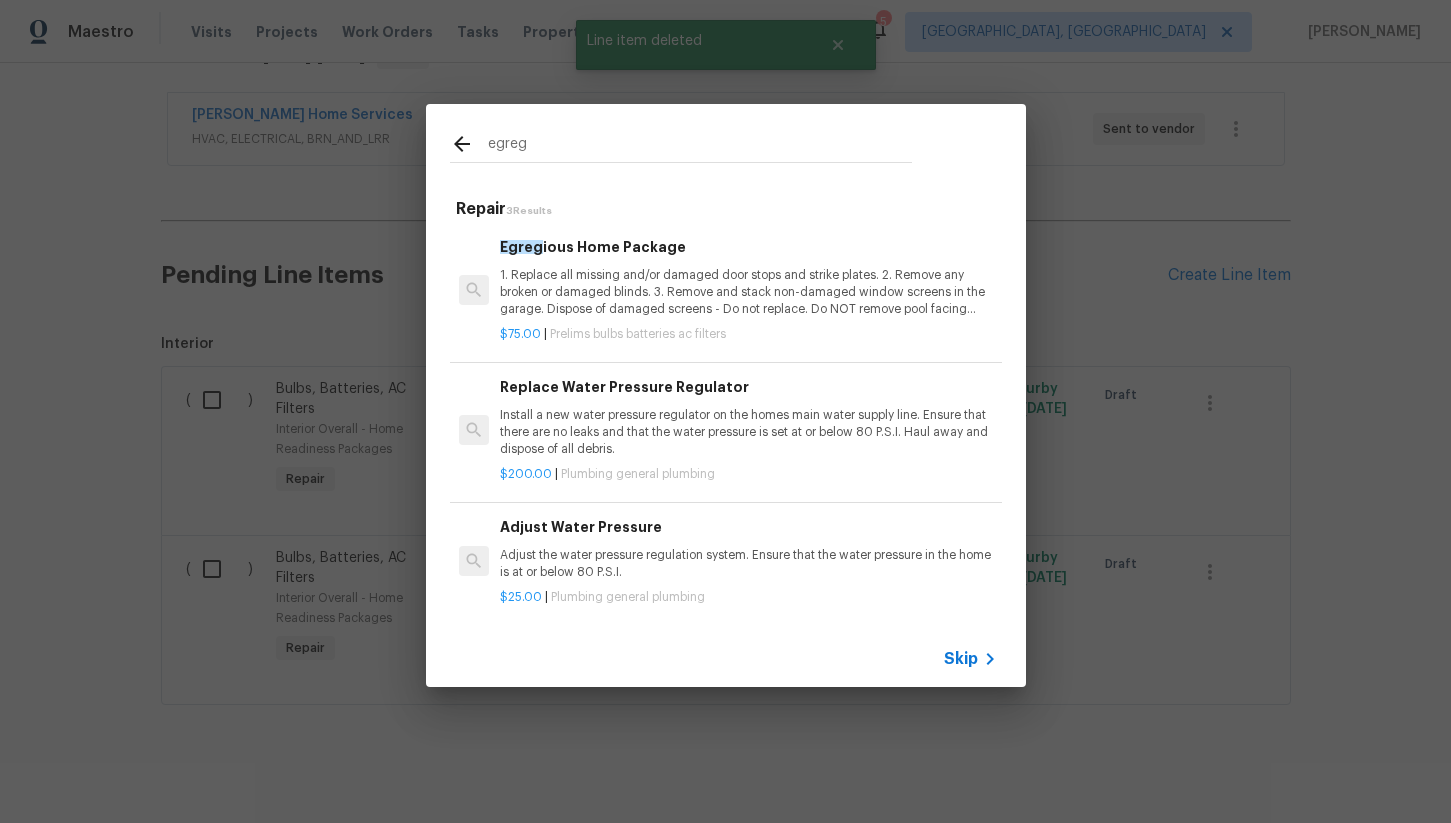 type on "egreg" 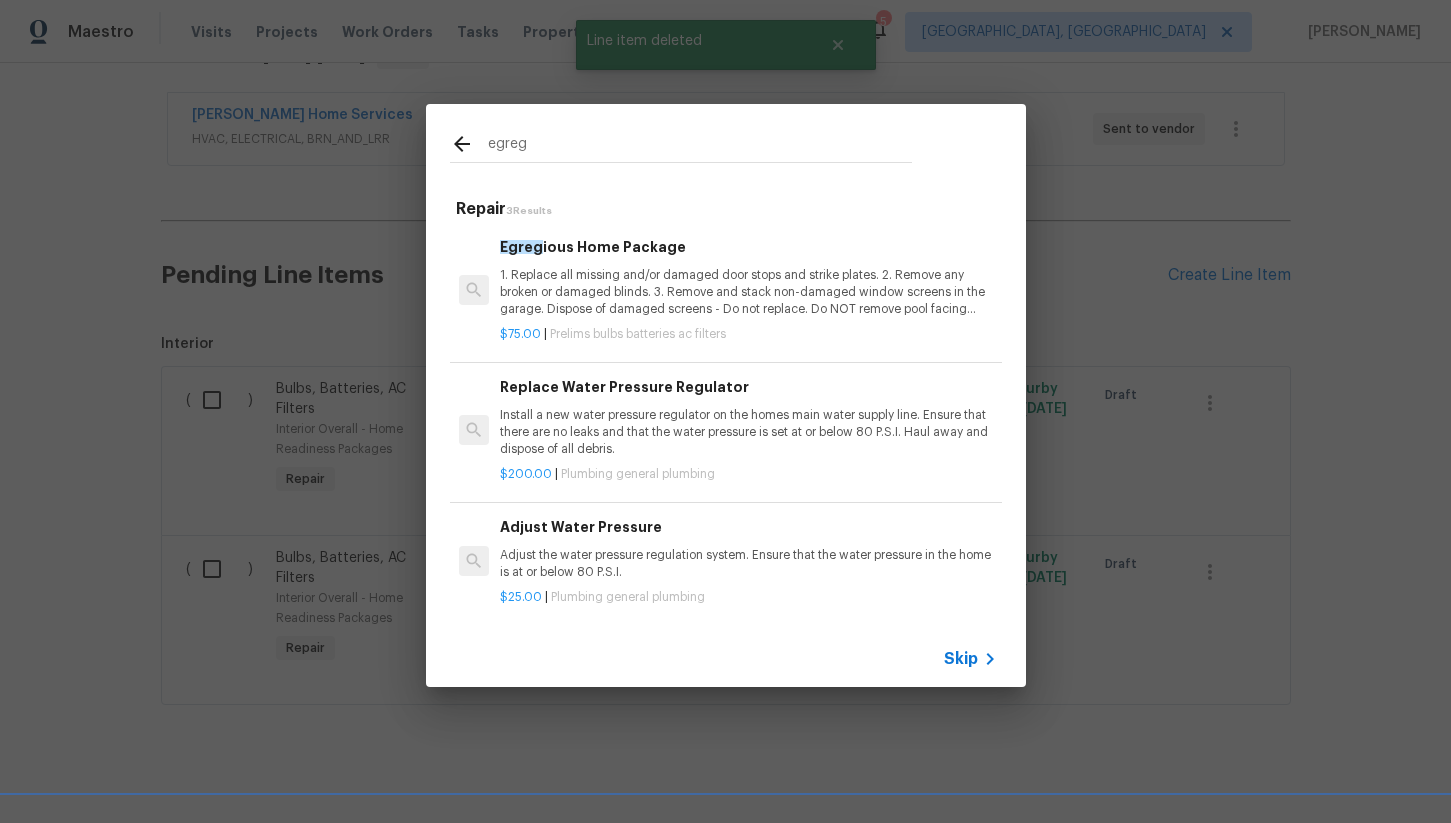 click on "$75.00   |   Prelims bulbs batteries ac filters" at bounding box center (748, 330) 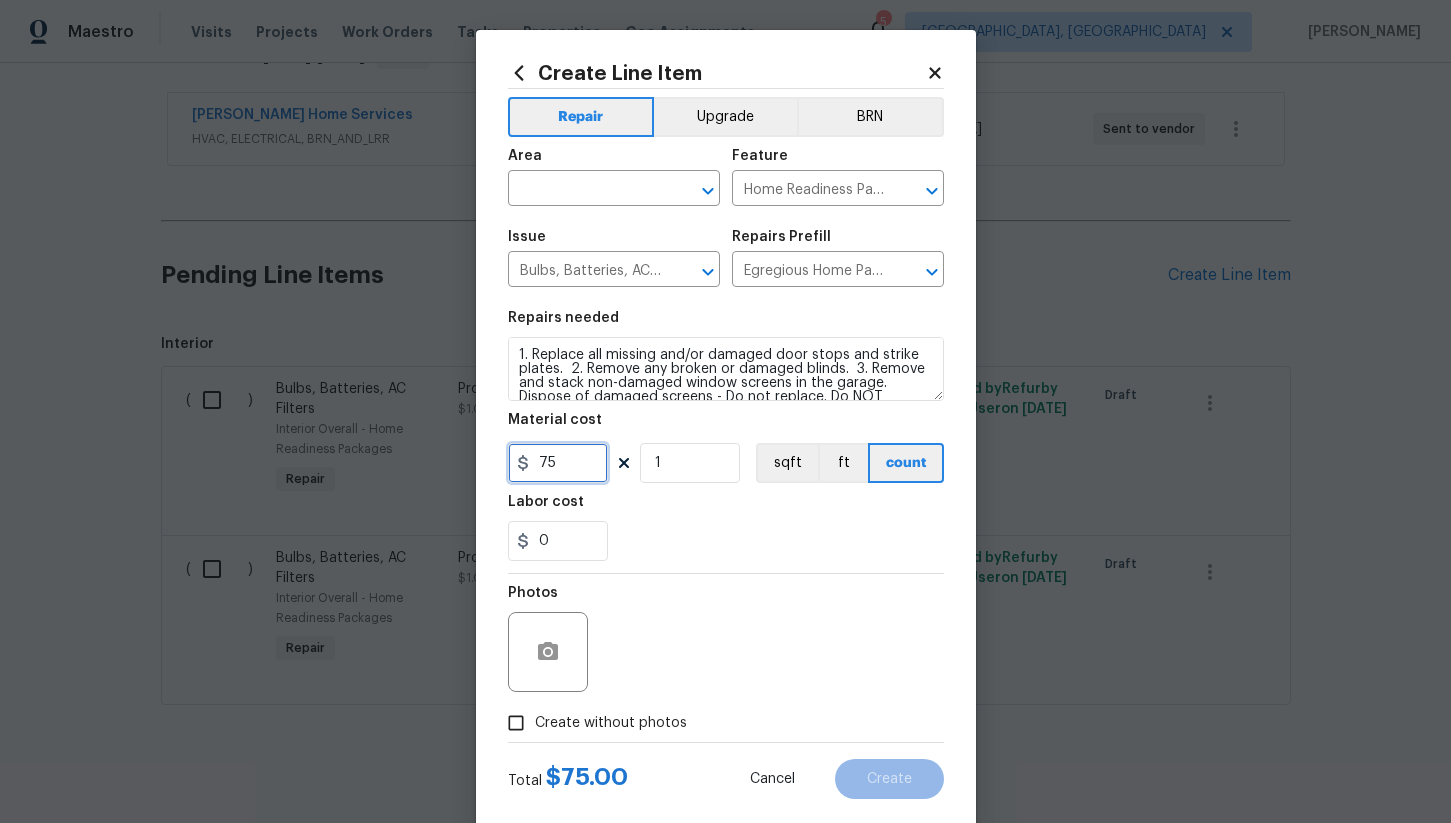 click on "75" at bounding box center (558, 463) 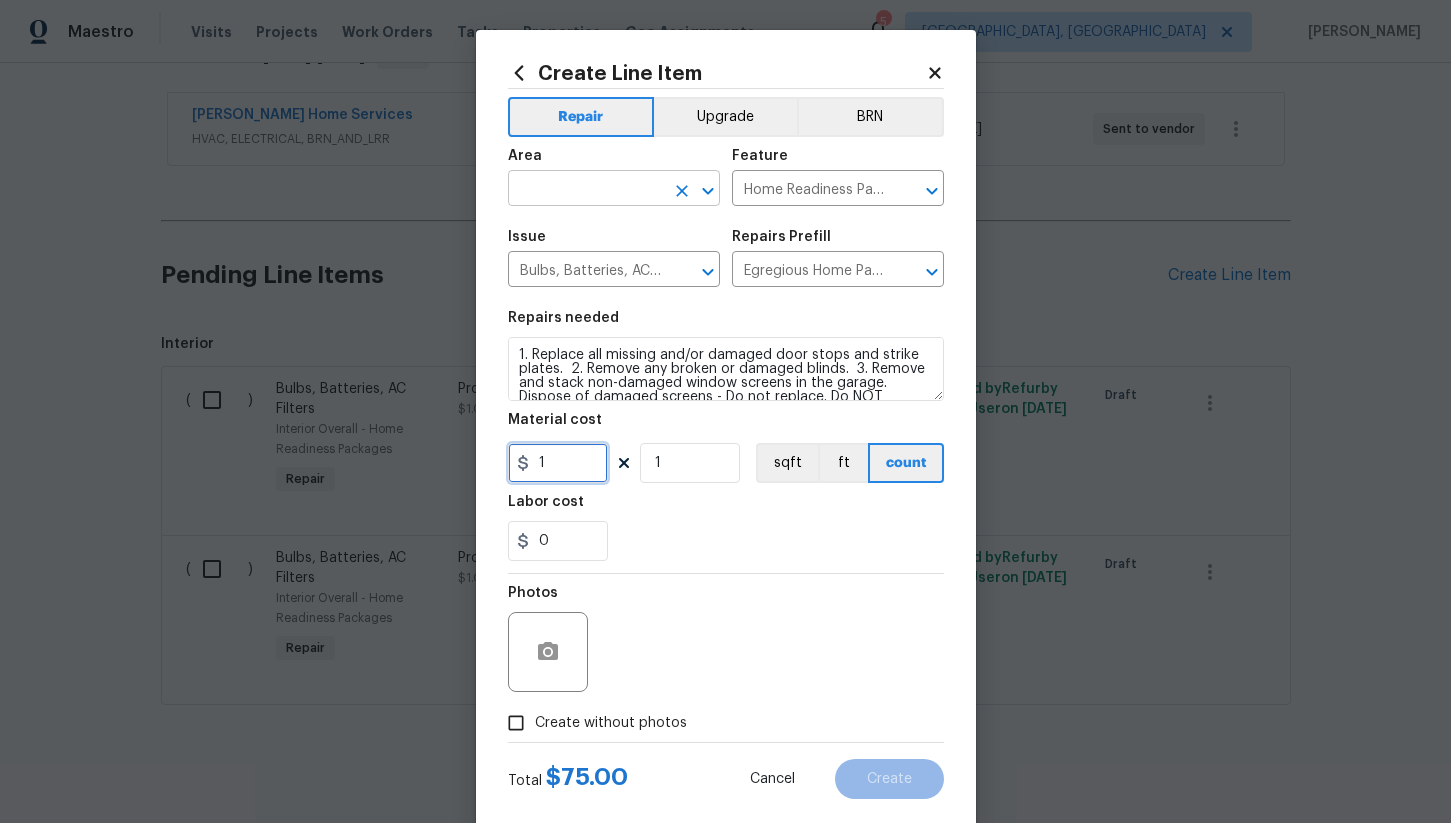 type on "1" 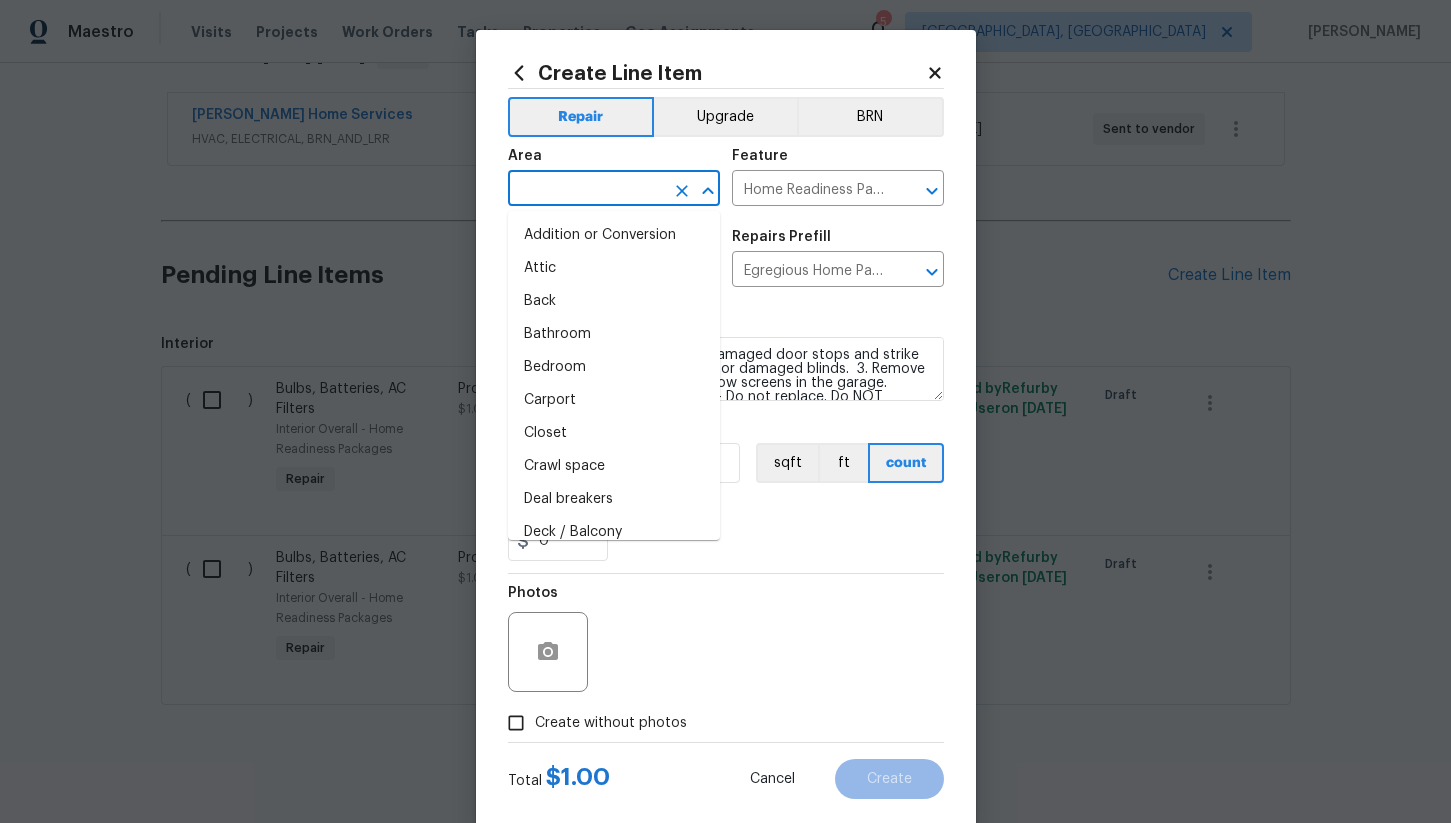 click at bounding box center [586, 190] 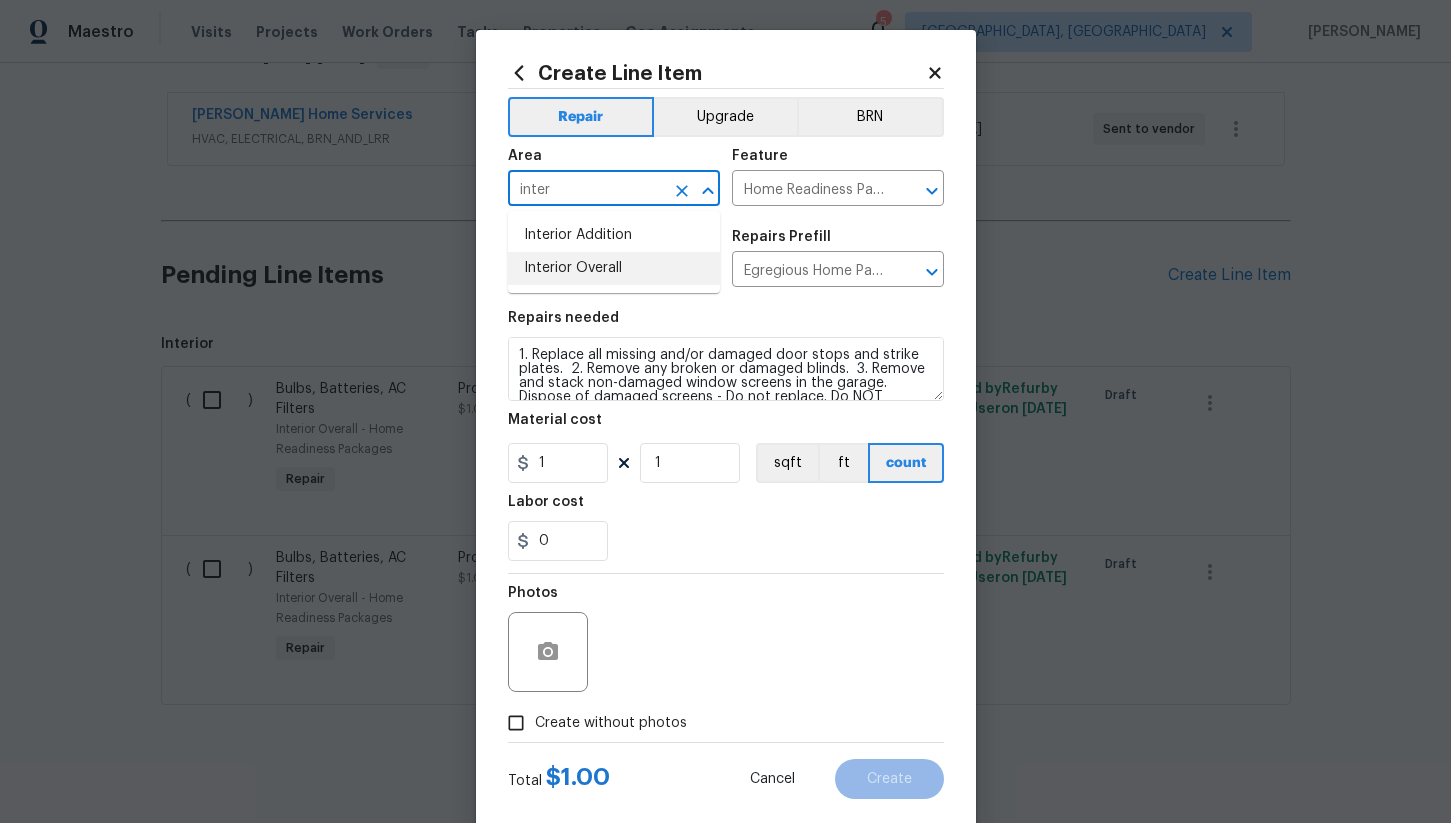 click on "Interior Overall" at bounding box center [614, 268] 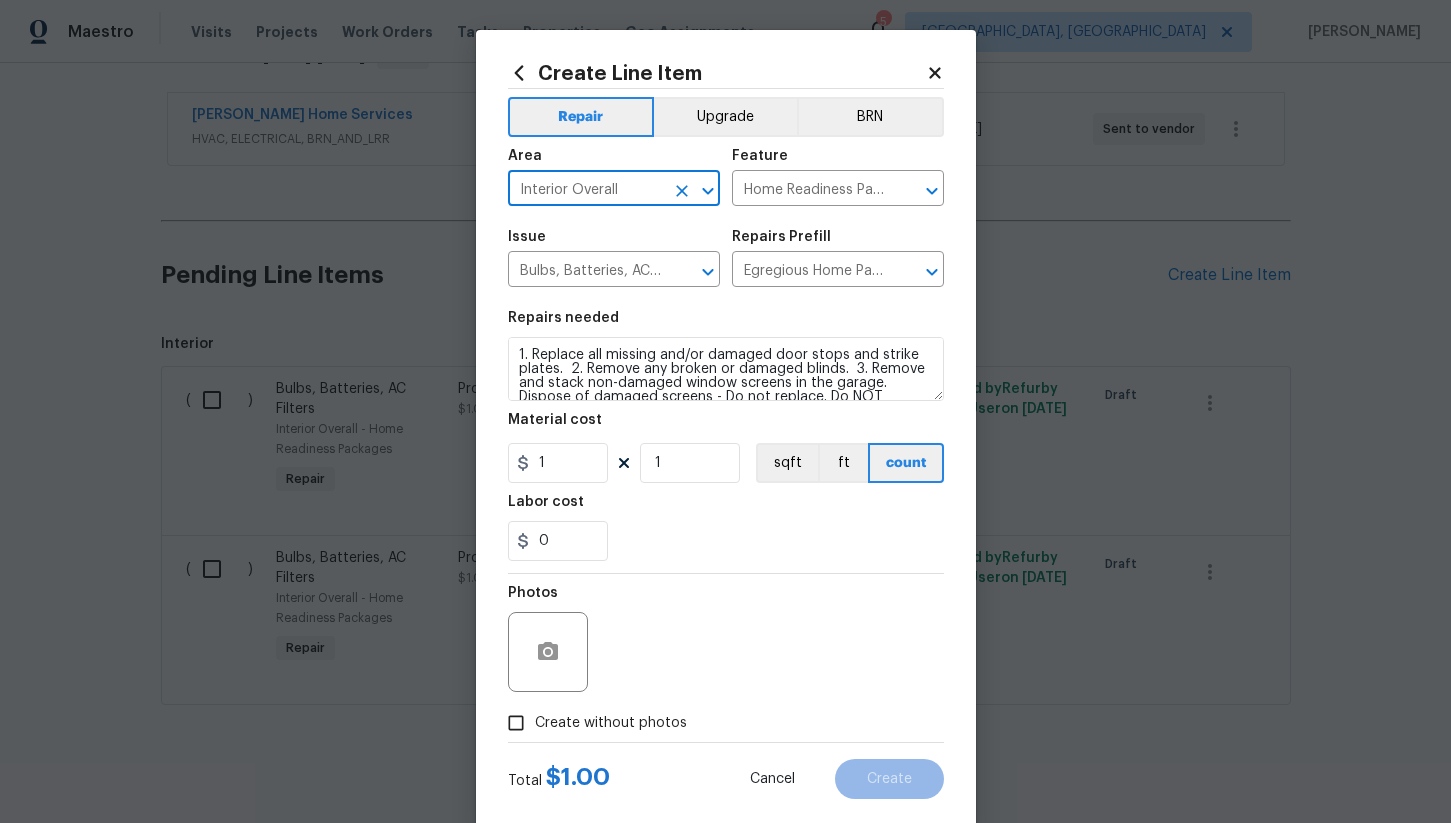 type on "Interior Overall" 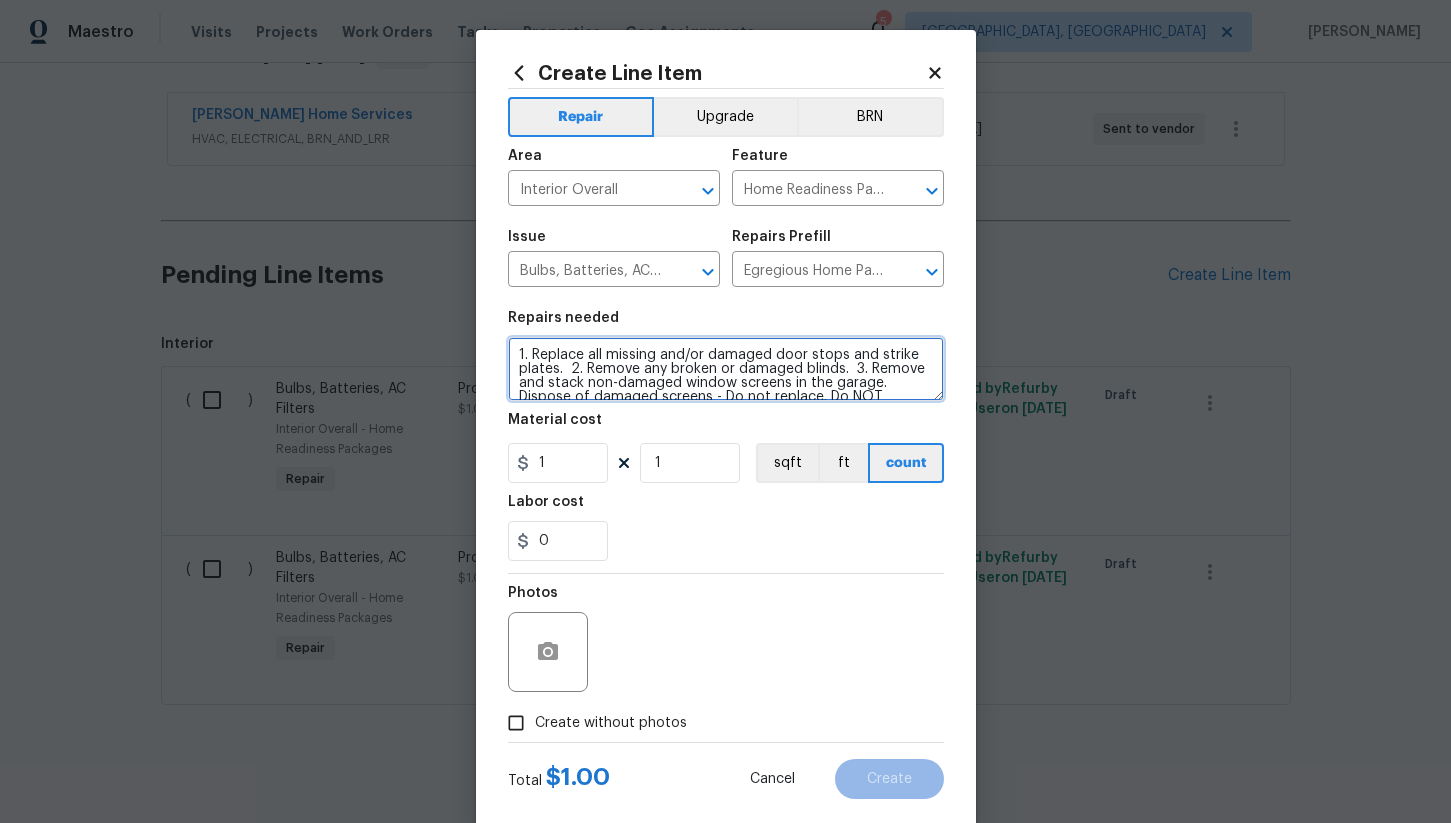 click on "1. Replace all missing and/or damaged door stops and strike plates.  2. Remove any broken or damaged blinds.  3. Remove and stack non-damaged window screens in the garage. Dispose of damaged screens - Do not replace. Do NOT remove pool facing window screens.  4. Replace any missing, broken, or inconsistent color switch plates/receptacle cover plates with appropriate color. If all plates in an area/room are a unique style but matching – request approval to keep.  5. Replace all burnt out light bulbs. Bulbs in fixtures should be matching (both style and color). All vanity fixtures must have vanity bulbs. This includes microwave and oven bulbs.  6. Replace all batteries and test all smoke detectors for functionality. Pictures with date printed on batteries needed for approval.  7. Cap all unused water and gas lines (i.e. refrigerator, water heater, washer supply hot/cold, gas line for dryer, etc).  8. Install new pleated HVAC air filters" at bounding box center [726, 369] 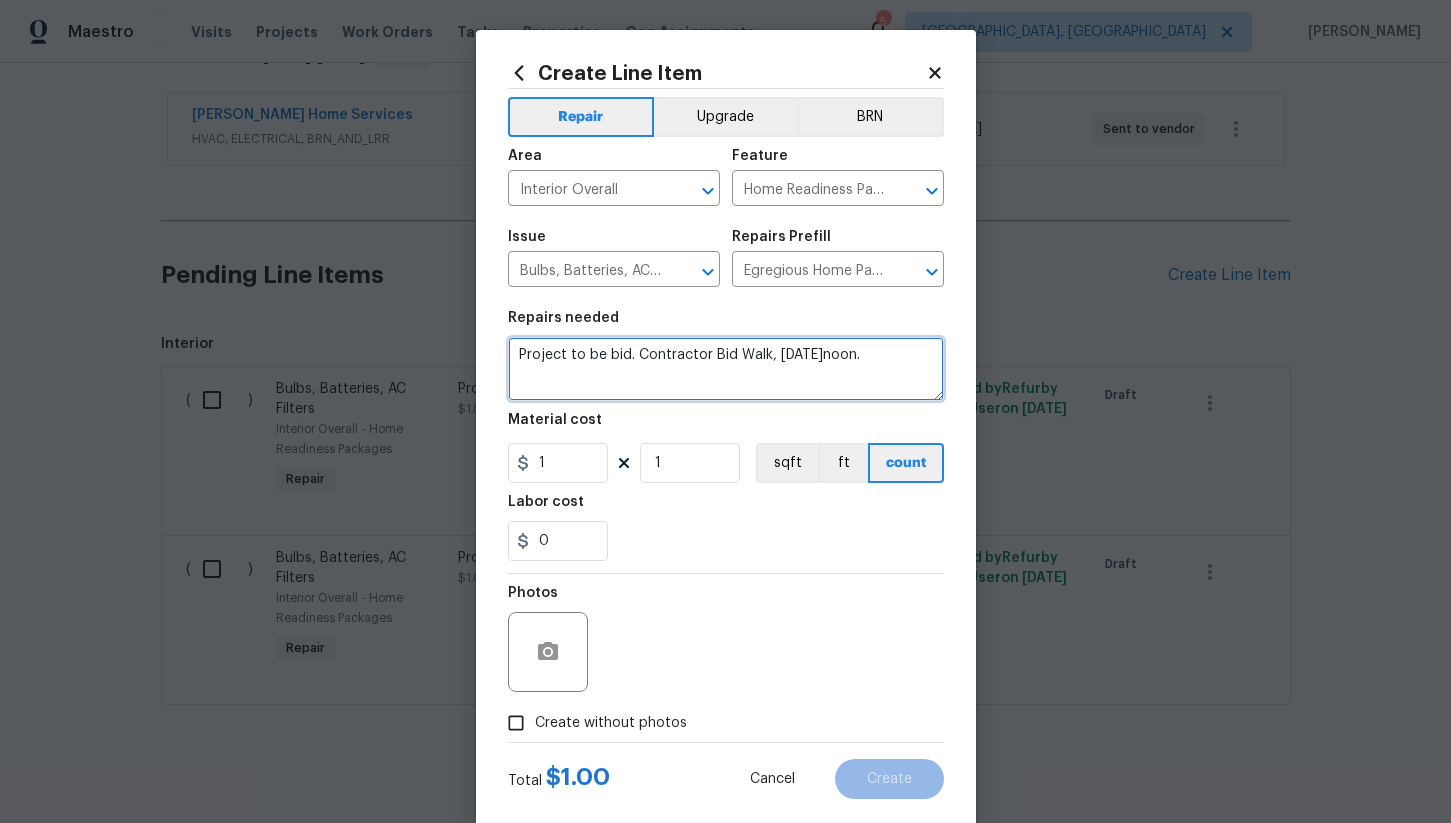type on "Project to be bid. Contractor Bid Walk, [DATE]noon." 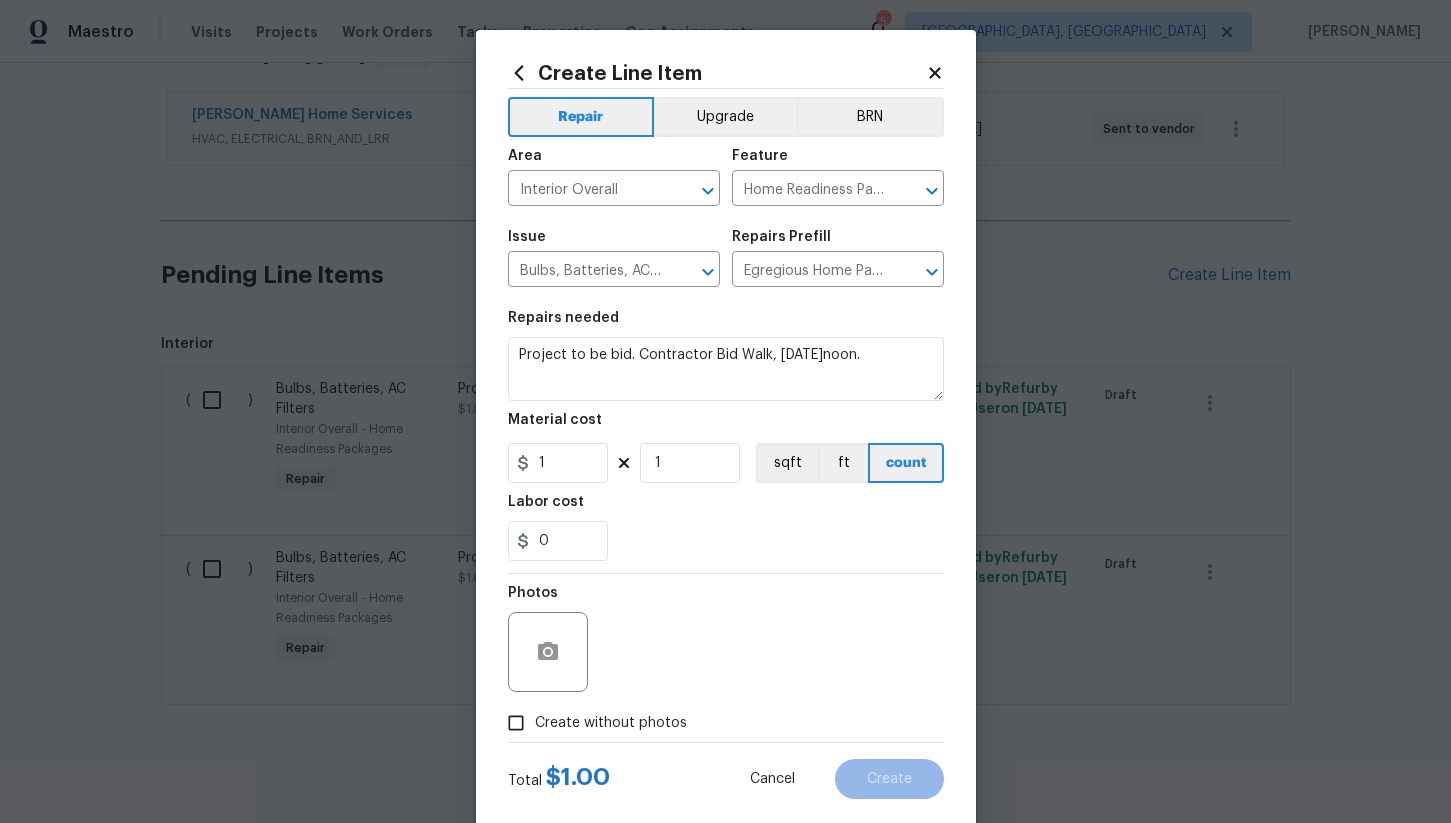 click on "Photos" at bounding box center (726, 639) 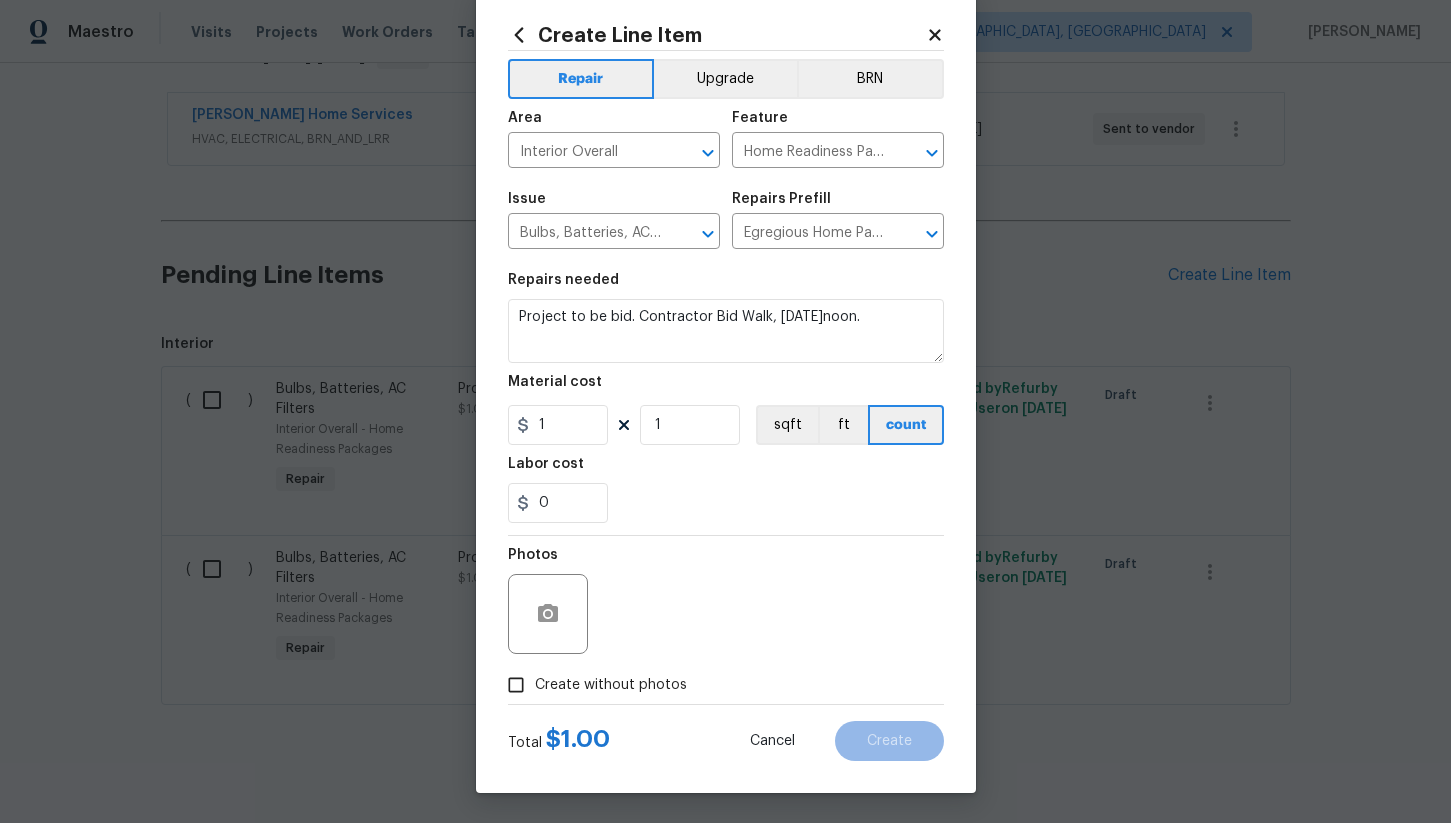 click on "Photos" at bounding box center (726, 601) 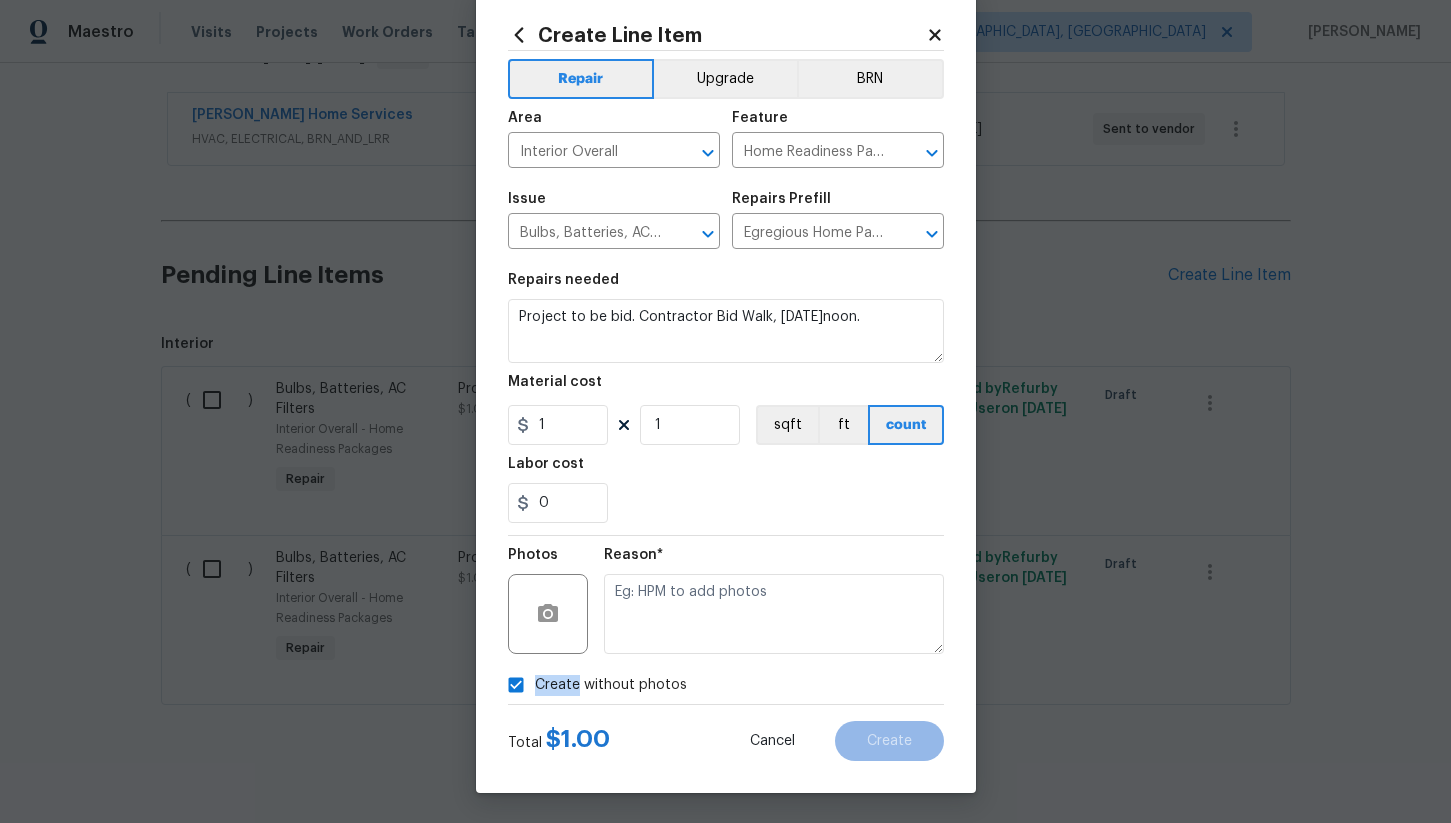 click on "Create without photos" at bounding box center [592, 685] 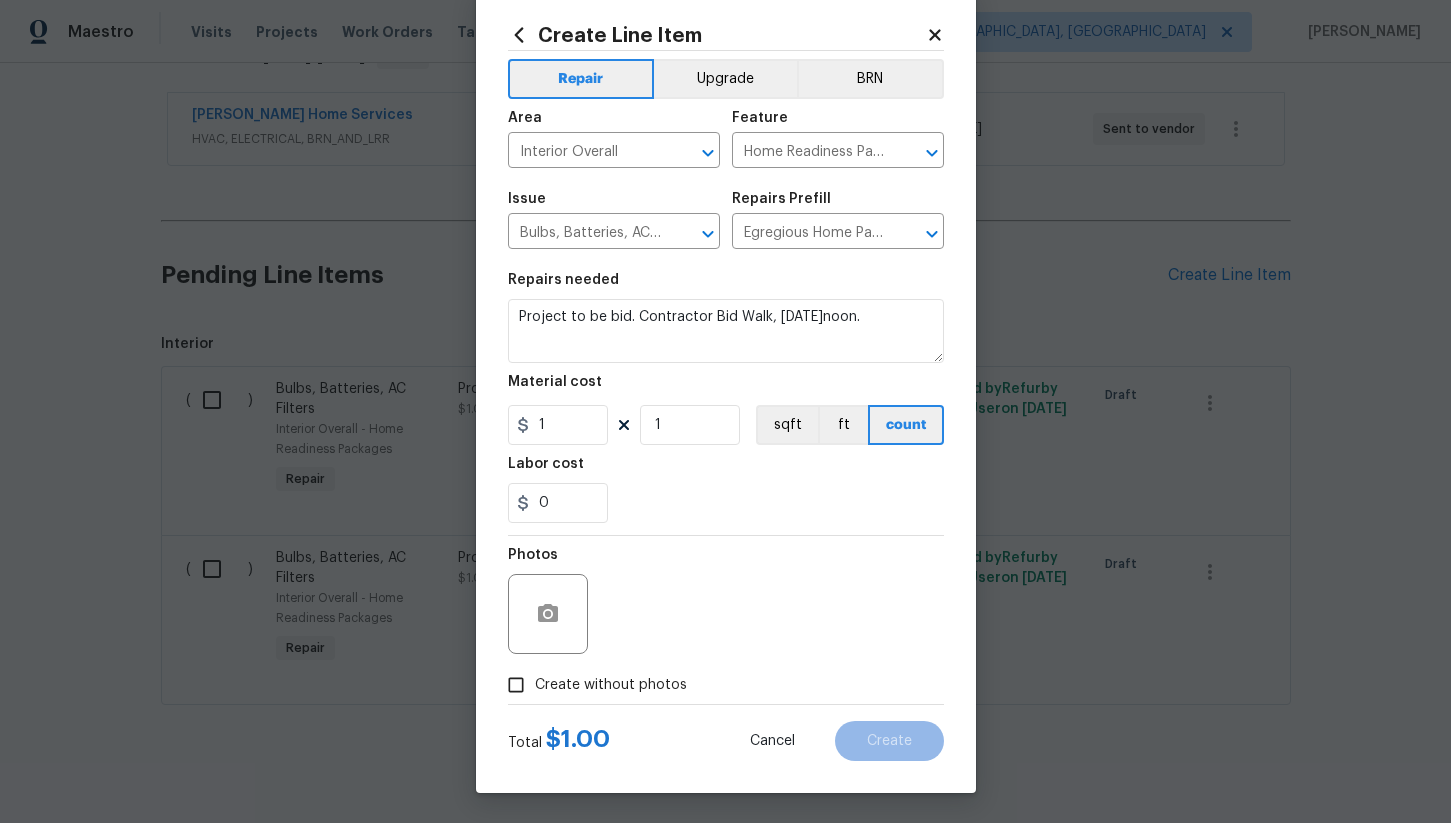 click on "Create without photos" at bounding box center (611, 685) 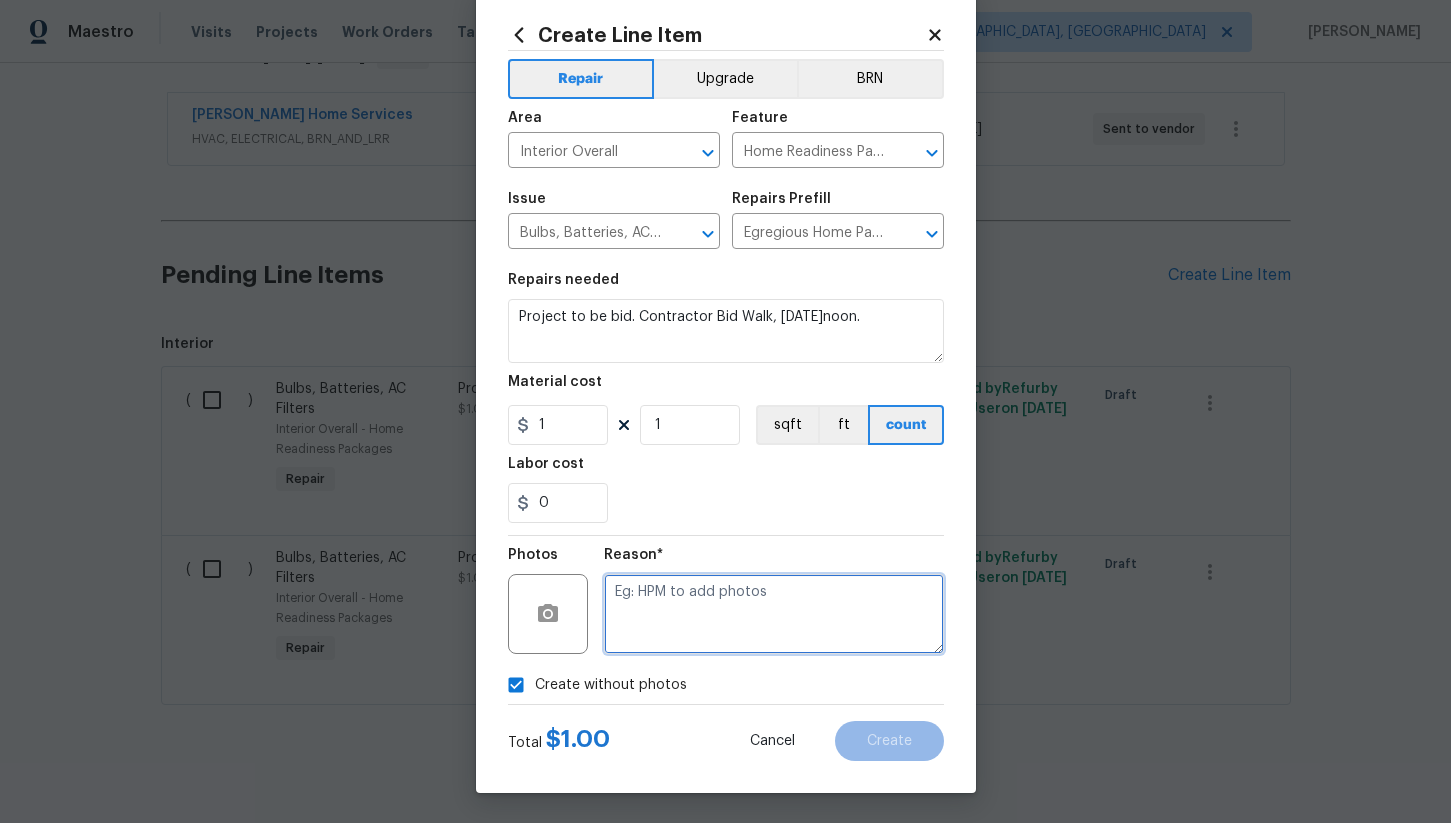 click at bounding box center [774, 614] 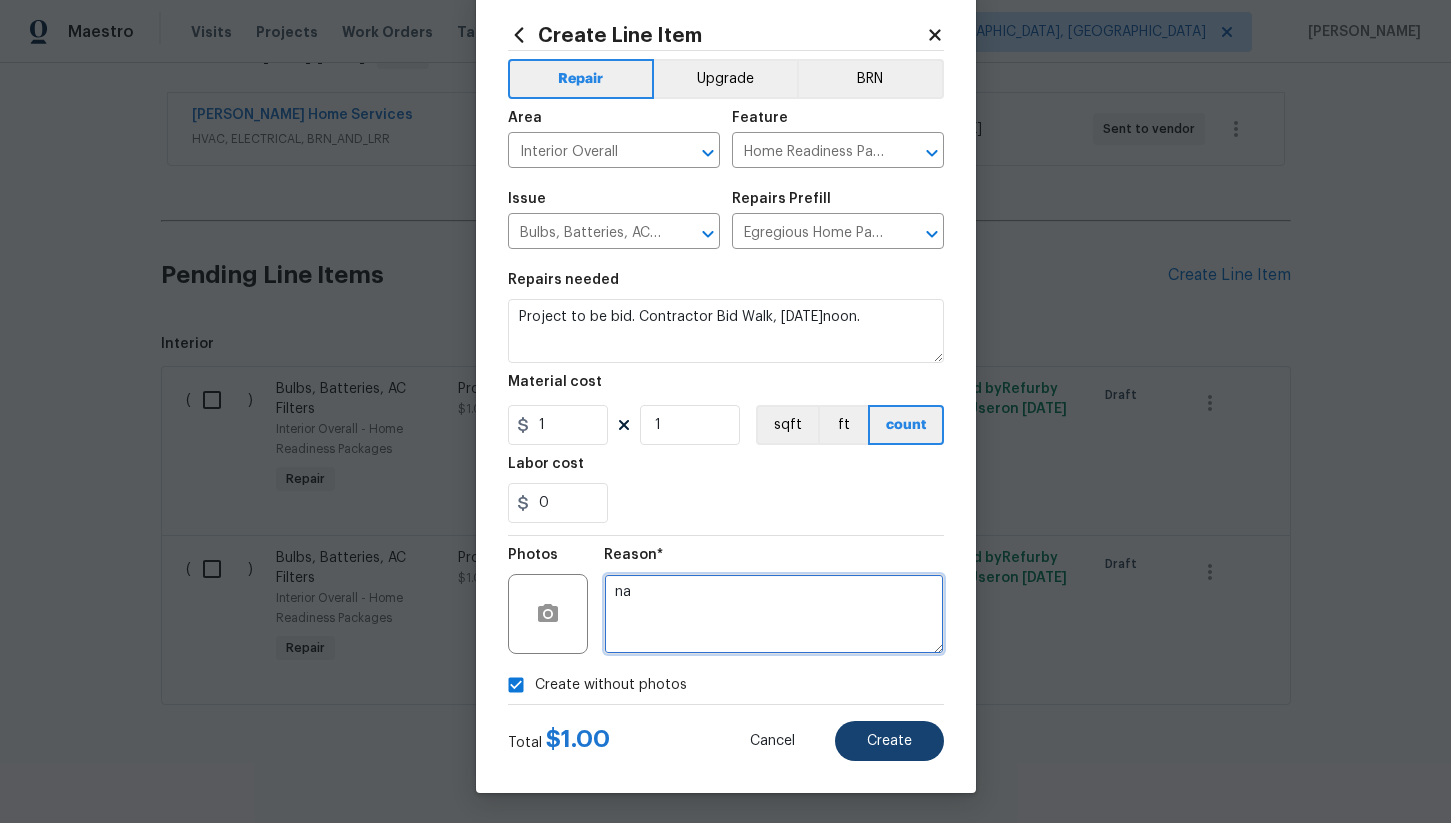 type on "na" 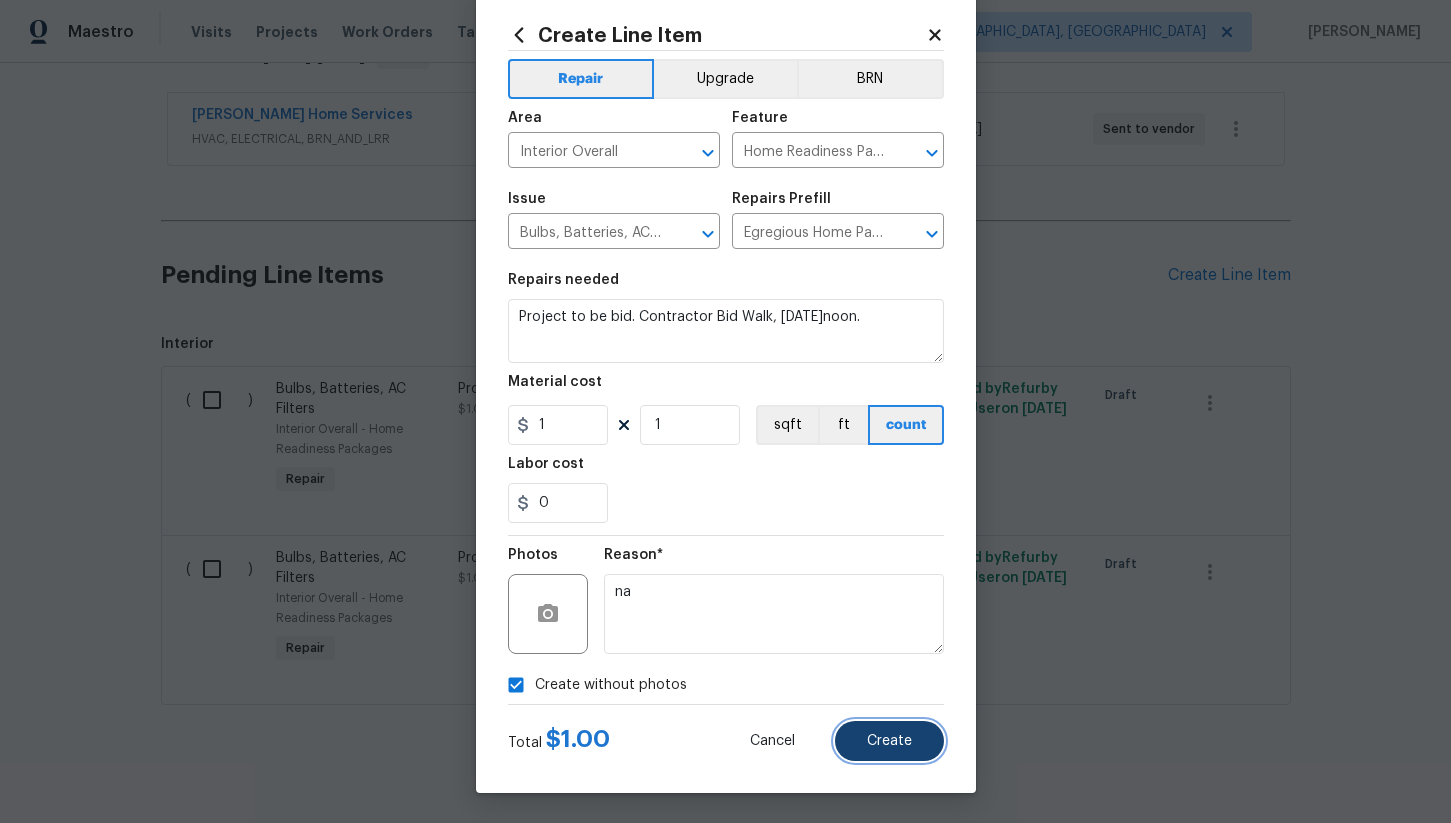 click on "Create" at bounding box center (889, 741) 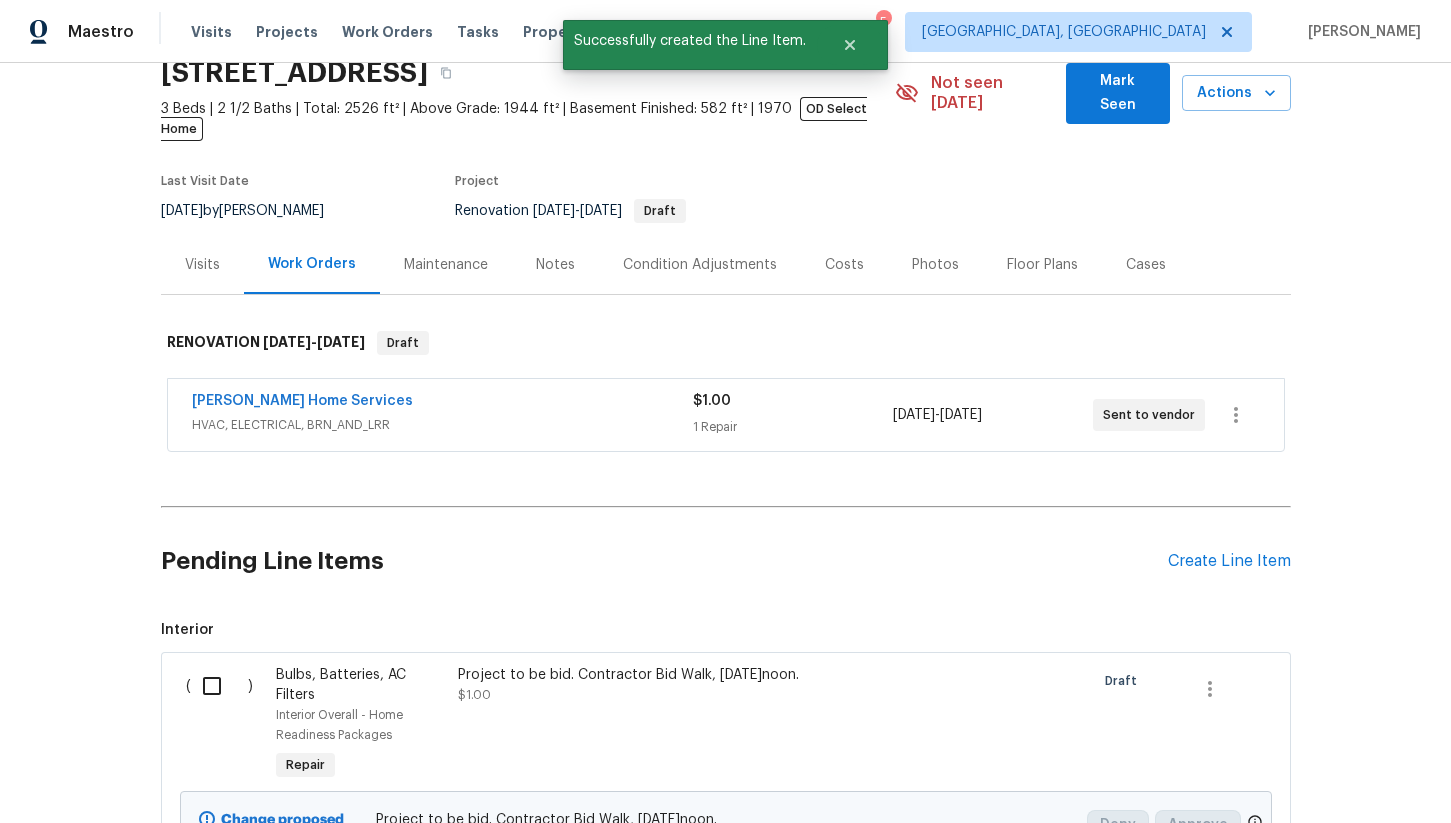 scroll, scrollTop: 71, scrollLeft: 0, axis: vertical 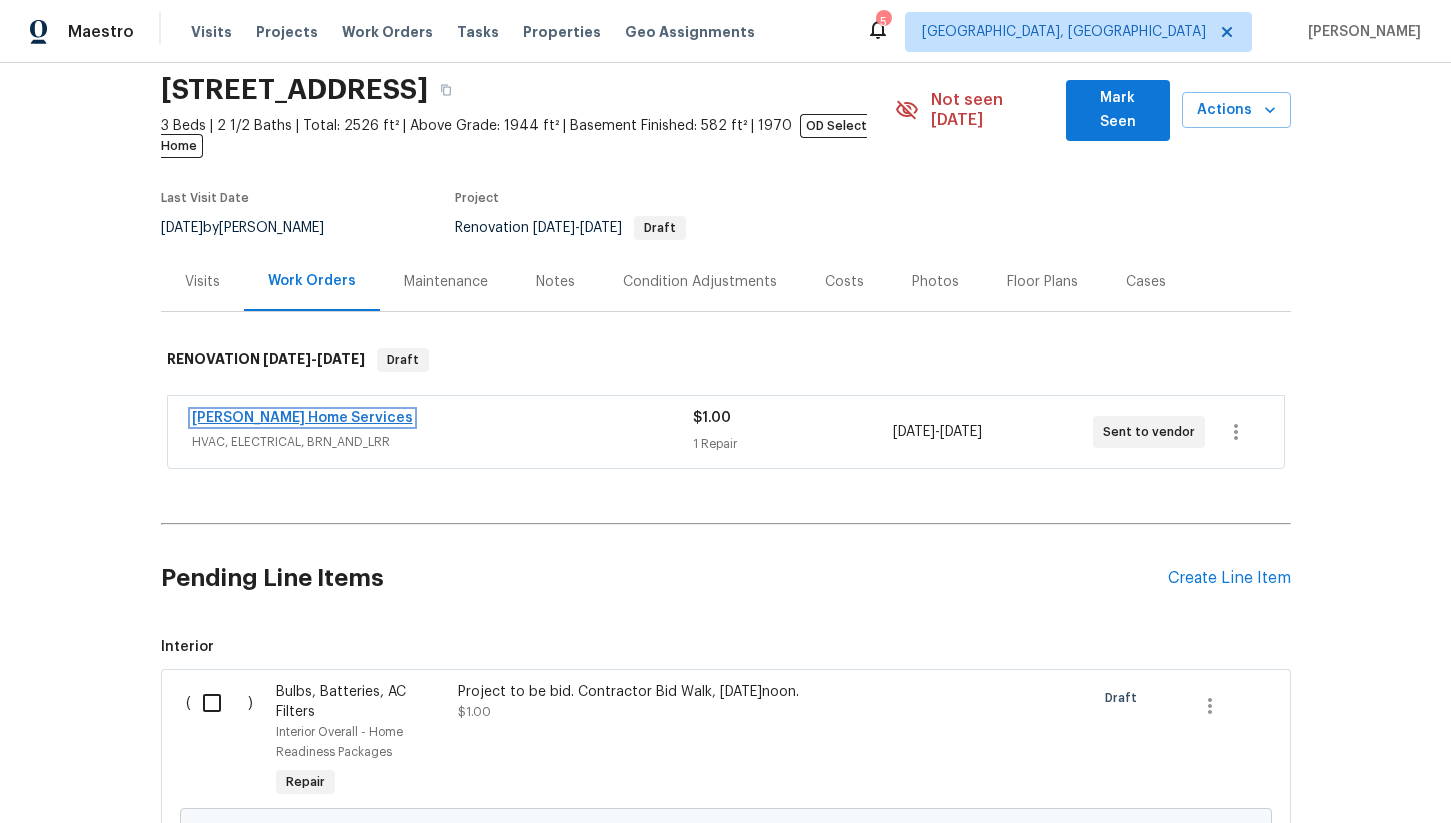 click on "[PERSON_NAME] Home Services" at bounding box center [302, 418] 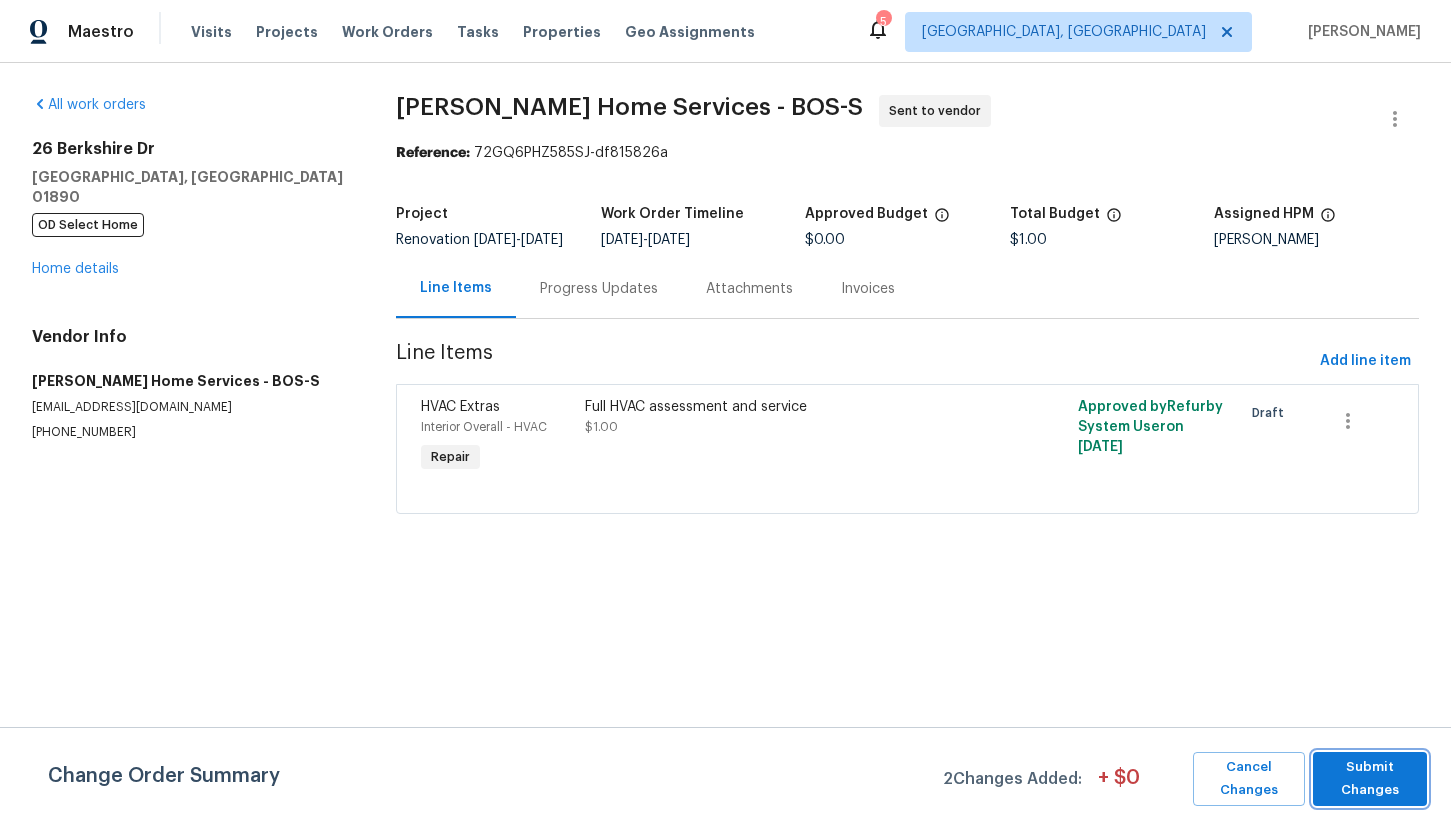 click on "Submit Changes" at bounding box center (1370, 779) 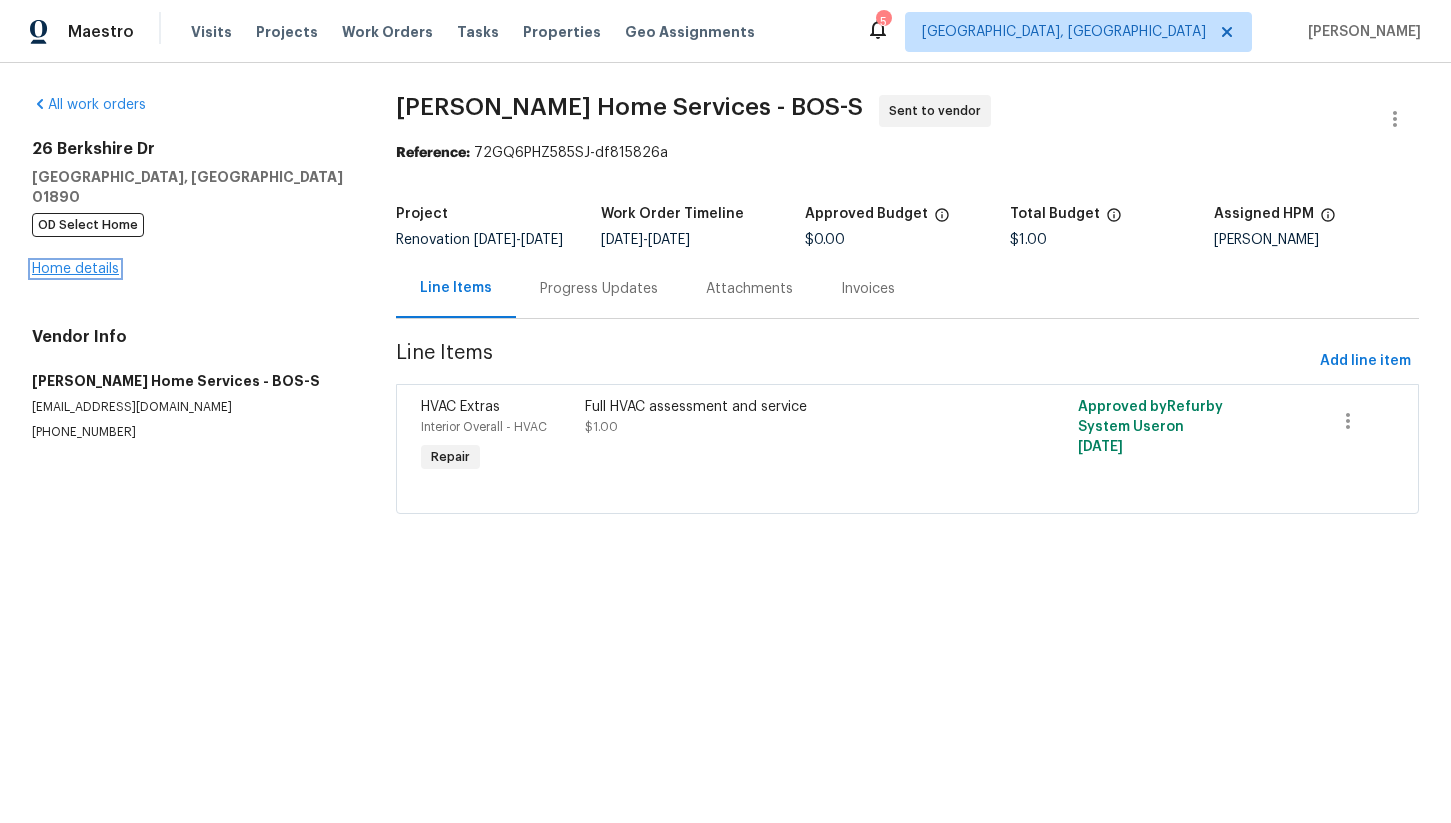 click on "Home details" at bounding box center [75, 269] 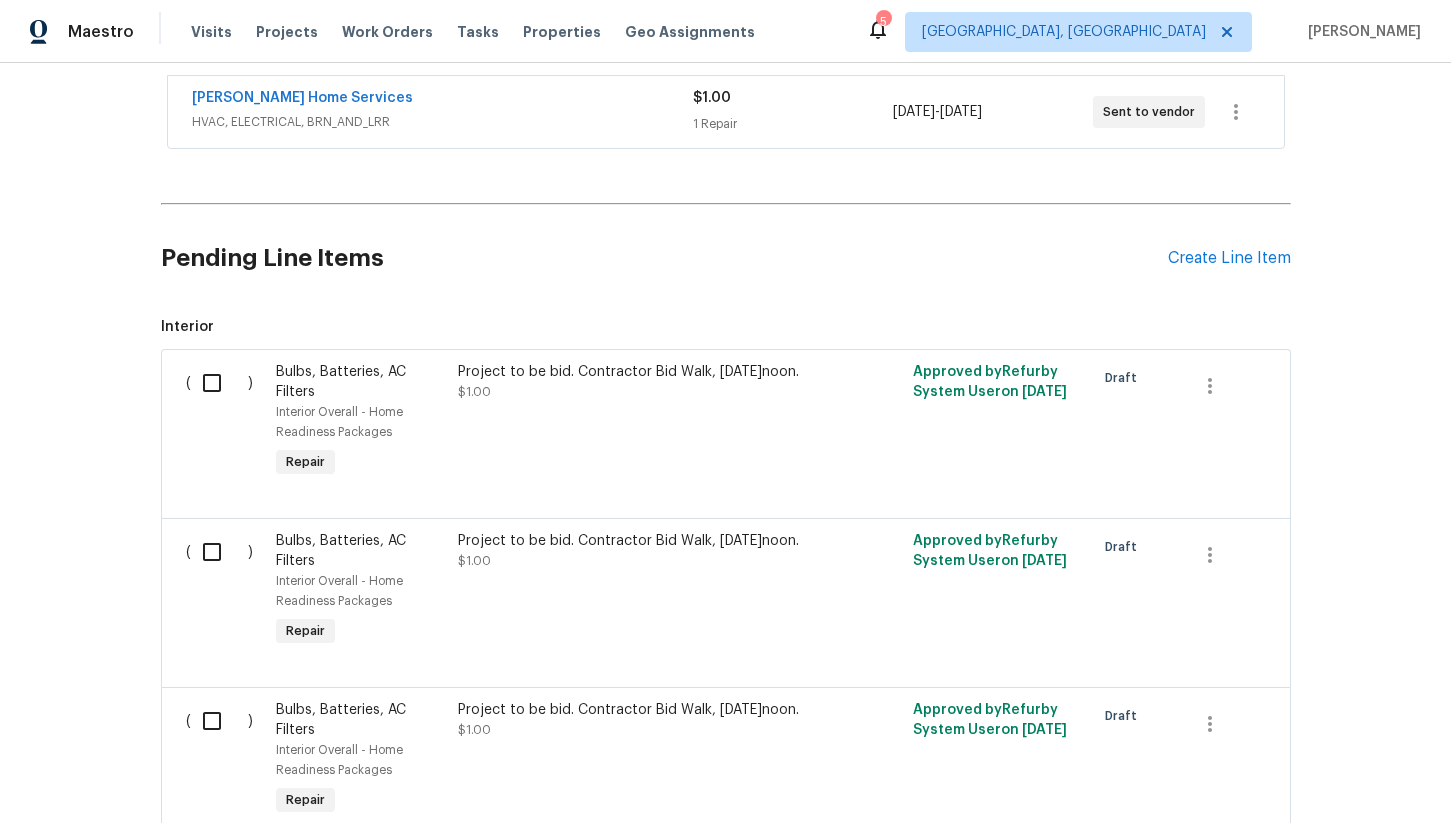 scroll, scrollTop: 490, scrollLeft: 0, axis: vertical 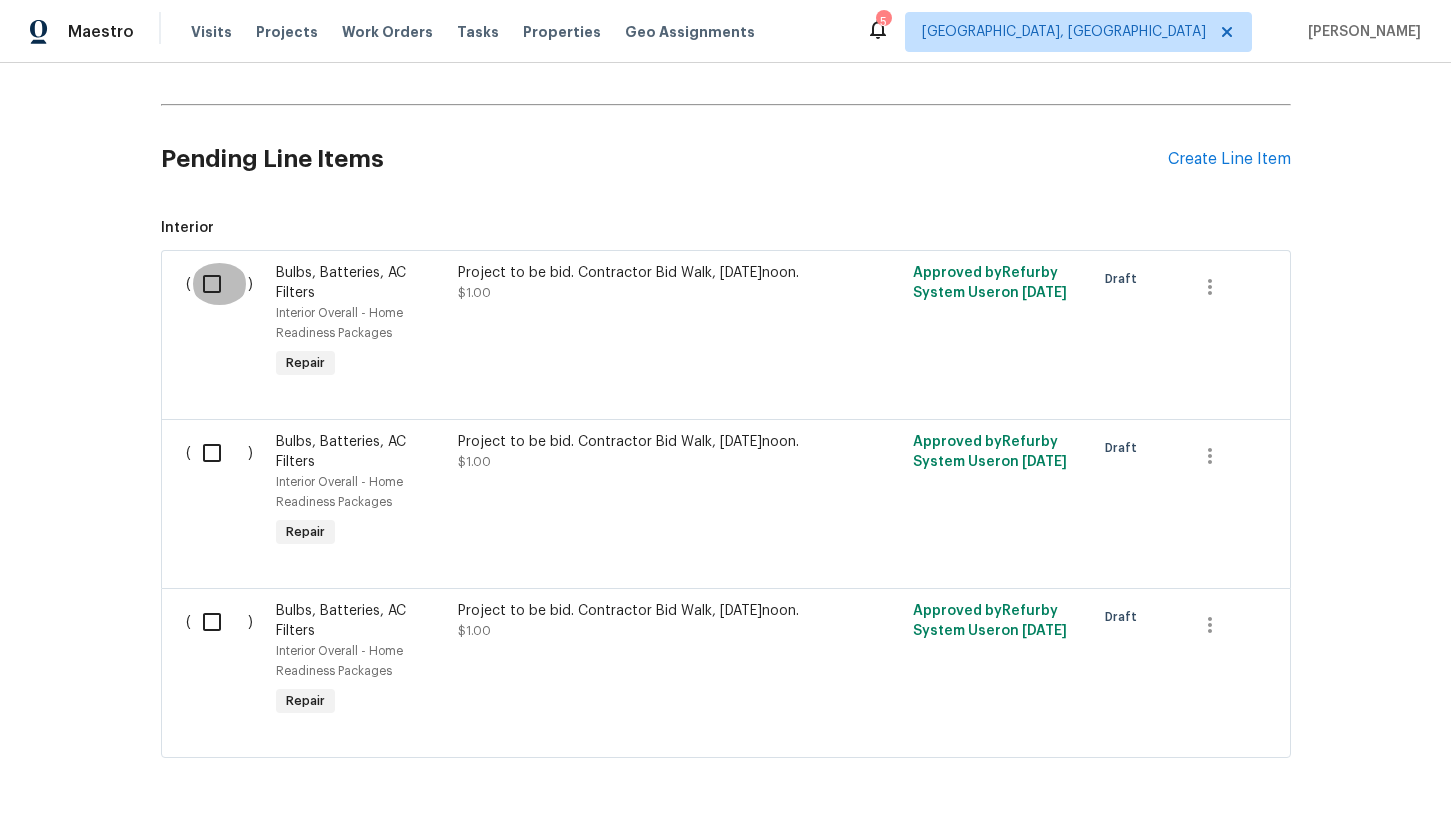 click at bounding box center (219, 284) 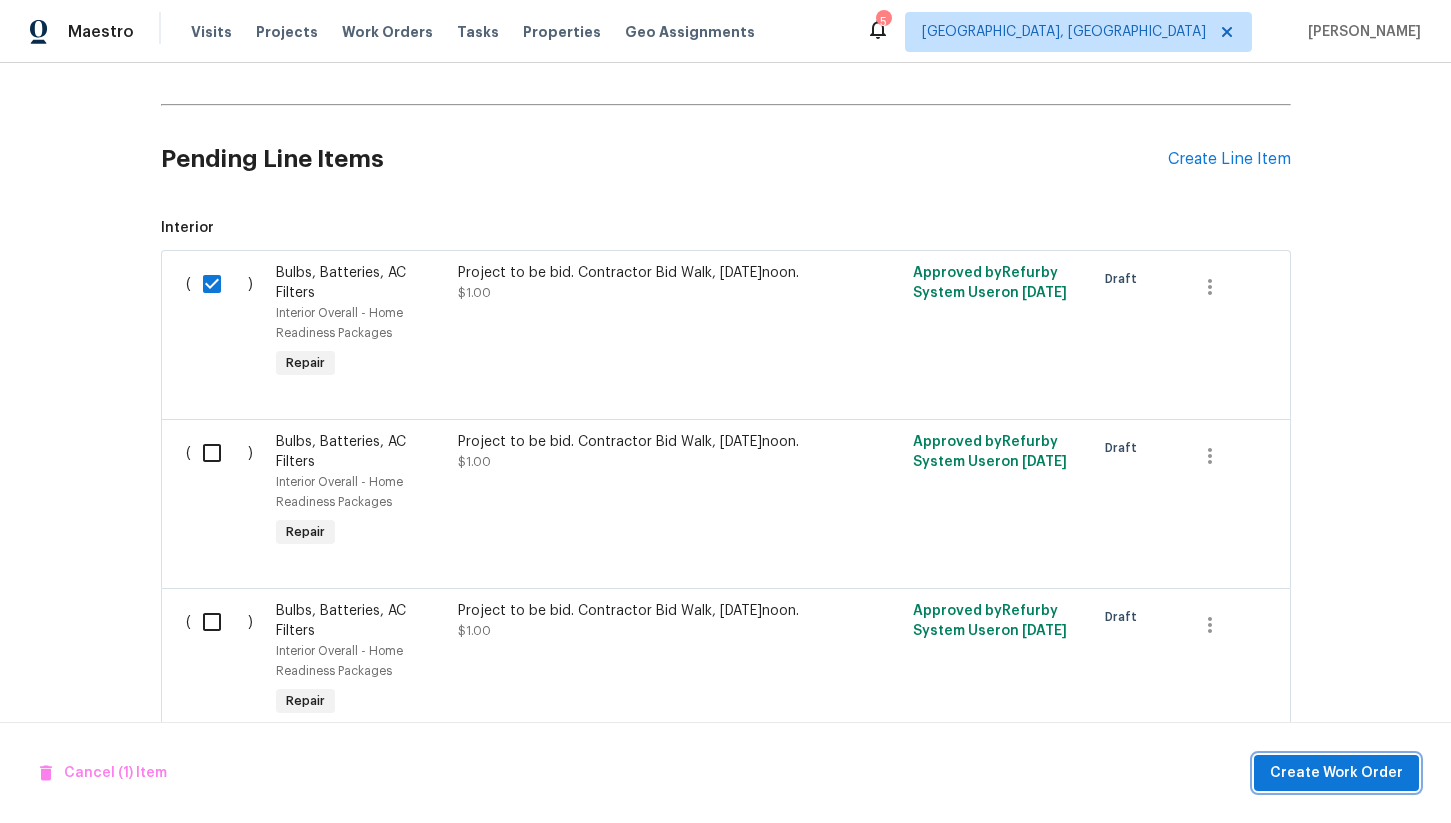 click on "Create Work Order" at bounding box center (1336, 773) 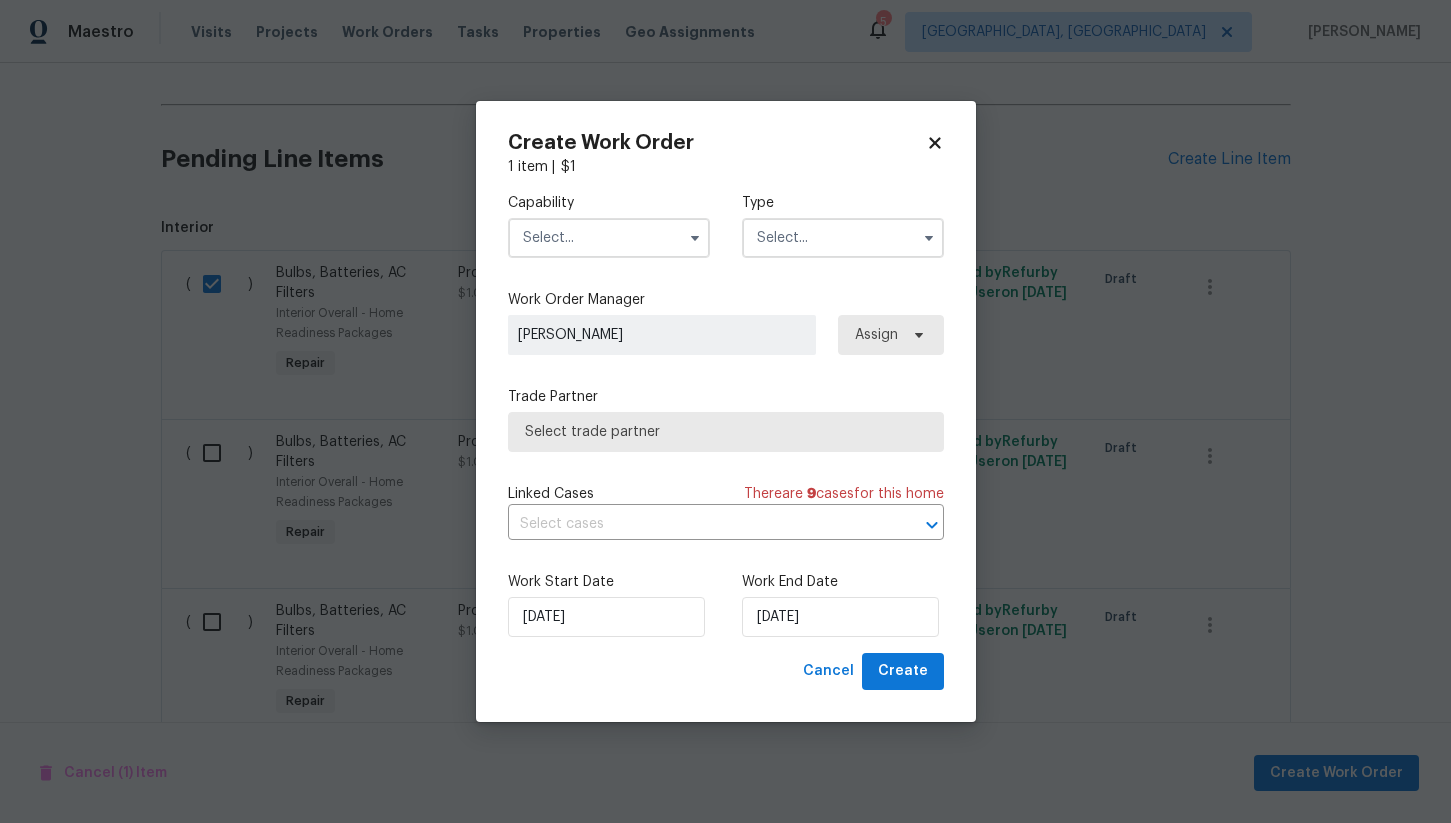 click on "Capability   Type" at bounding box center (726, 225) 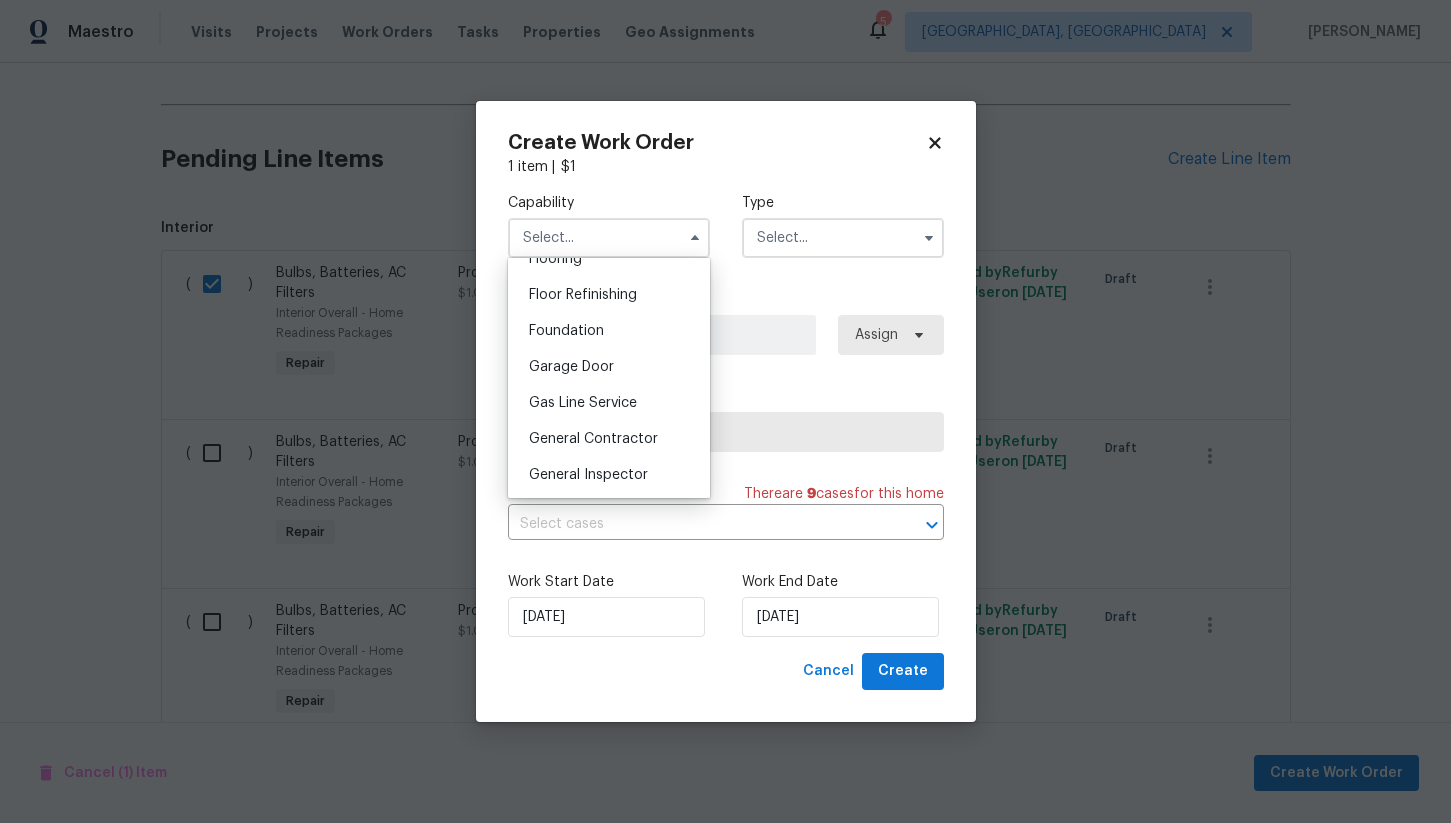 scroll, scrollTop: 859, scrollLeft: 0, axis: vertical 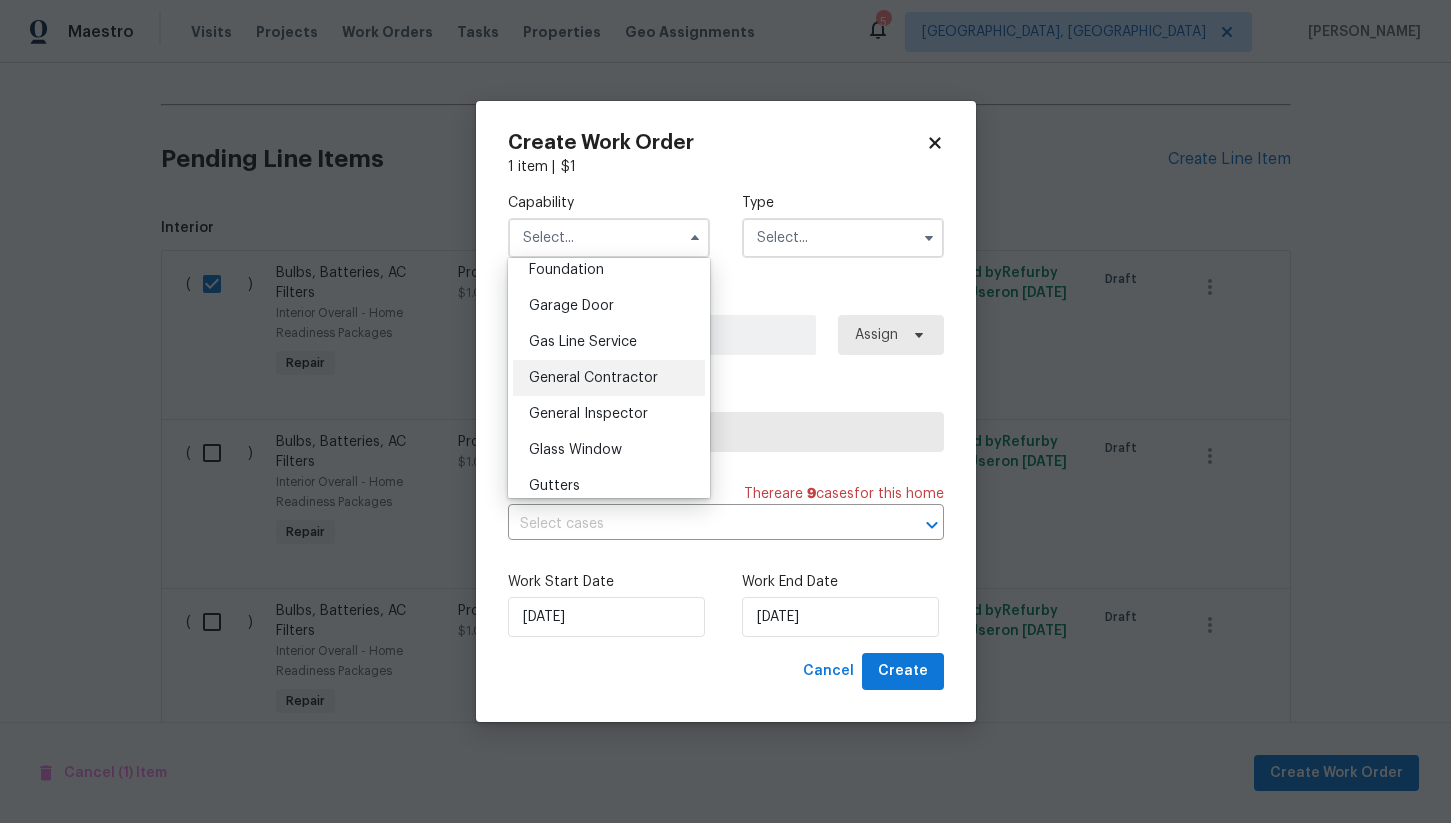 click on "General Contractor" at bounding box center [609, 378] 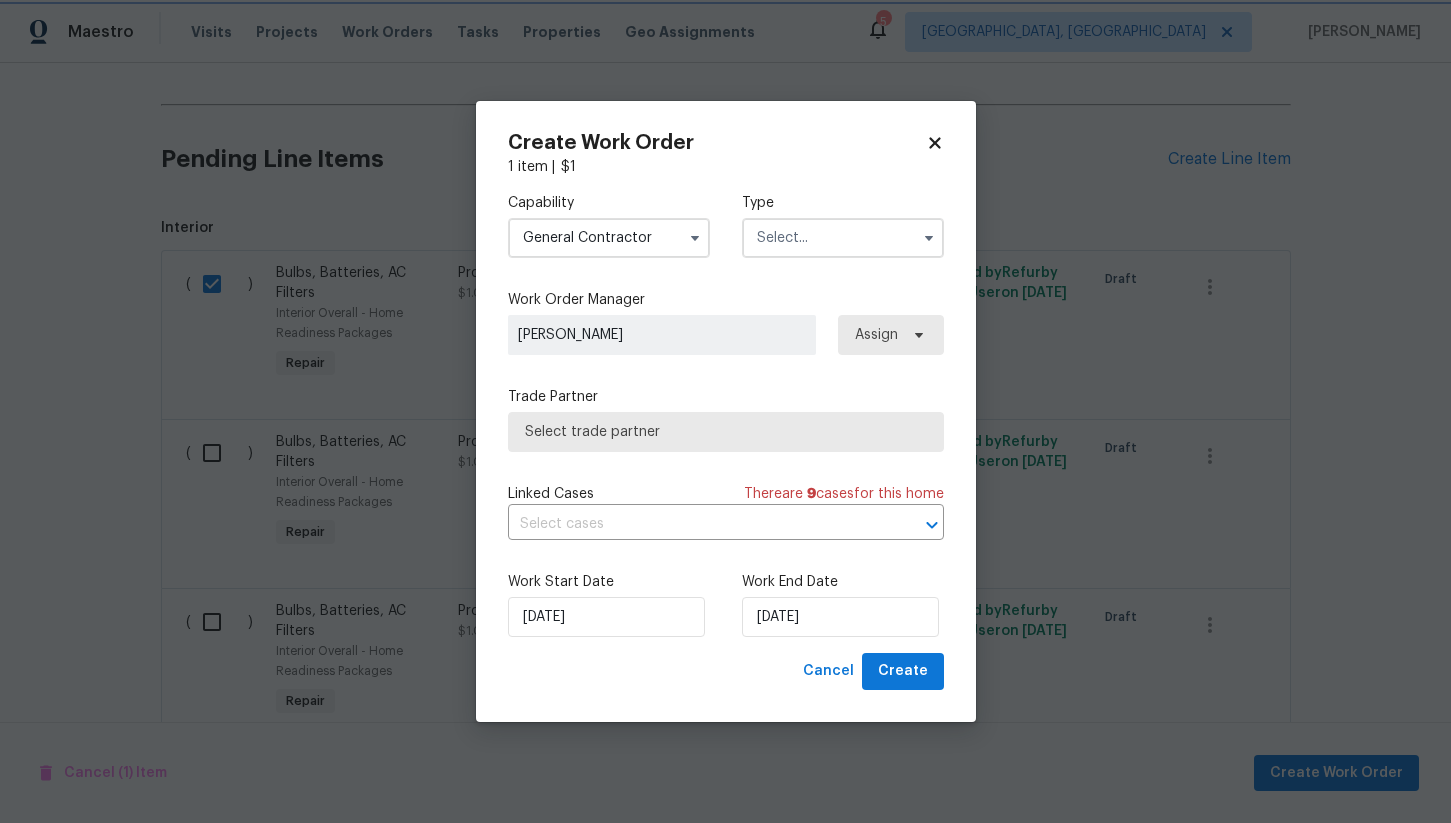 type on "General Contractor" 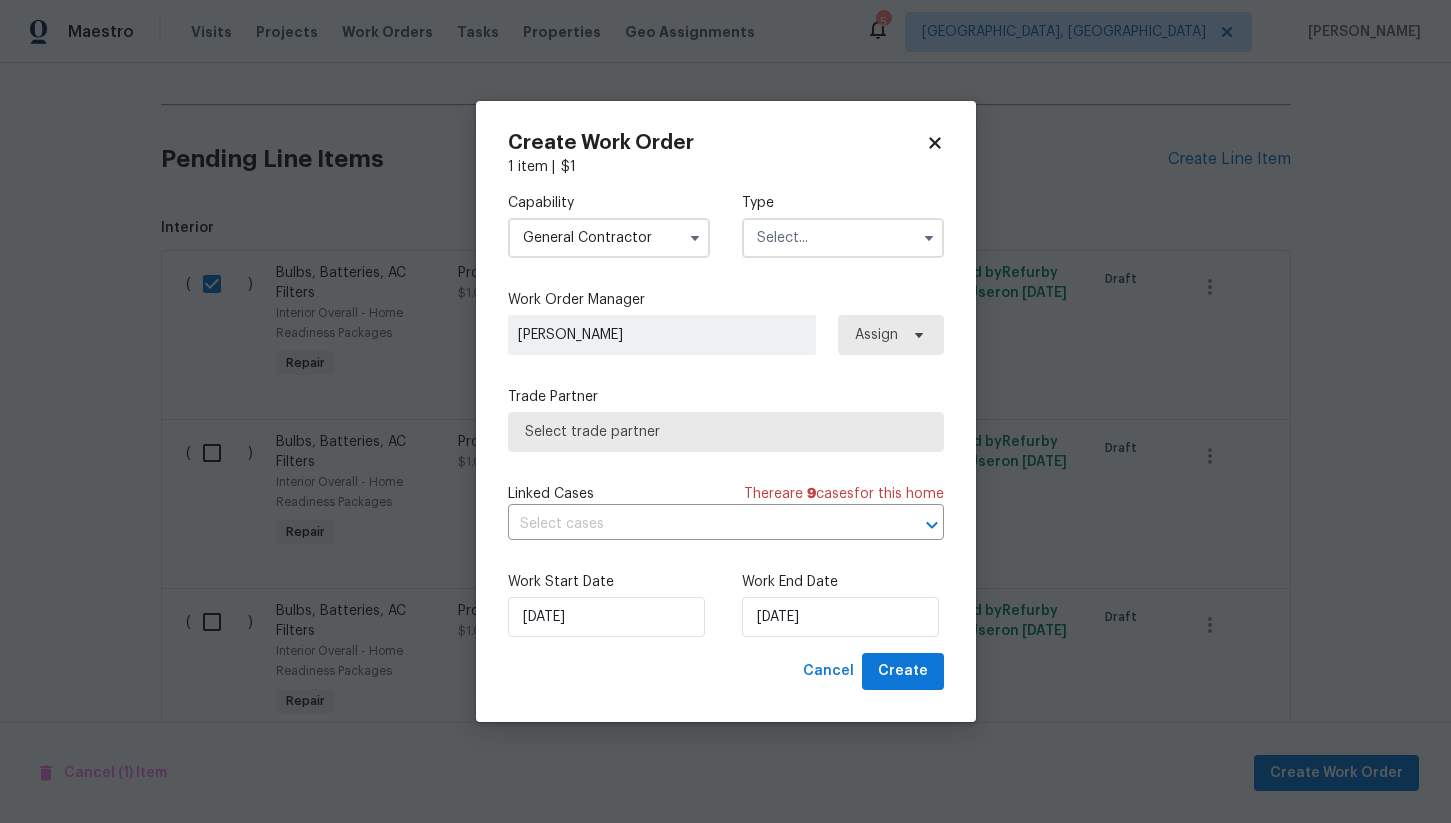 click at bounding box center (843, 238) 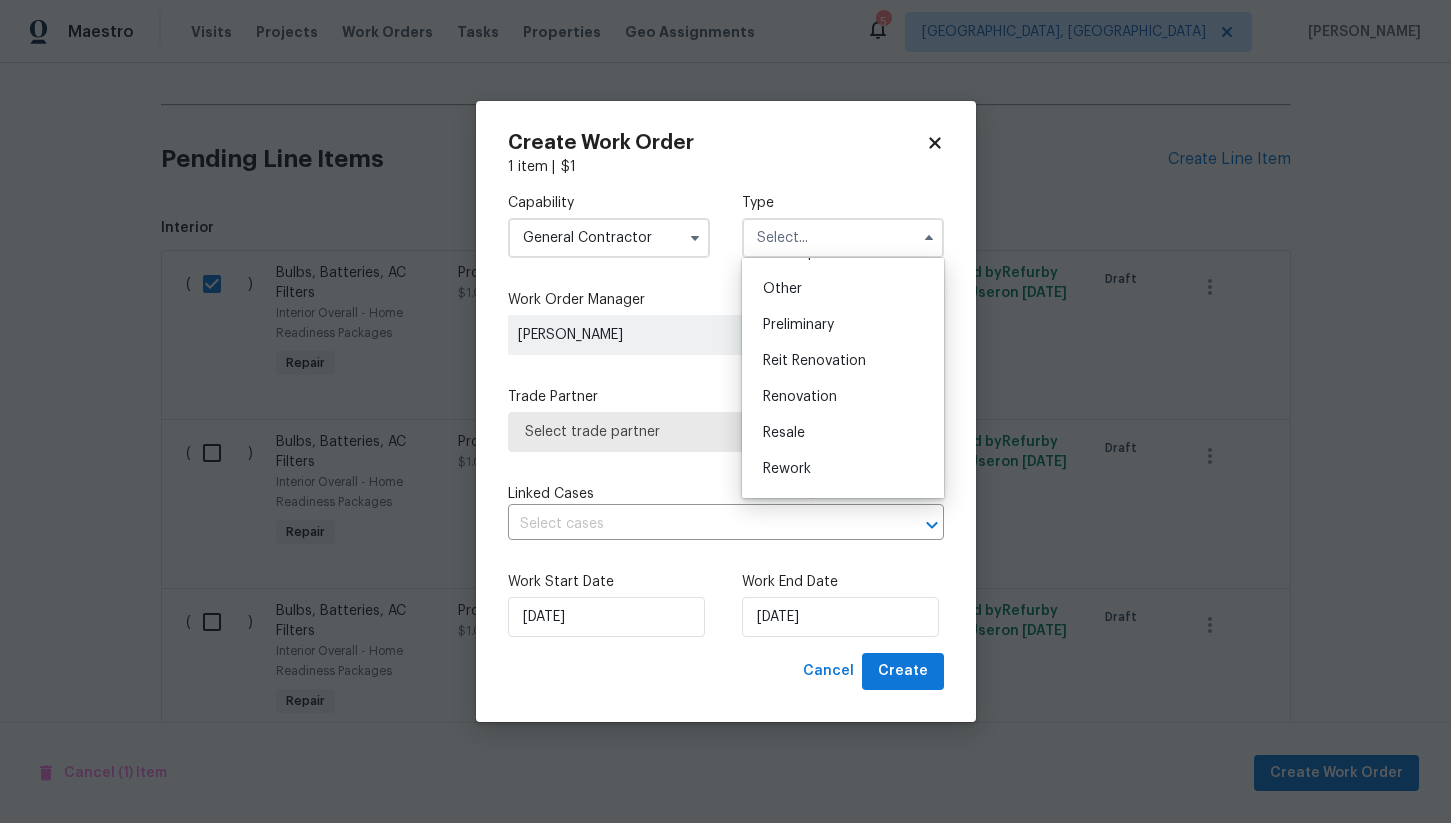 scroll, scrollTop: 454, scrollLeft: 0, axis: vertical 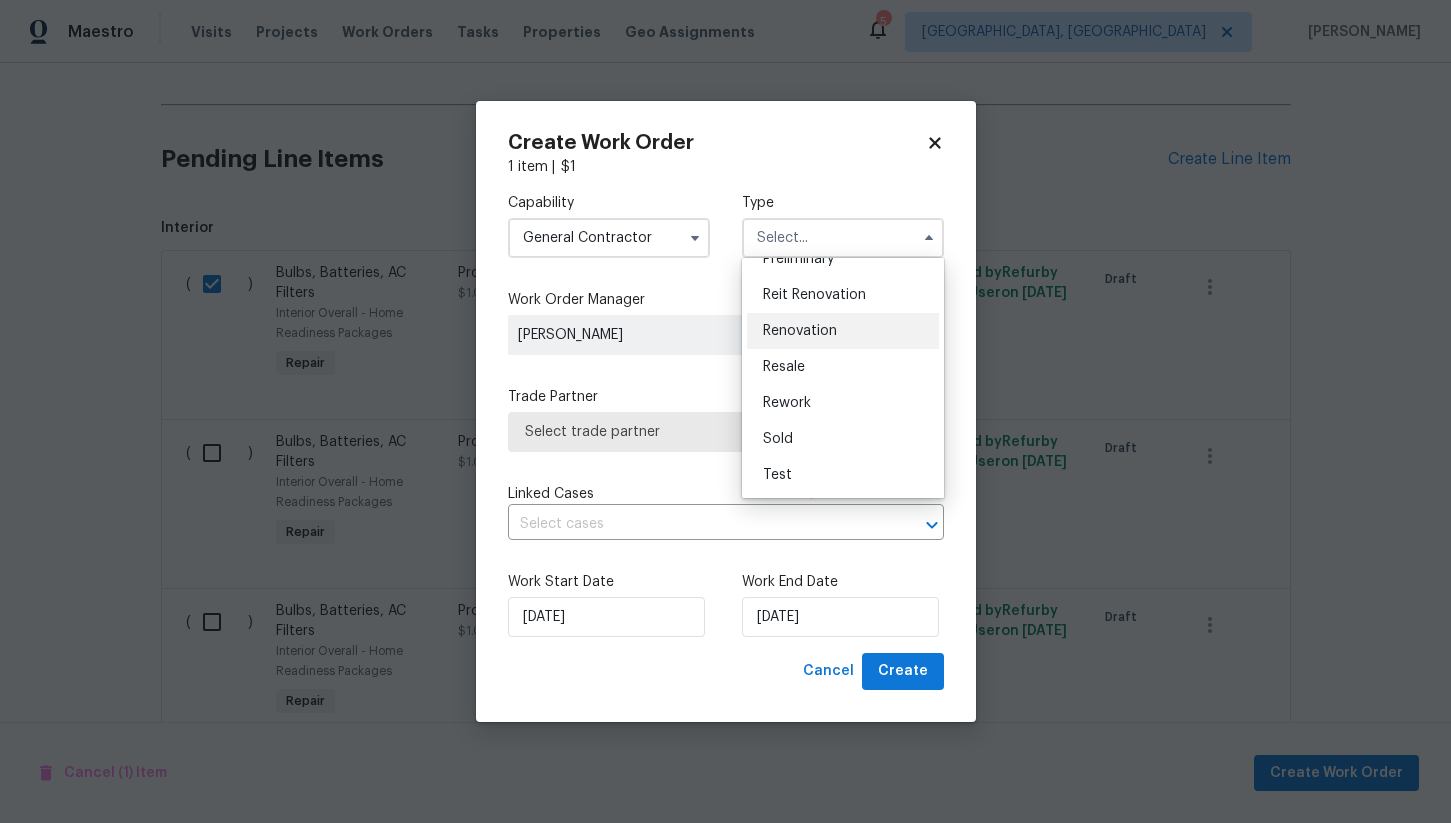 click on "Renovation" at bounding box center [800, 331] 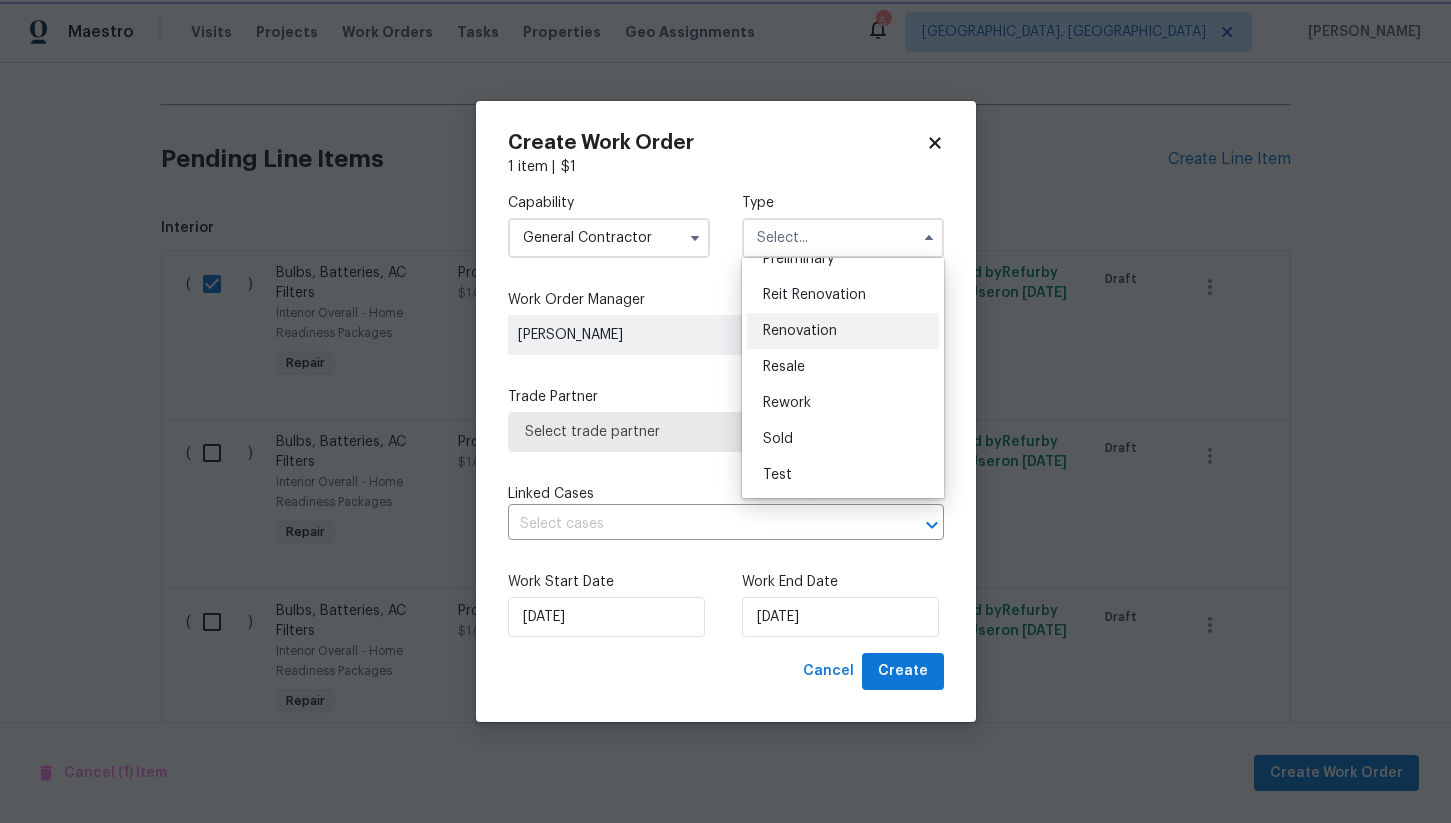 type on "Renovation" 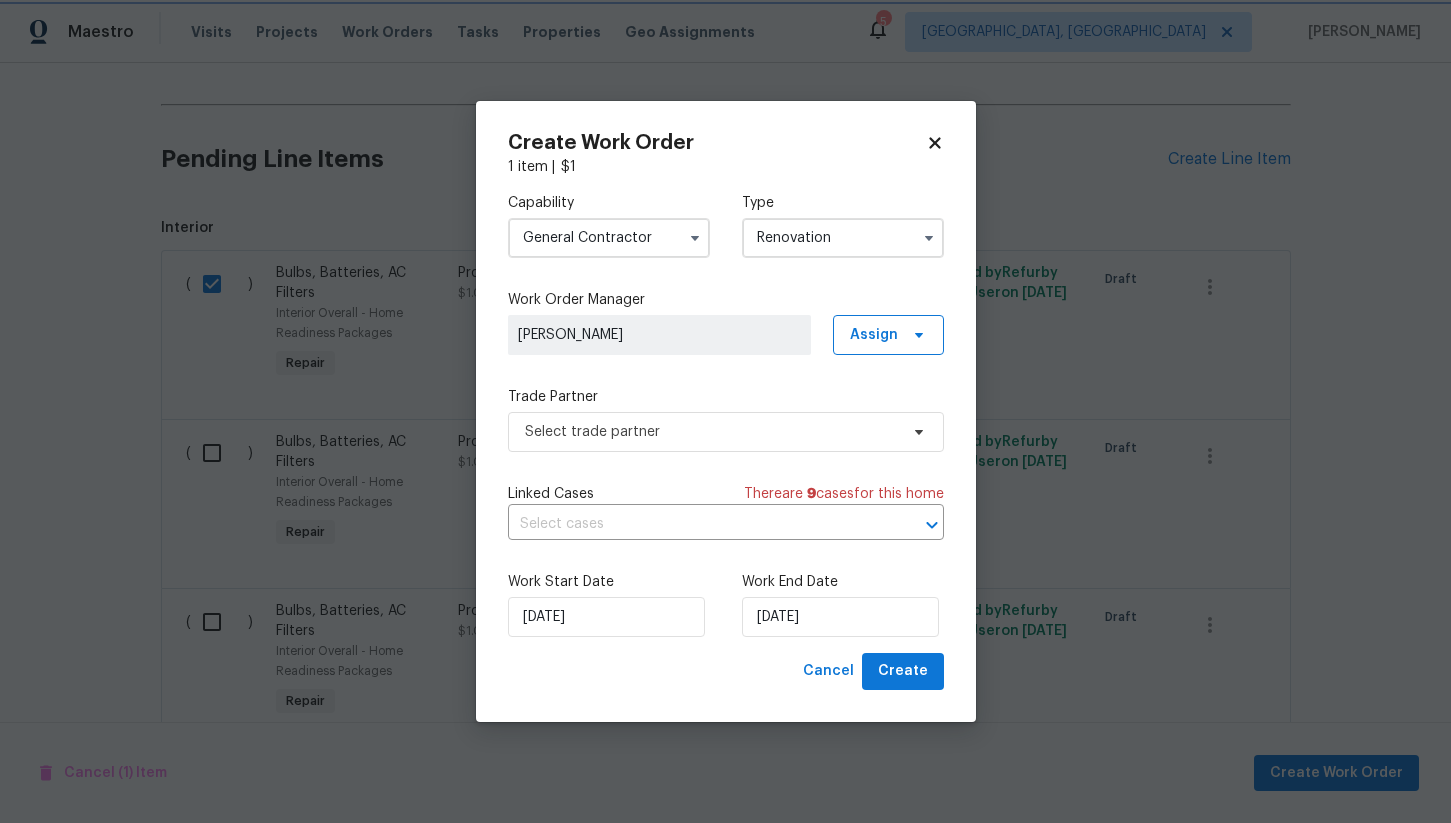 scroll, scrollTop: 0, scrollLeft: 0, axis: both 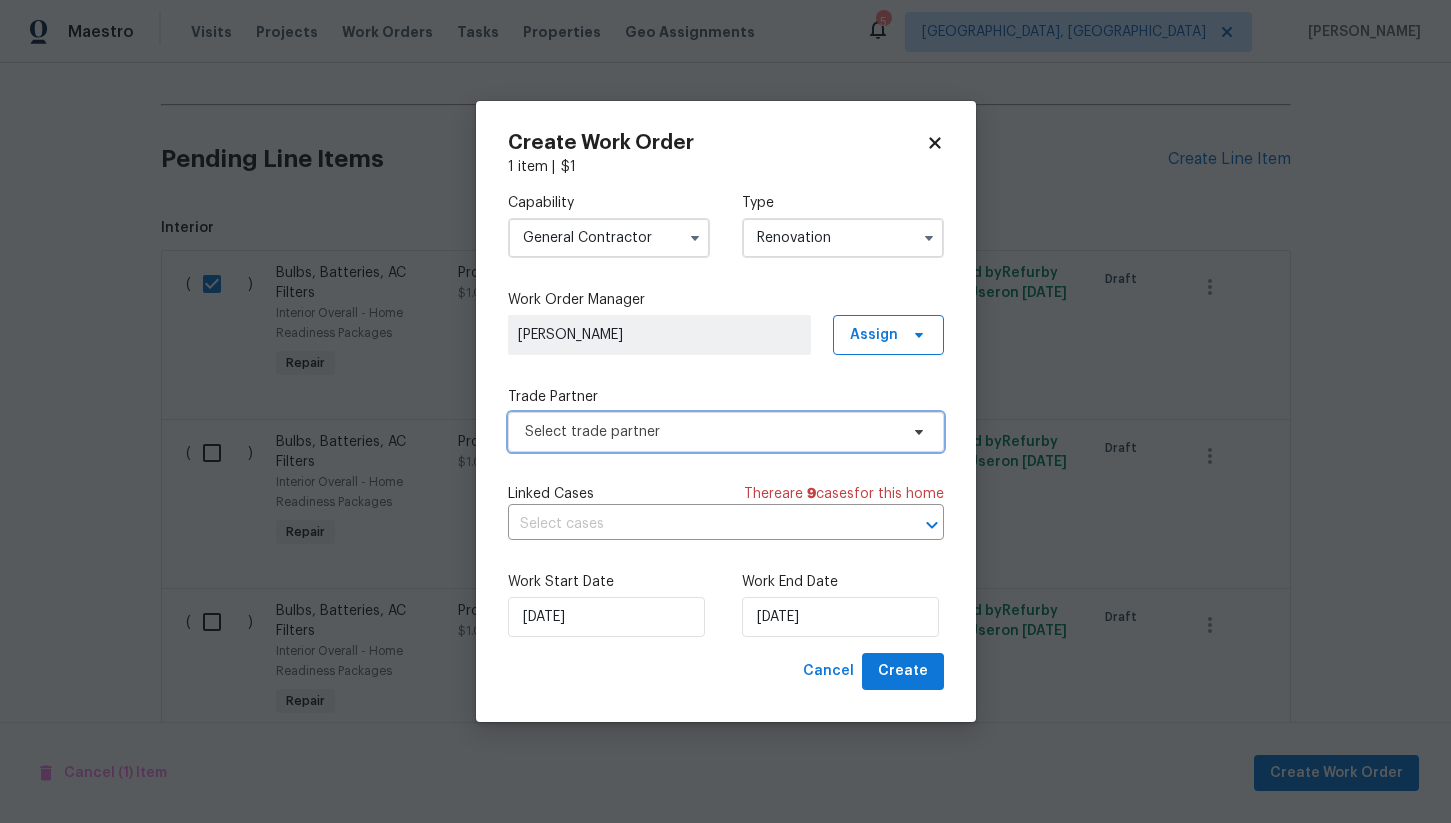 click on "Select trade partner" at bounding box center [711, 432] 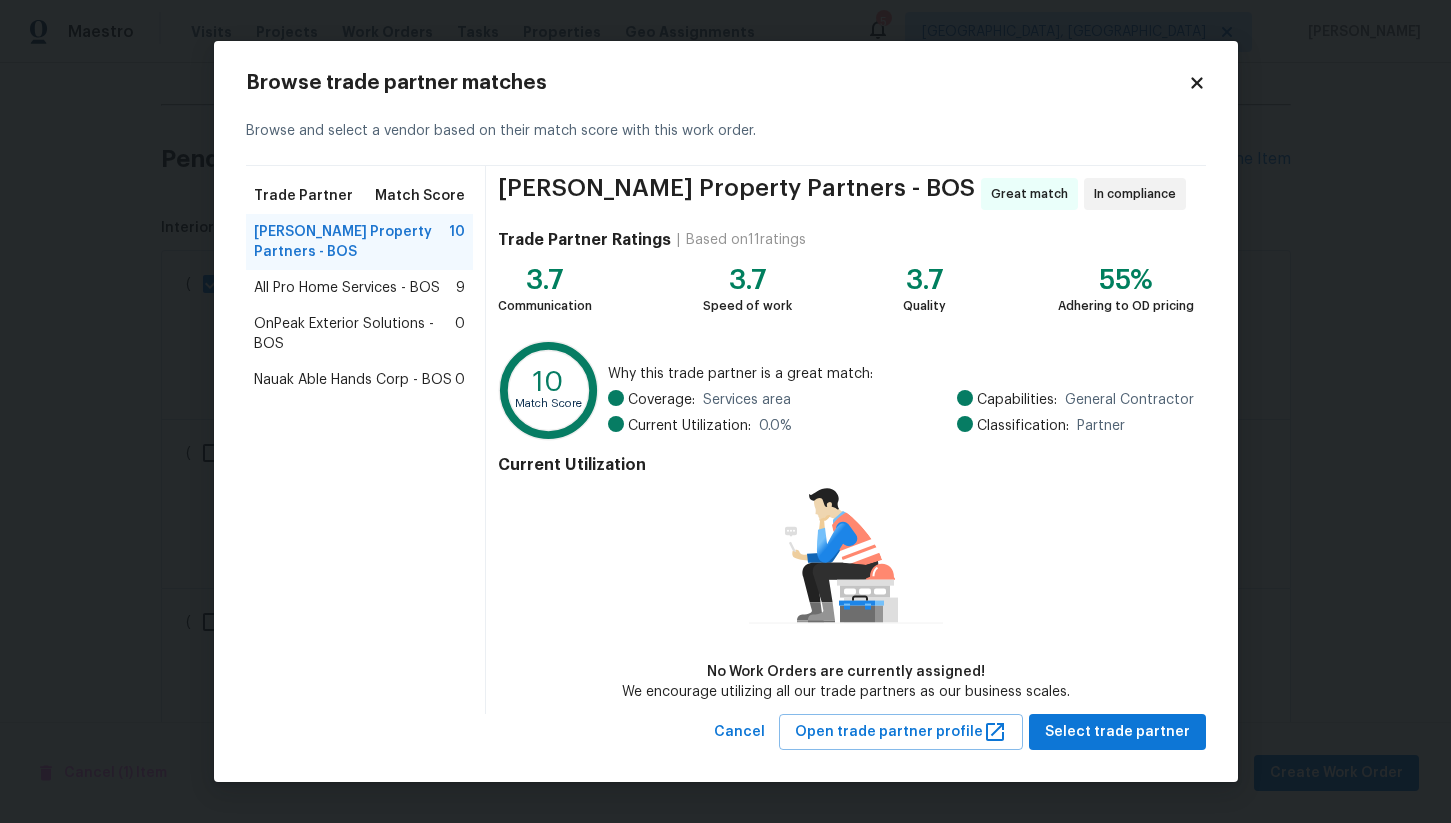click on "All Pro Home Services - BOS" at bounding box center [347, 288] 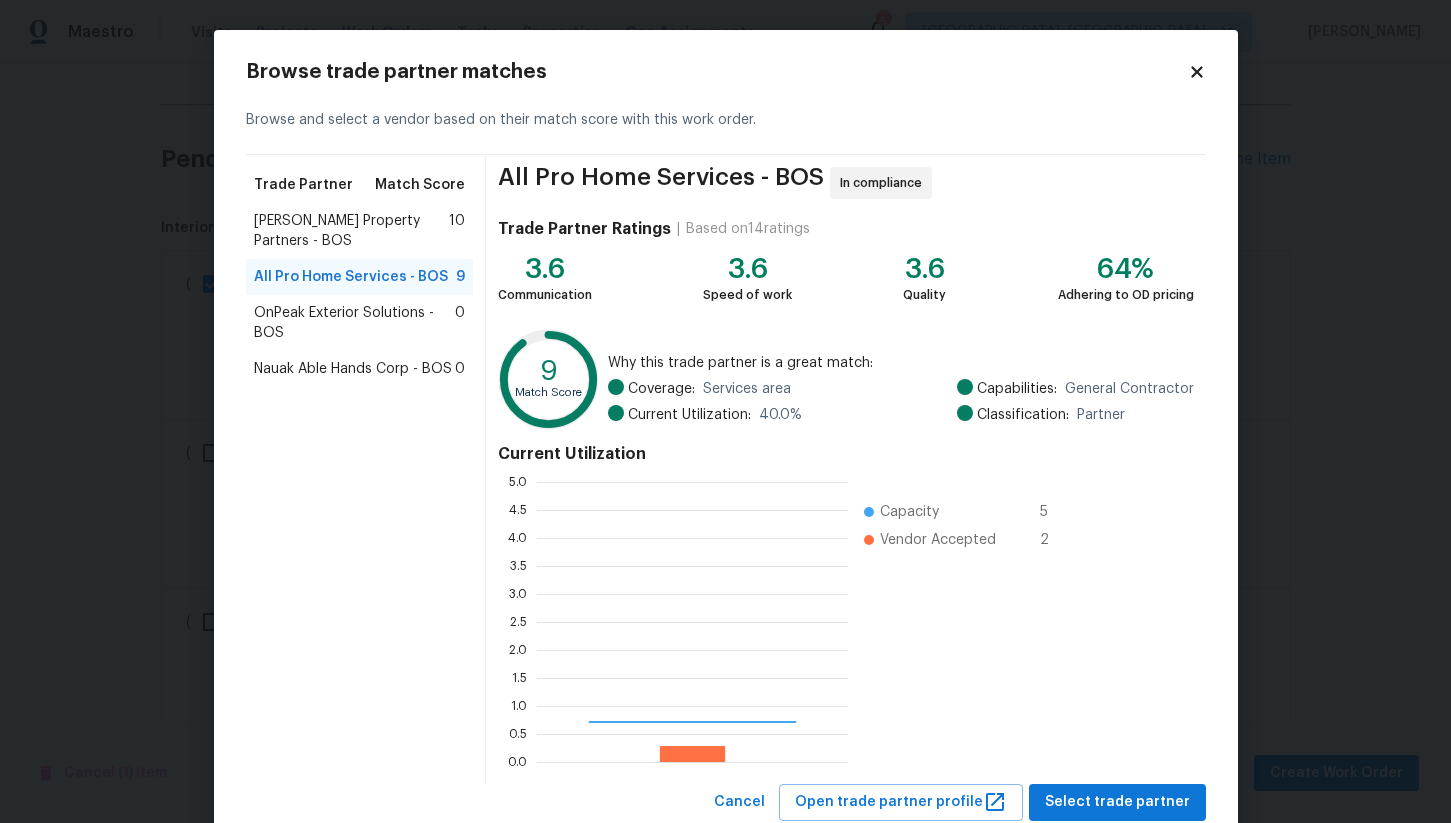 scroll, scrollTop: 2, scrollLeft: 1, axis: both 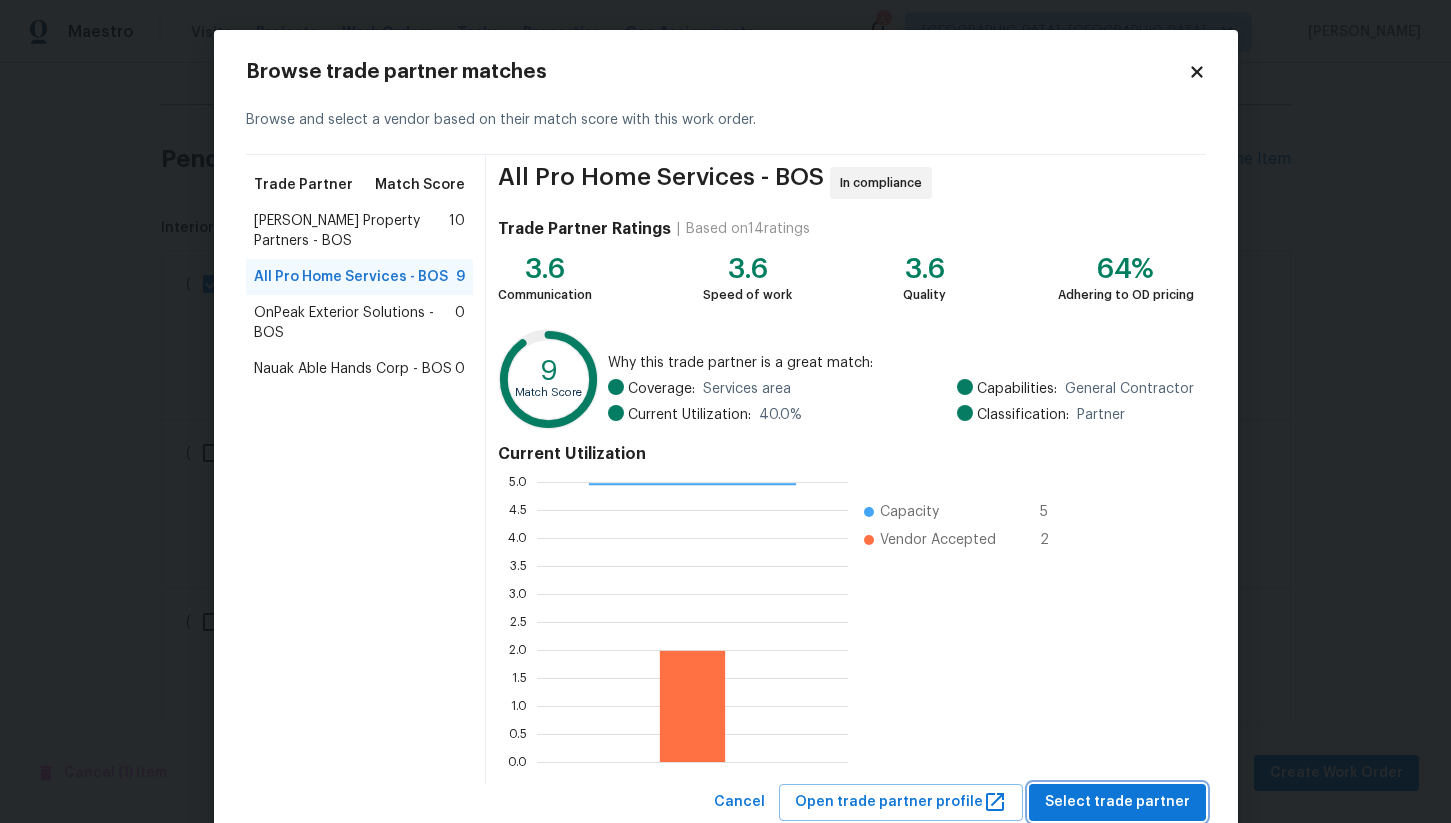 click on "Select trade partner" at bounding box center [1117, 802] 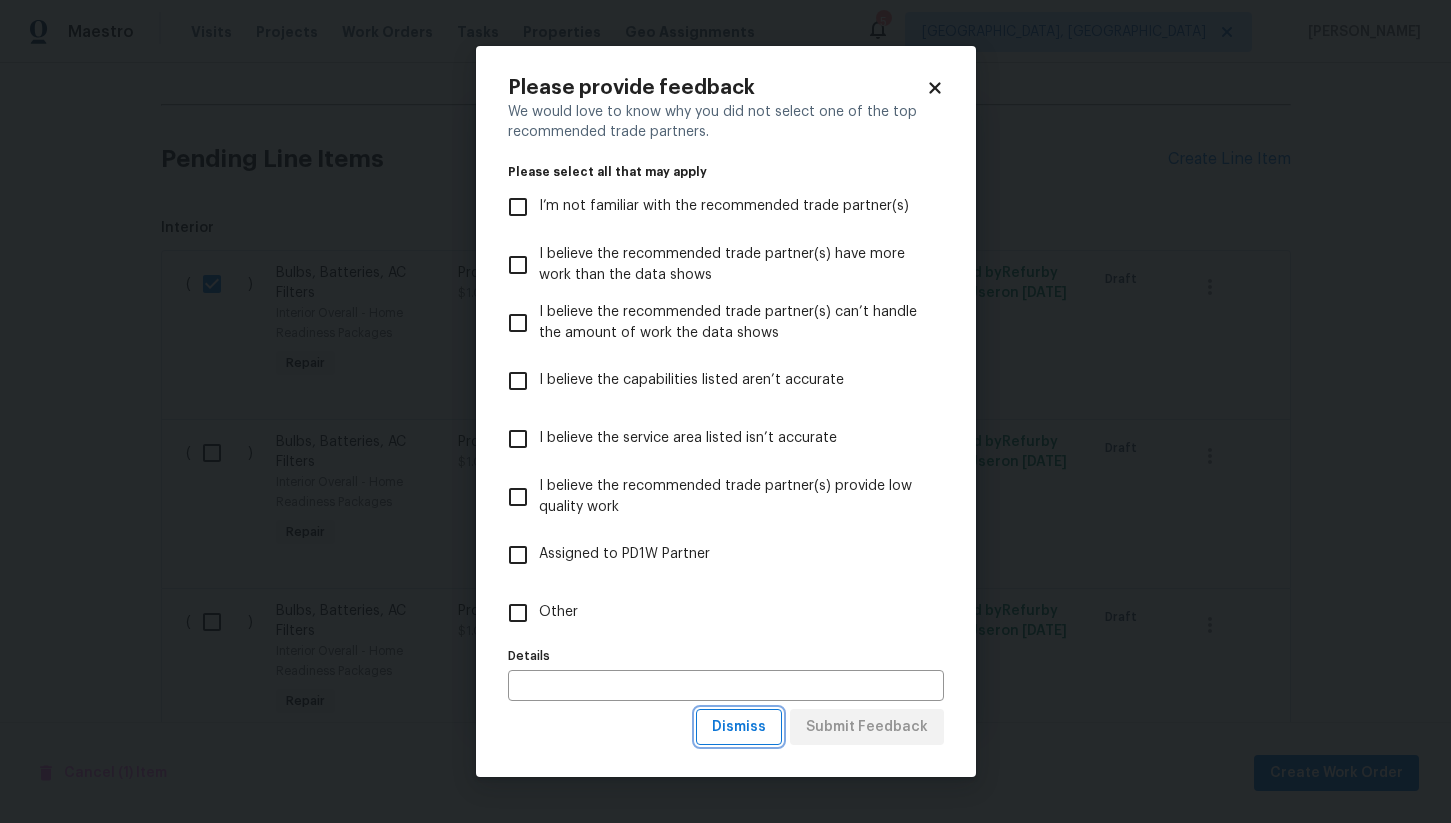 click on "Dismiss" at bounding box center [739, 727] 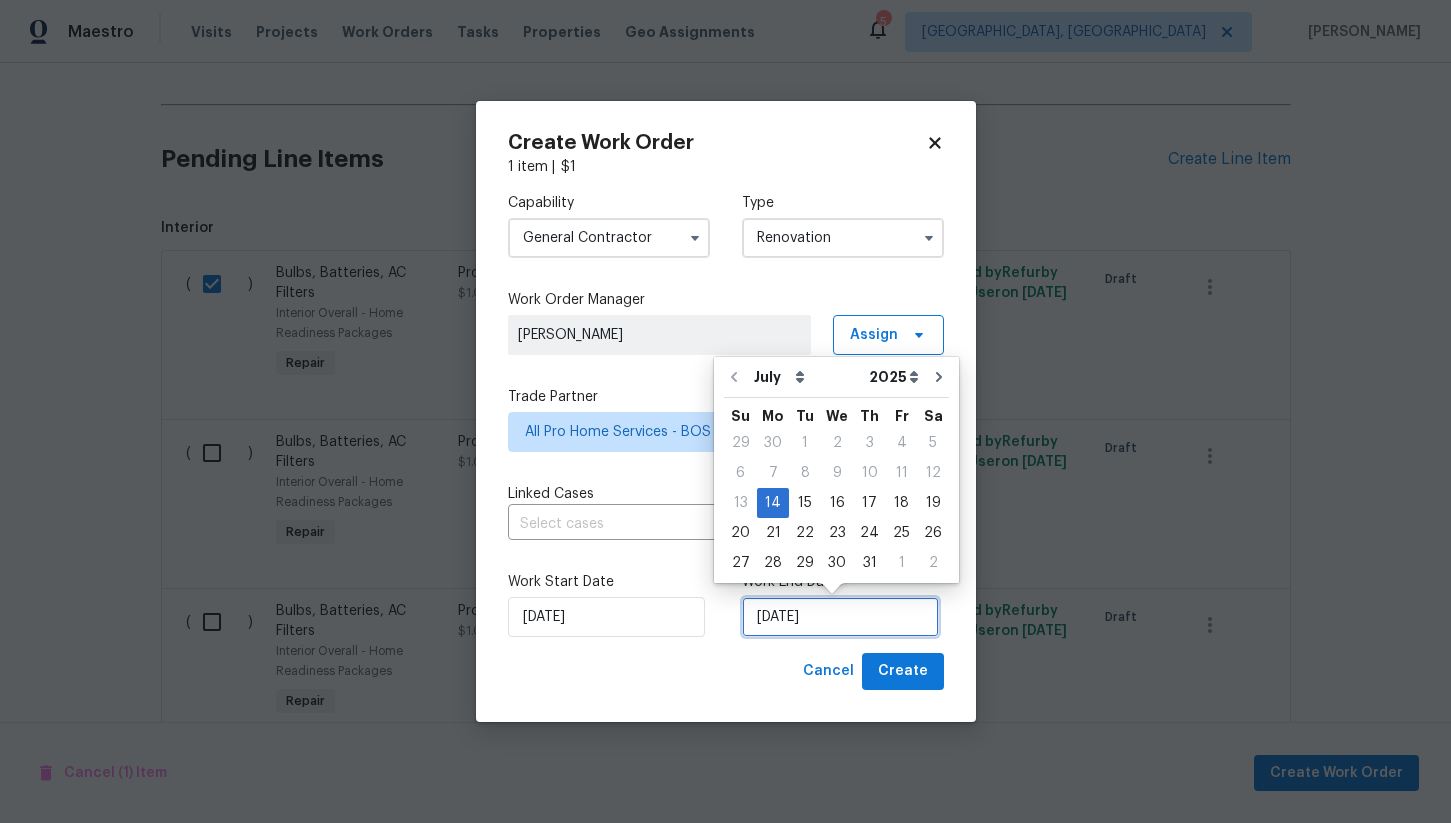 click on "[DATE]" at bounding box center (840, 617) 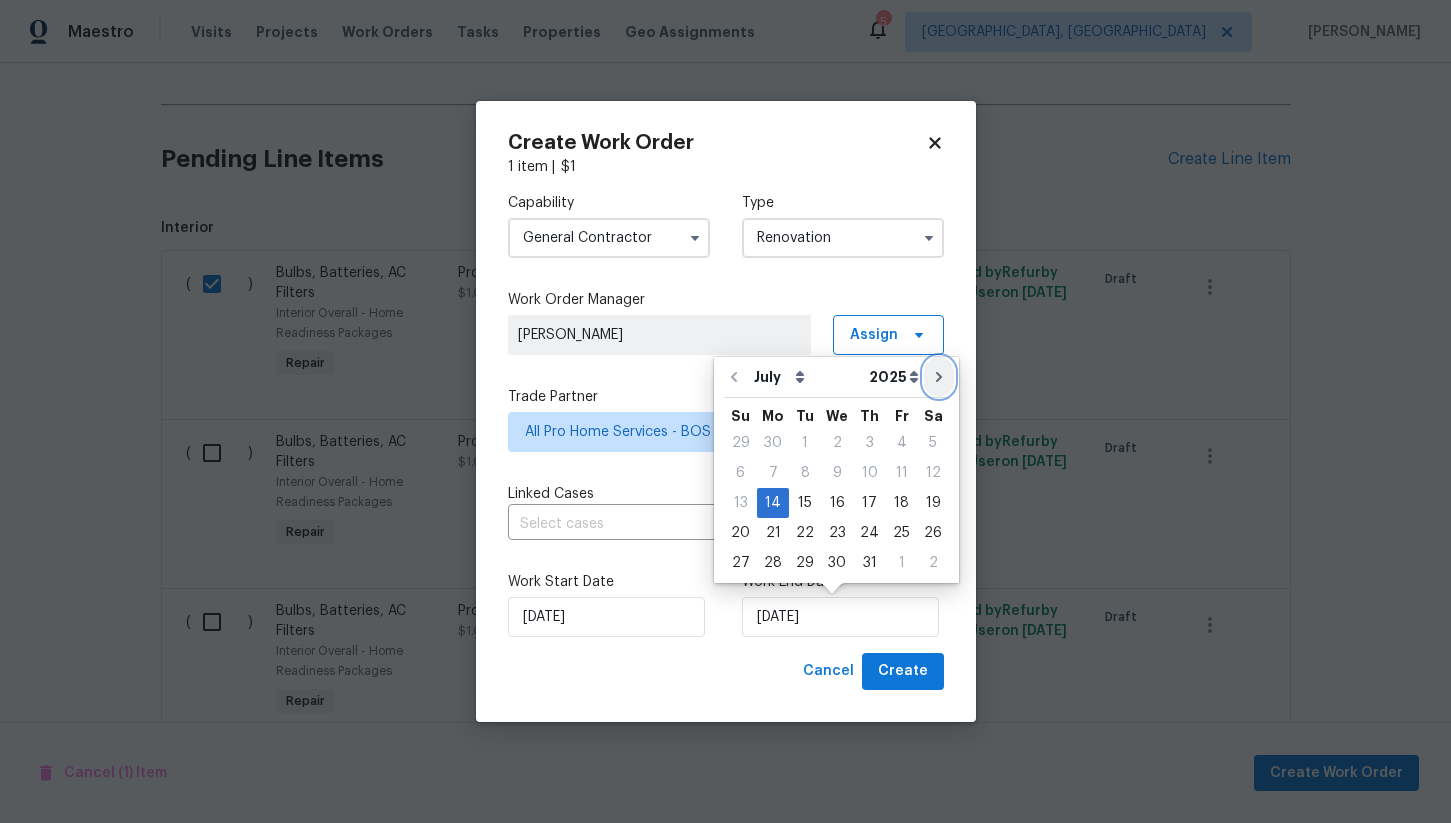 click 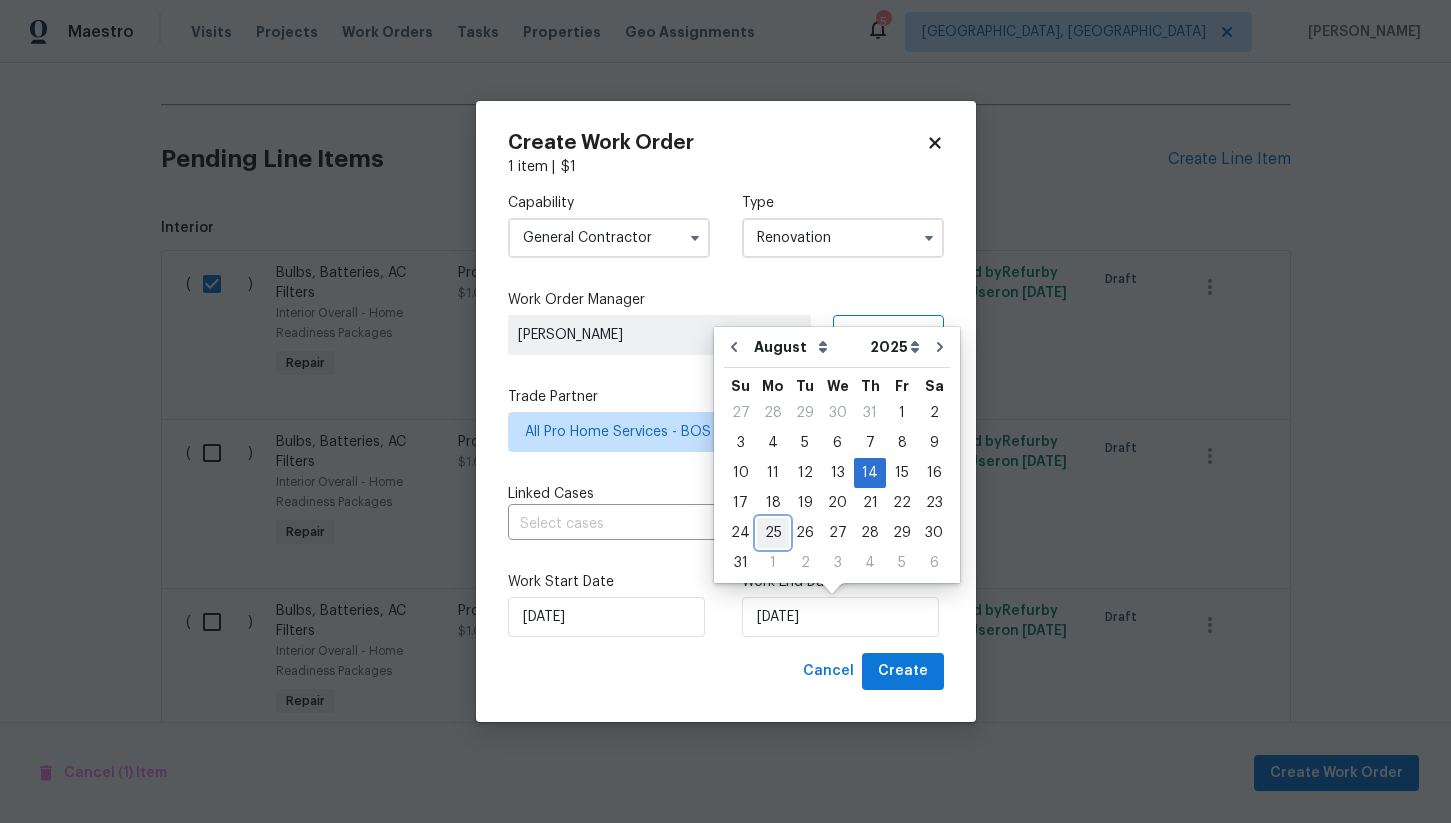 click on "25" at bounding box center [773, 533] 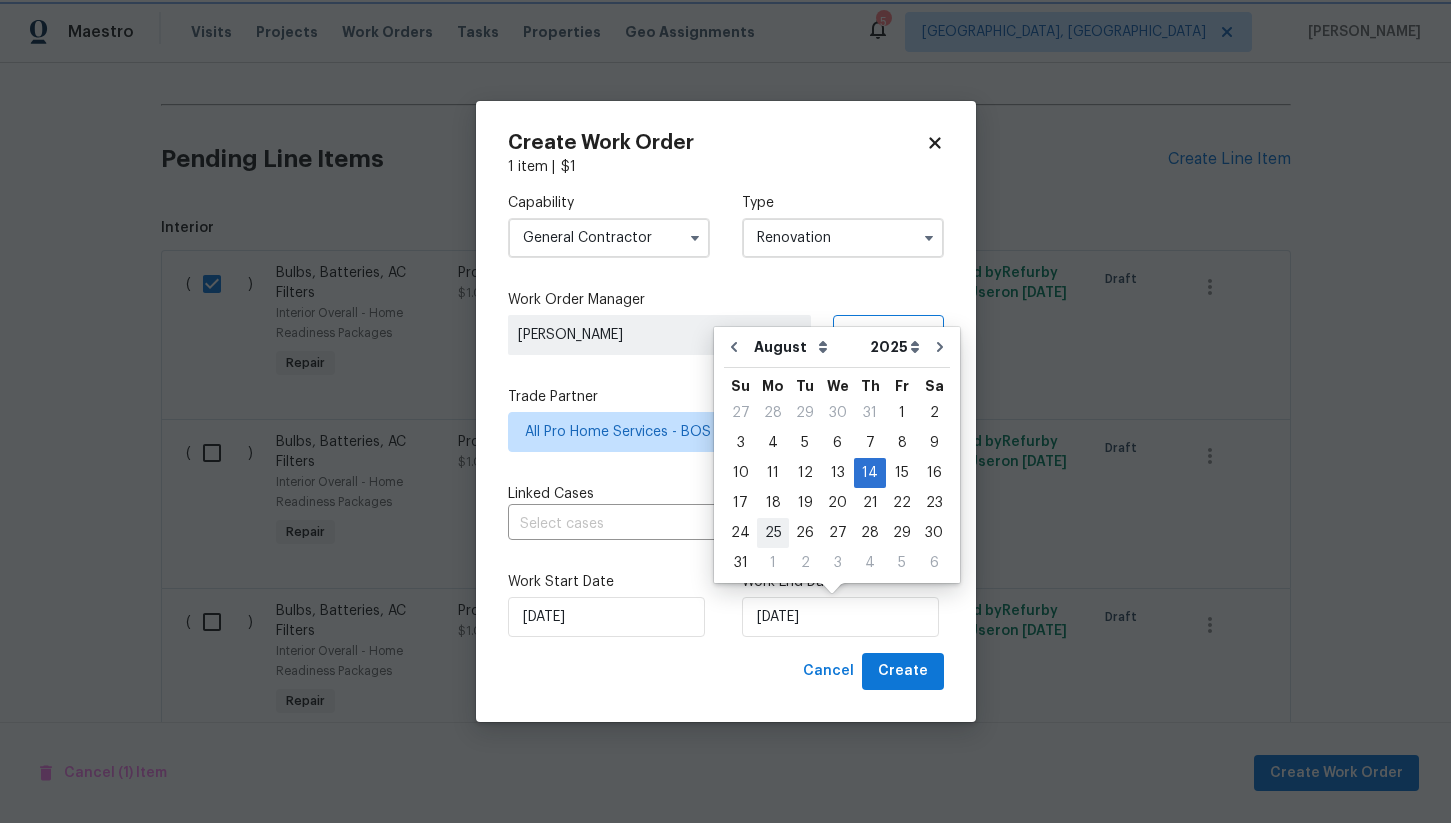 type on "[DATE]" 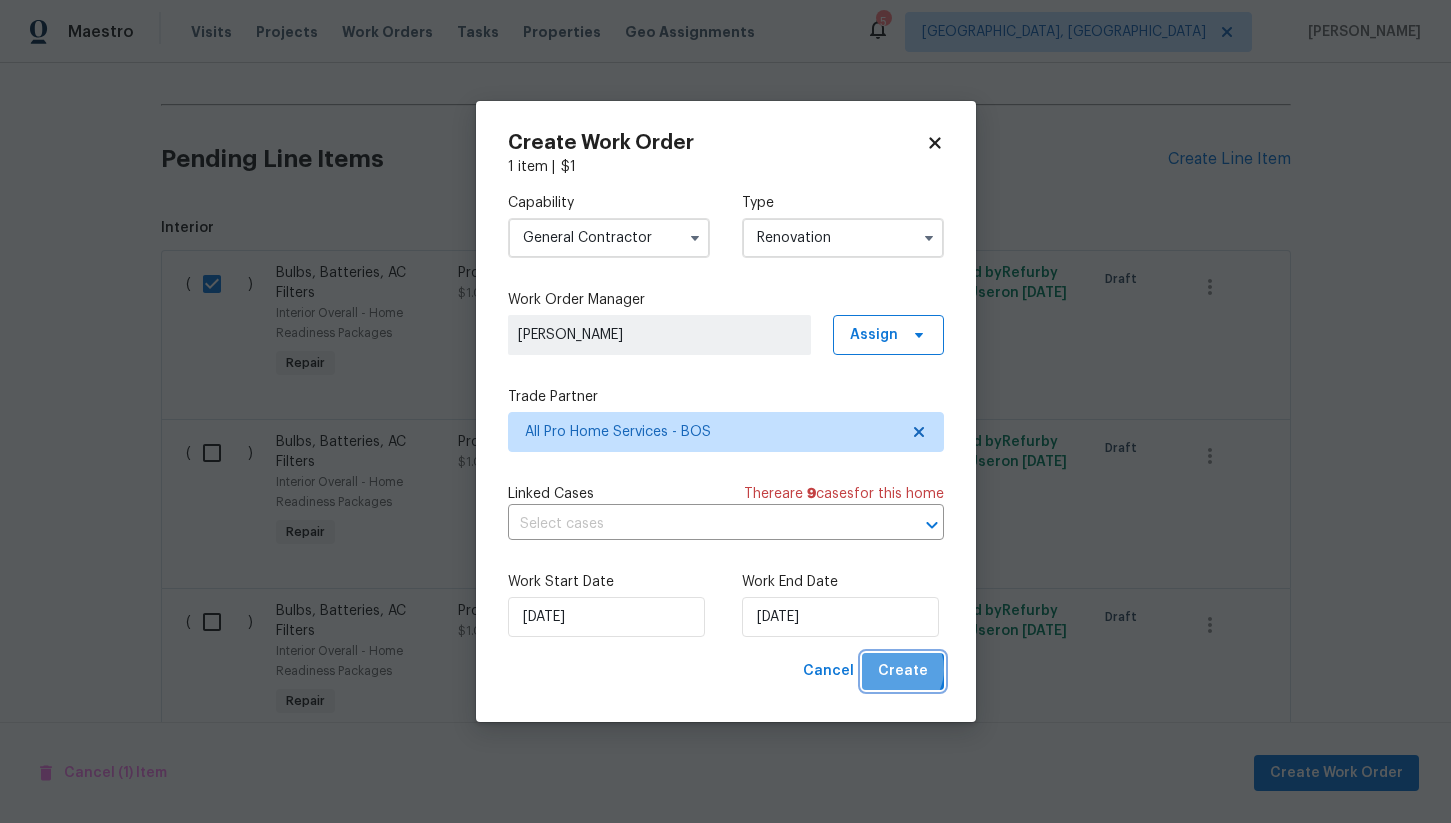 click on "Create" at bounding box center (903, 671) 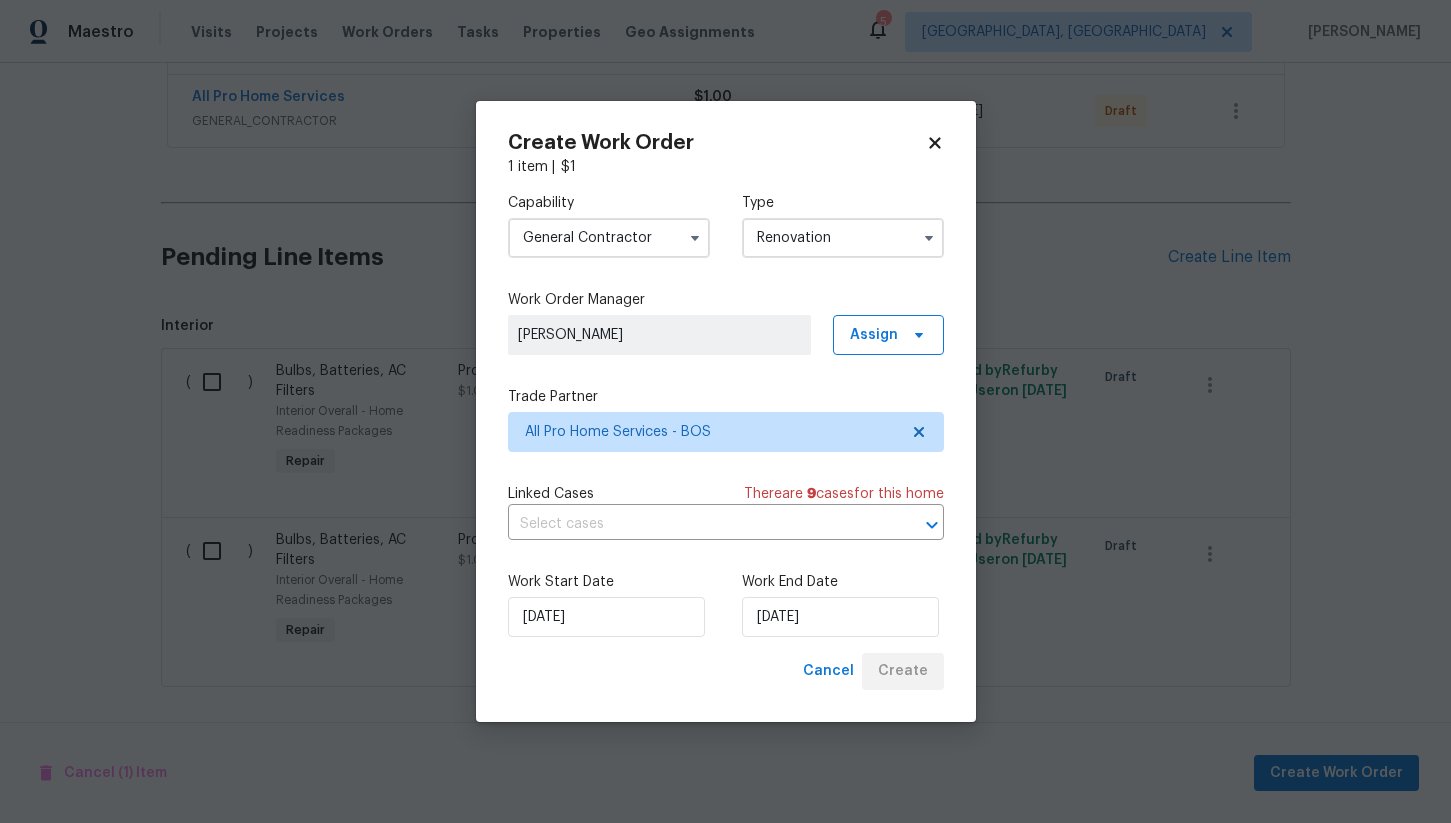 scroll, scrollTop: 447, scrollLeft: 0, axis: vertical 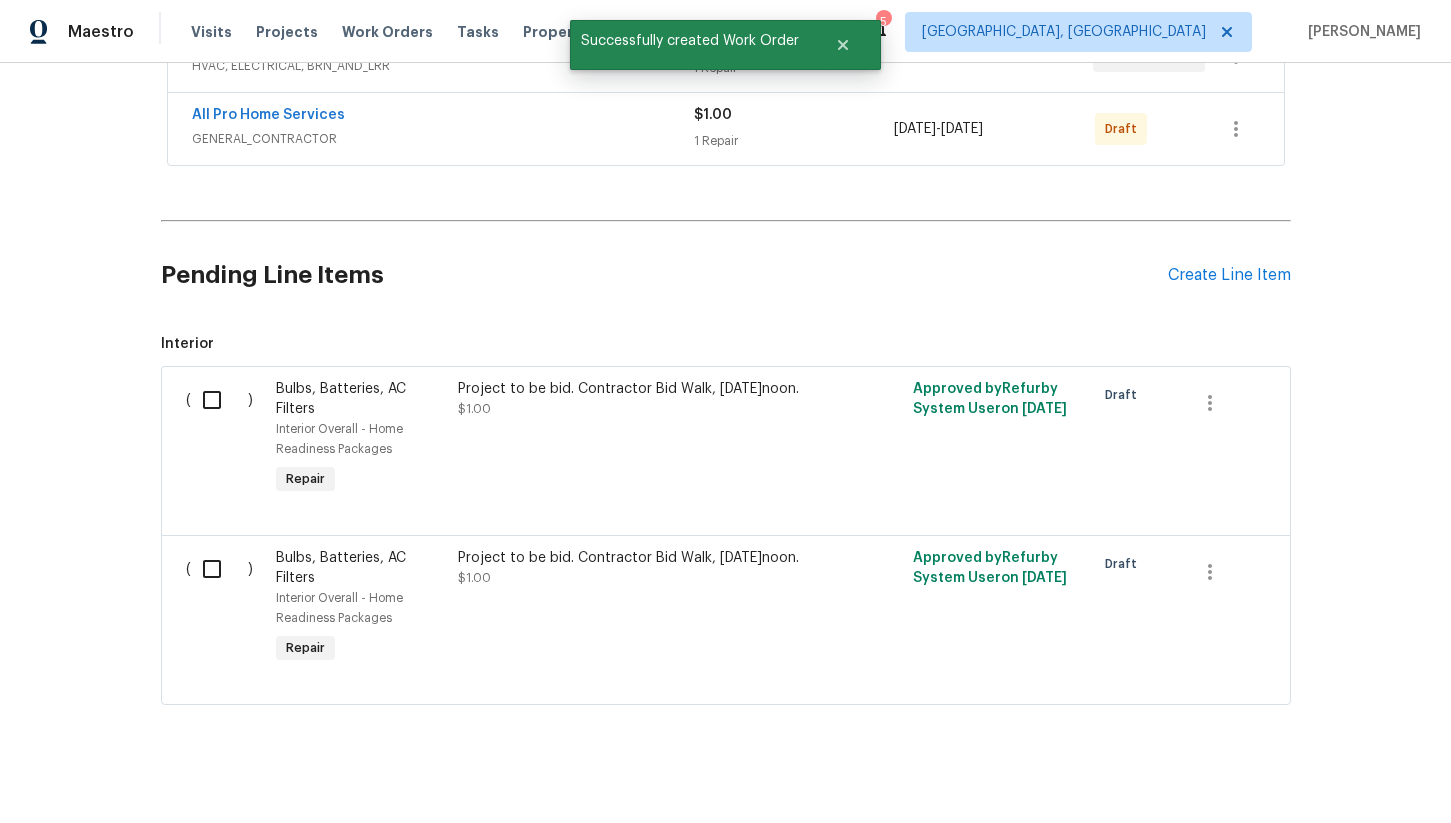 click at bounding box center [219, 400] 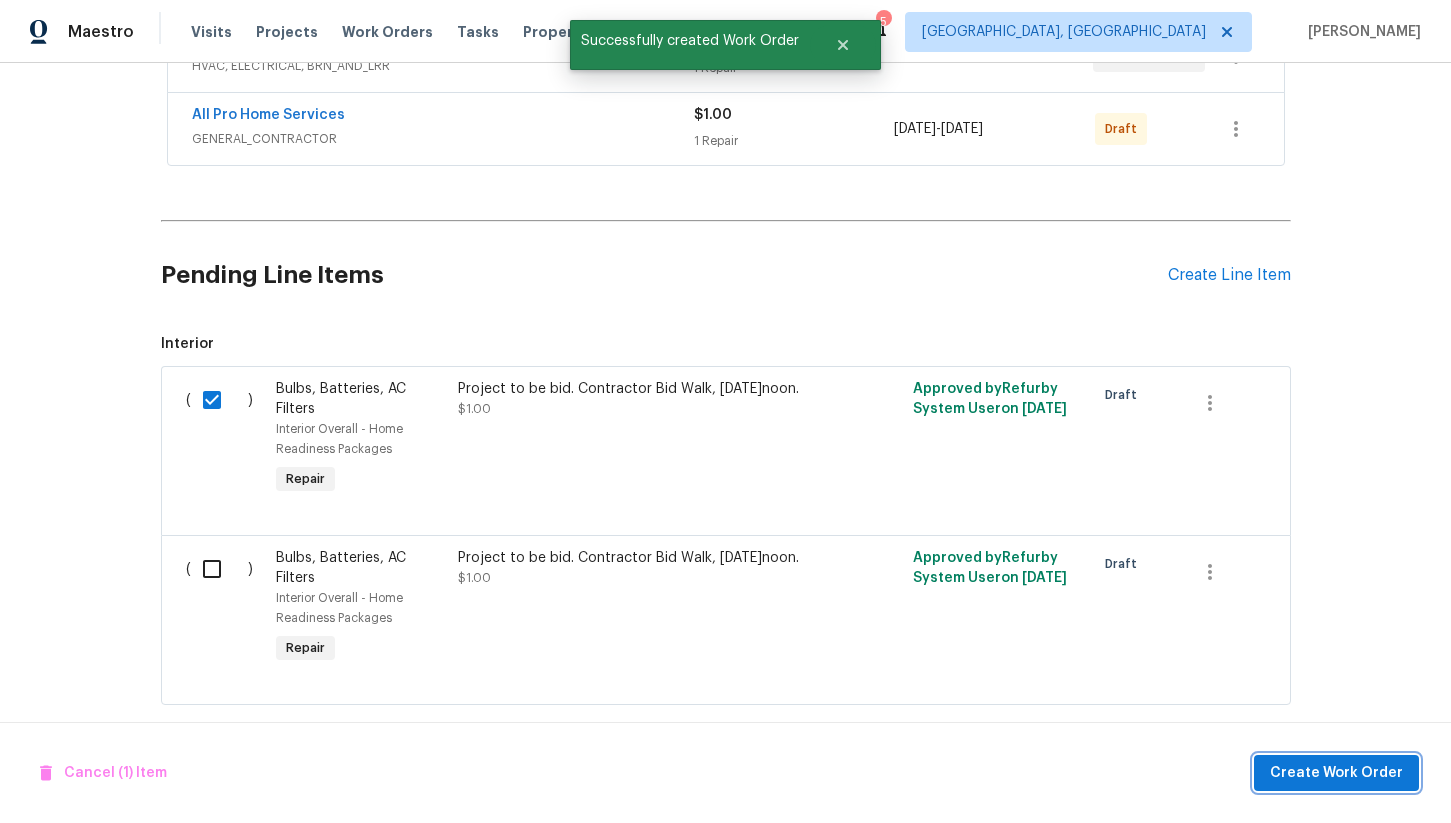 click on "Create Work Order" at bounding box center (1336, 773) 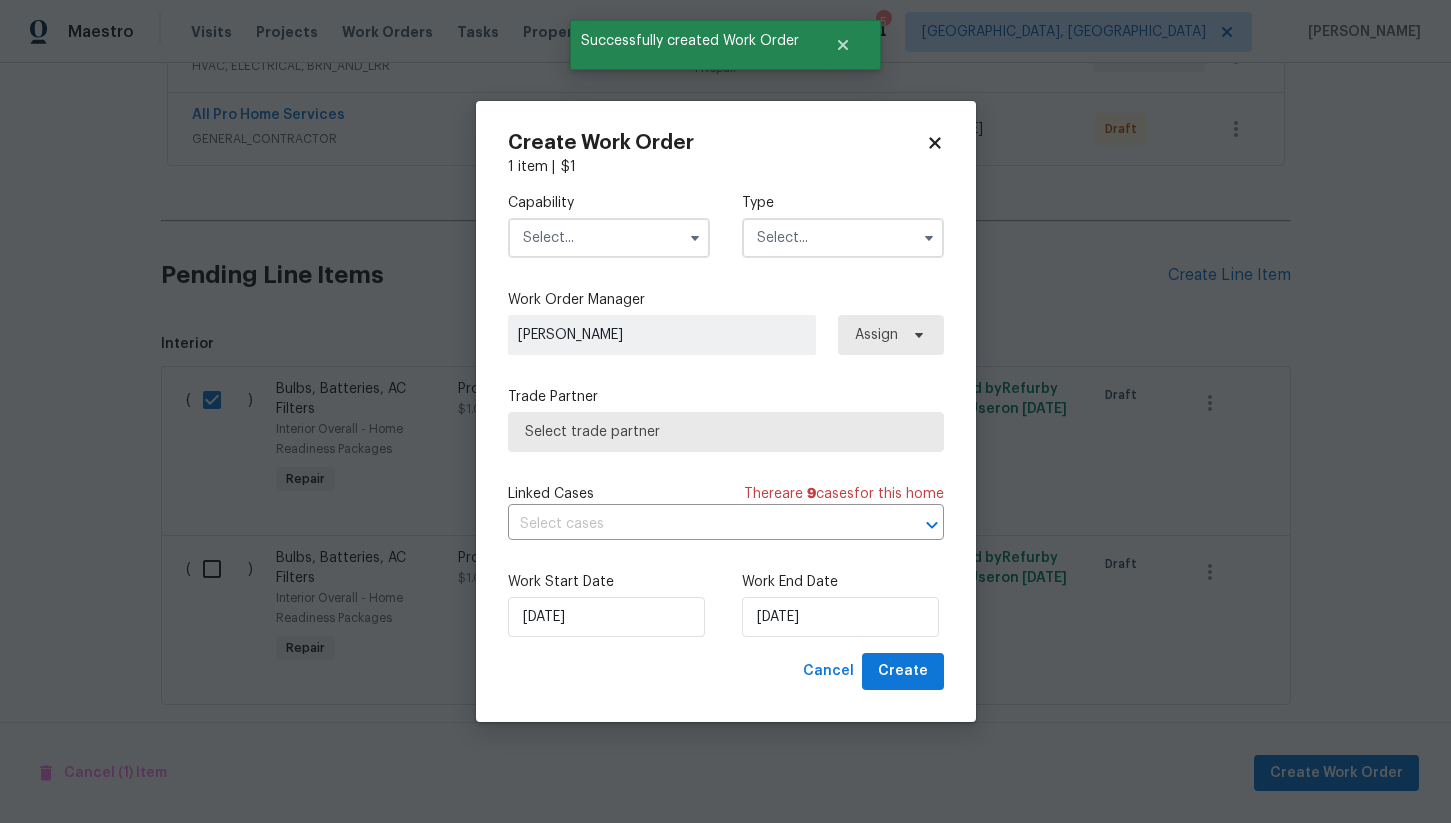 click at bounding box center [609, 238] 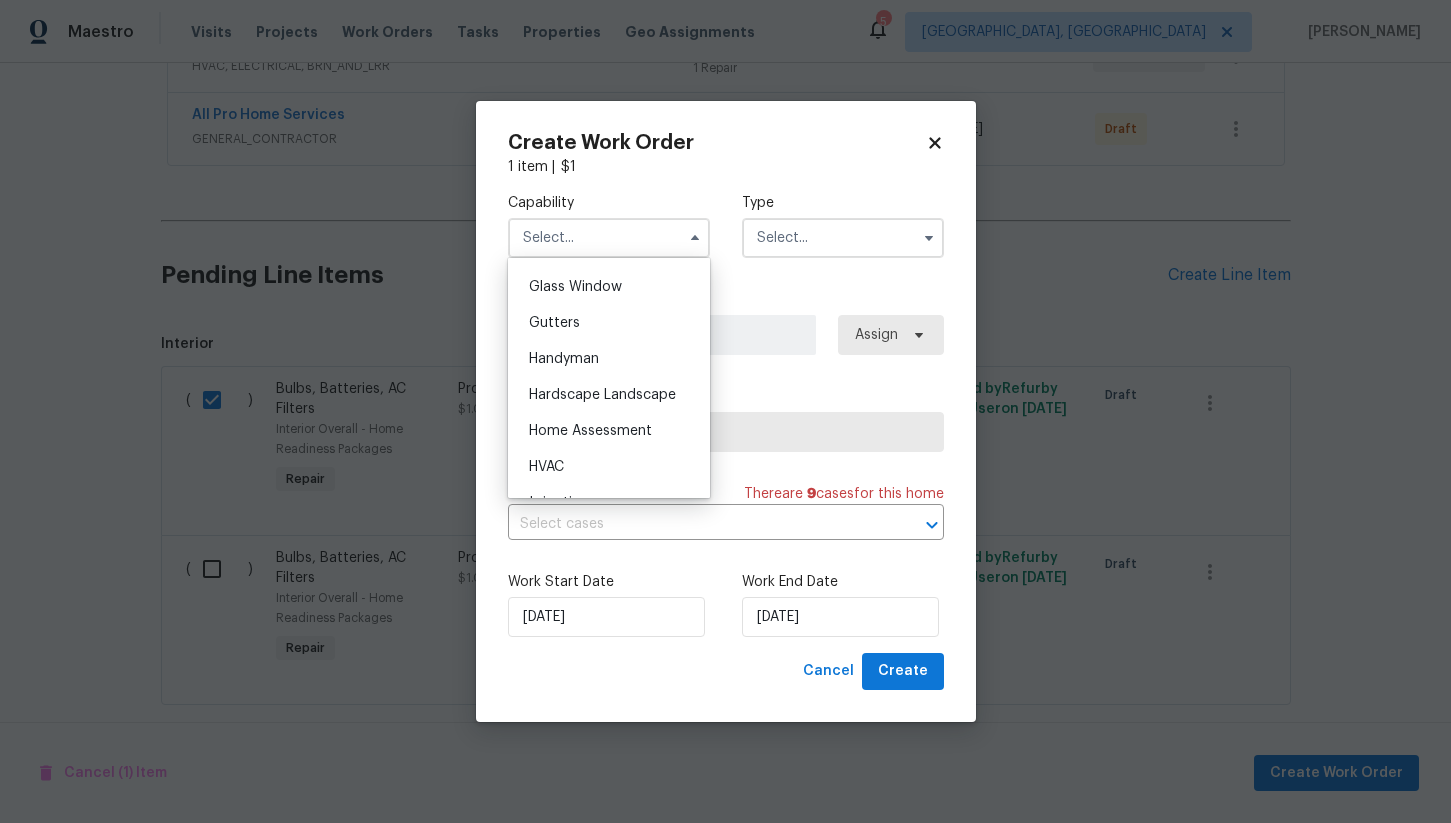 scroll, scrollTop: 866, scrollLeft: 0, axis: vertical 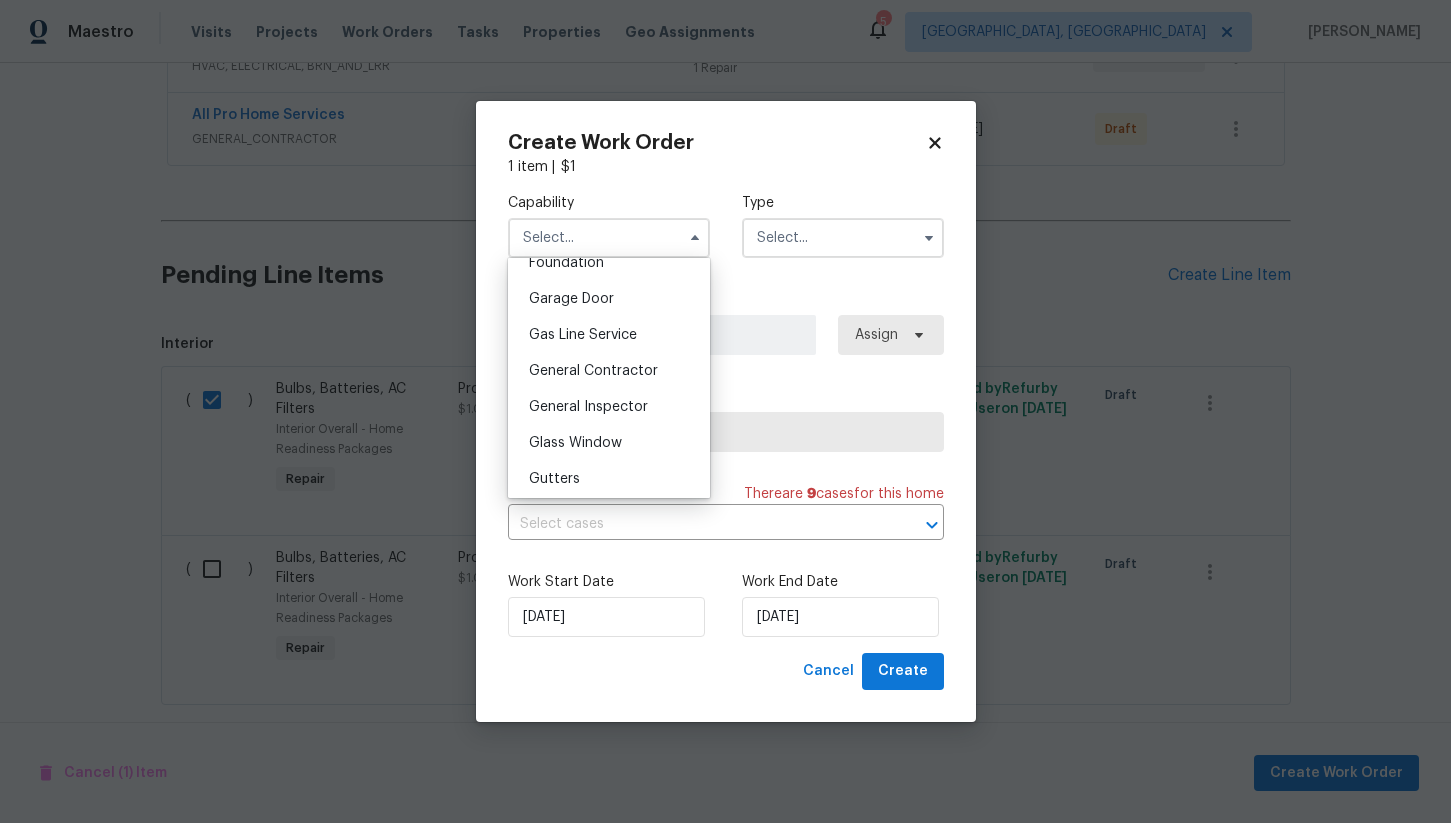 click on "General Contractor" at bounding box center [593, 371] 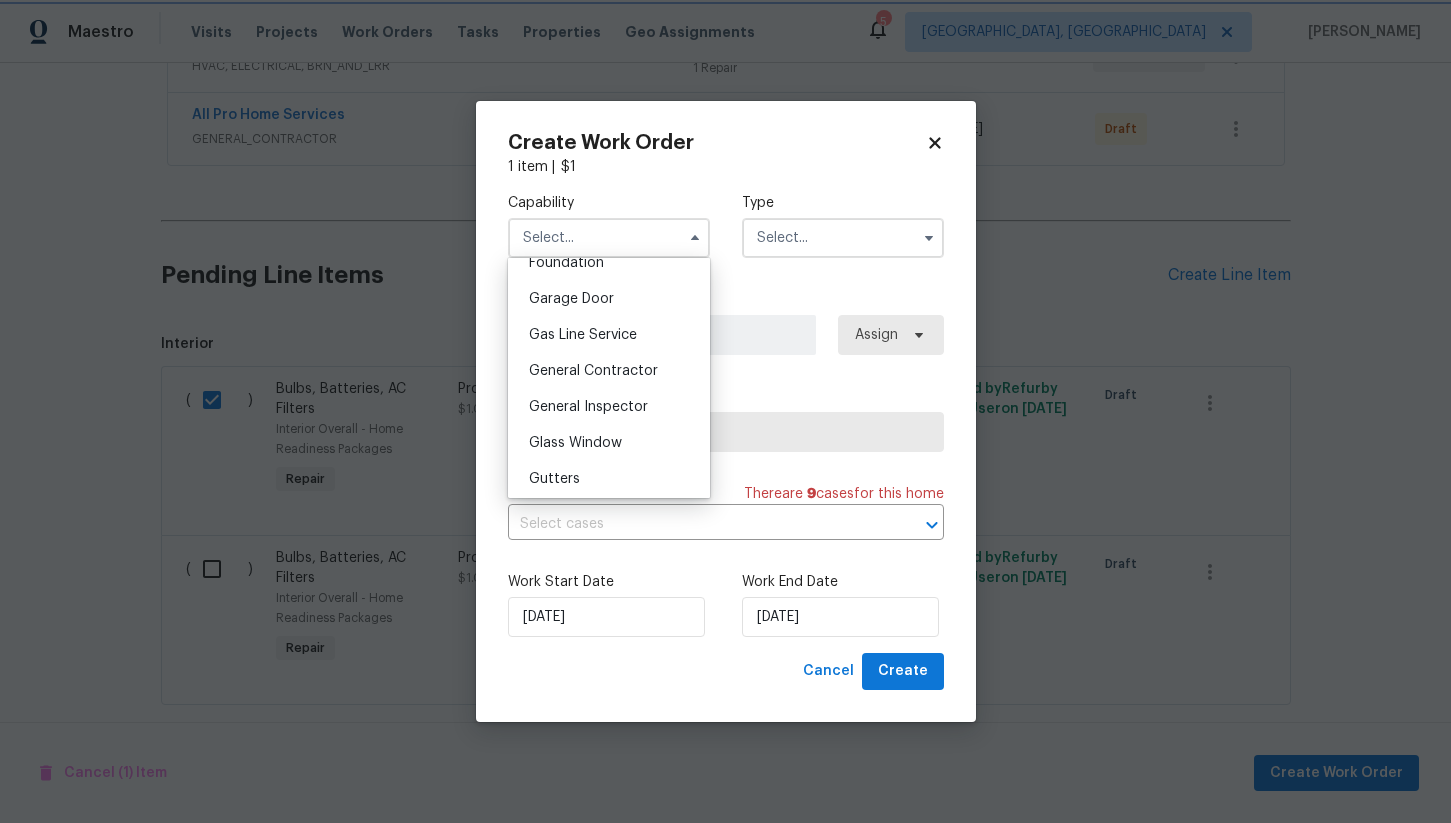 type on "General Contractor" 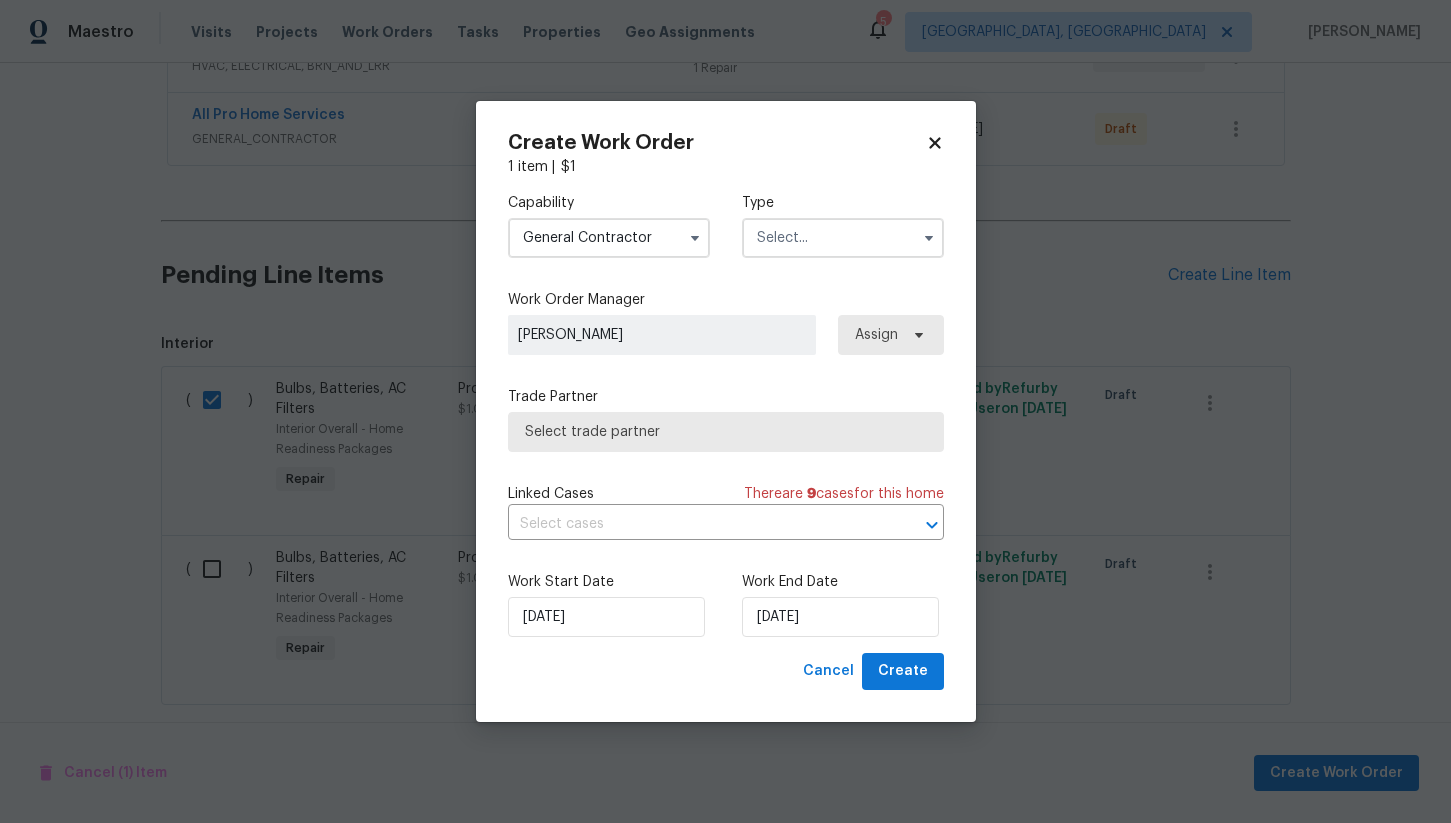 click at bounding box center (843, 238) 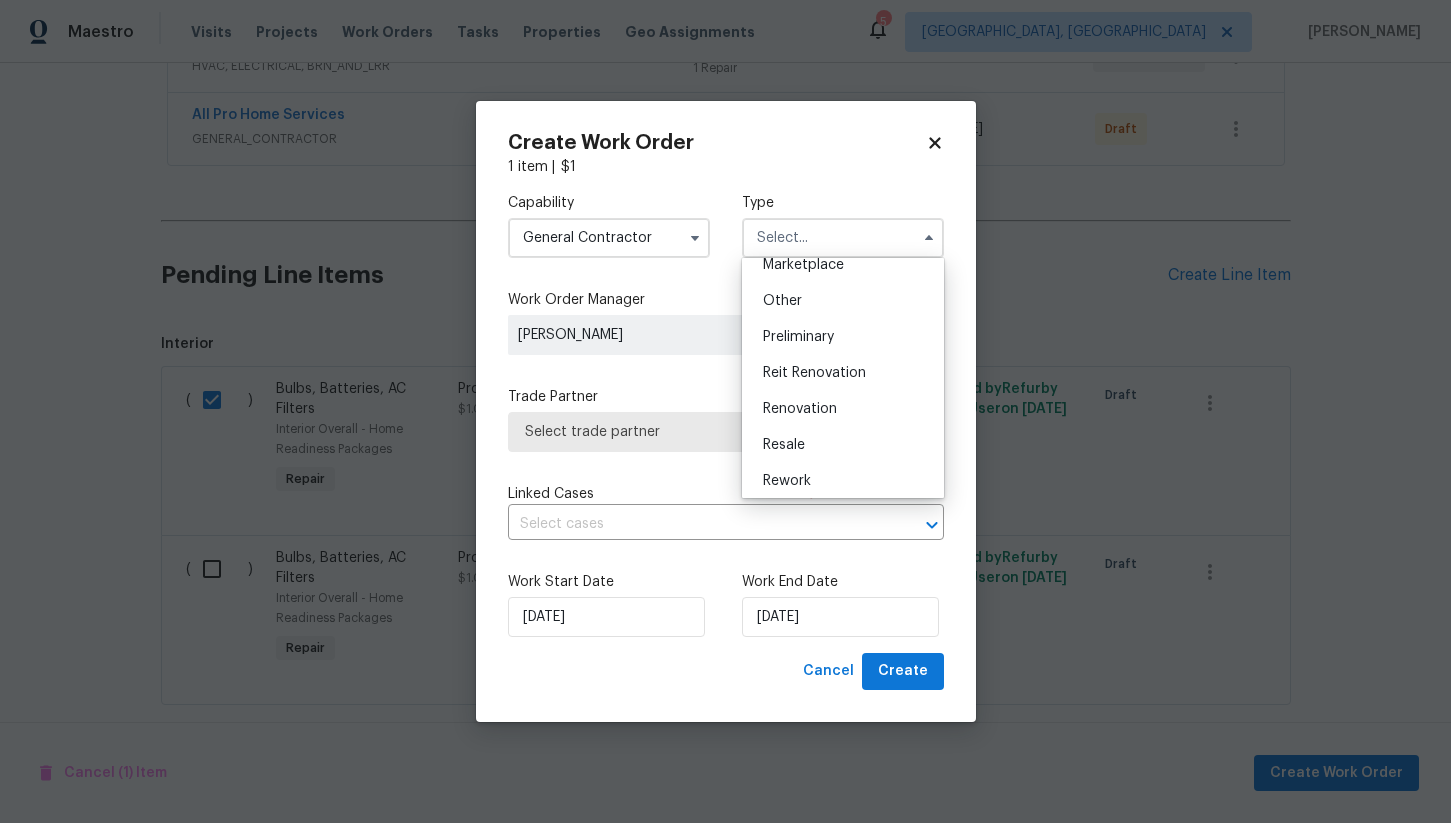 scroll, scrollTop: 419, scrollLeft: 0, axis: vertical 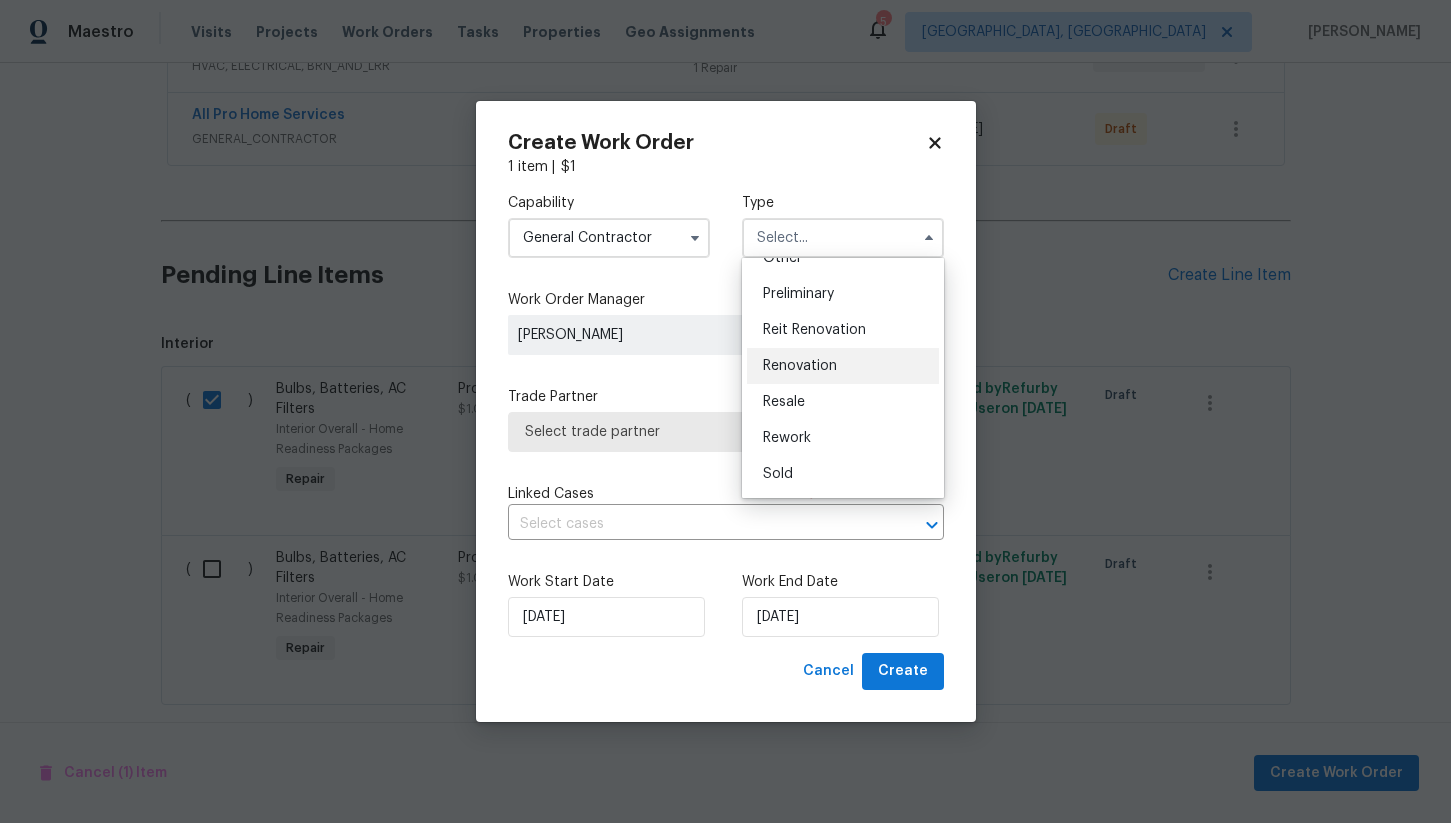 click on "Renovation" at bounding box center [843, 366] 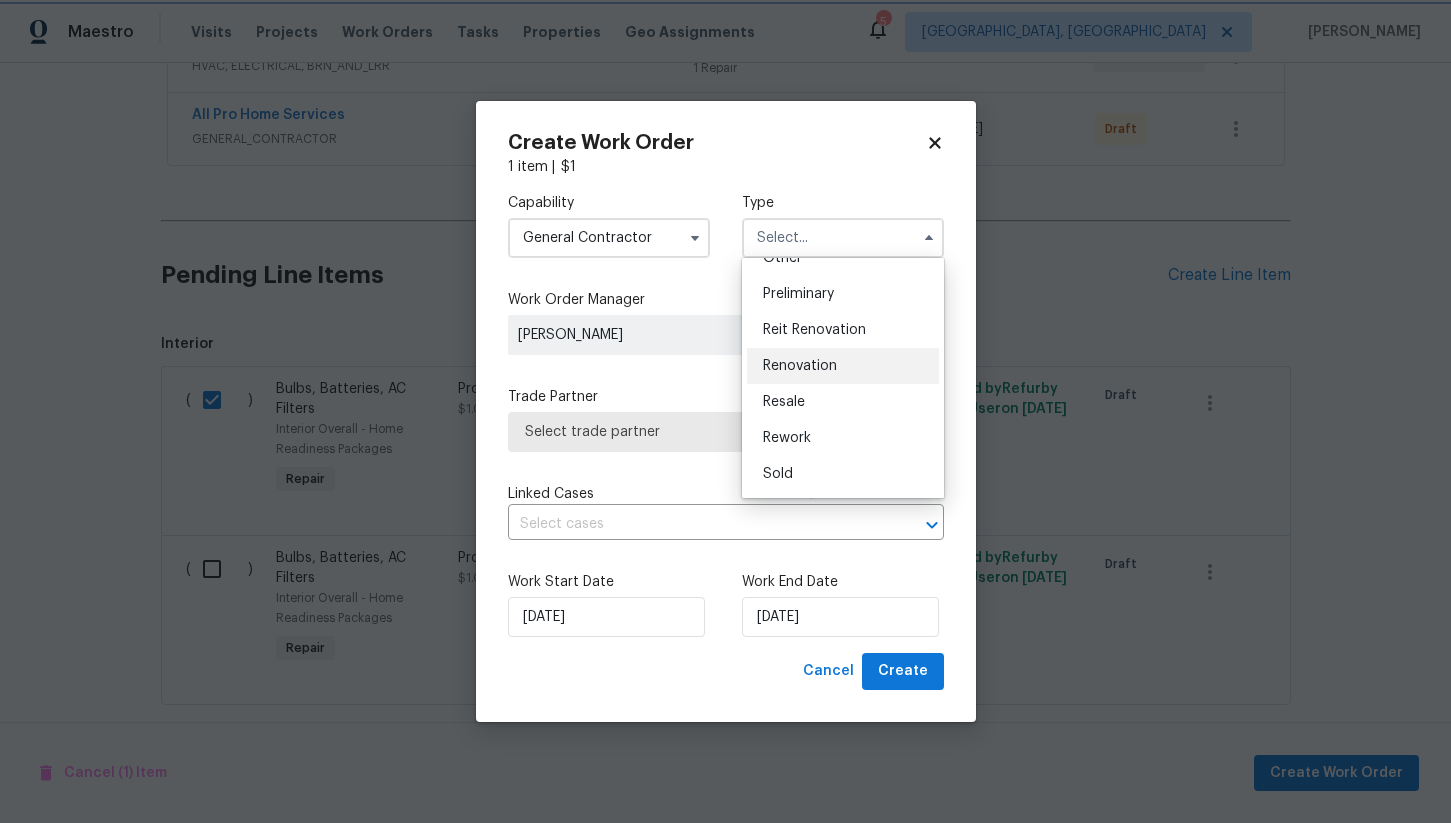 type on "Renovation" 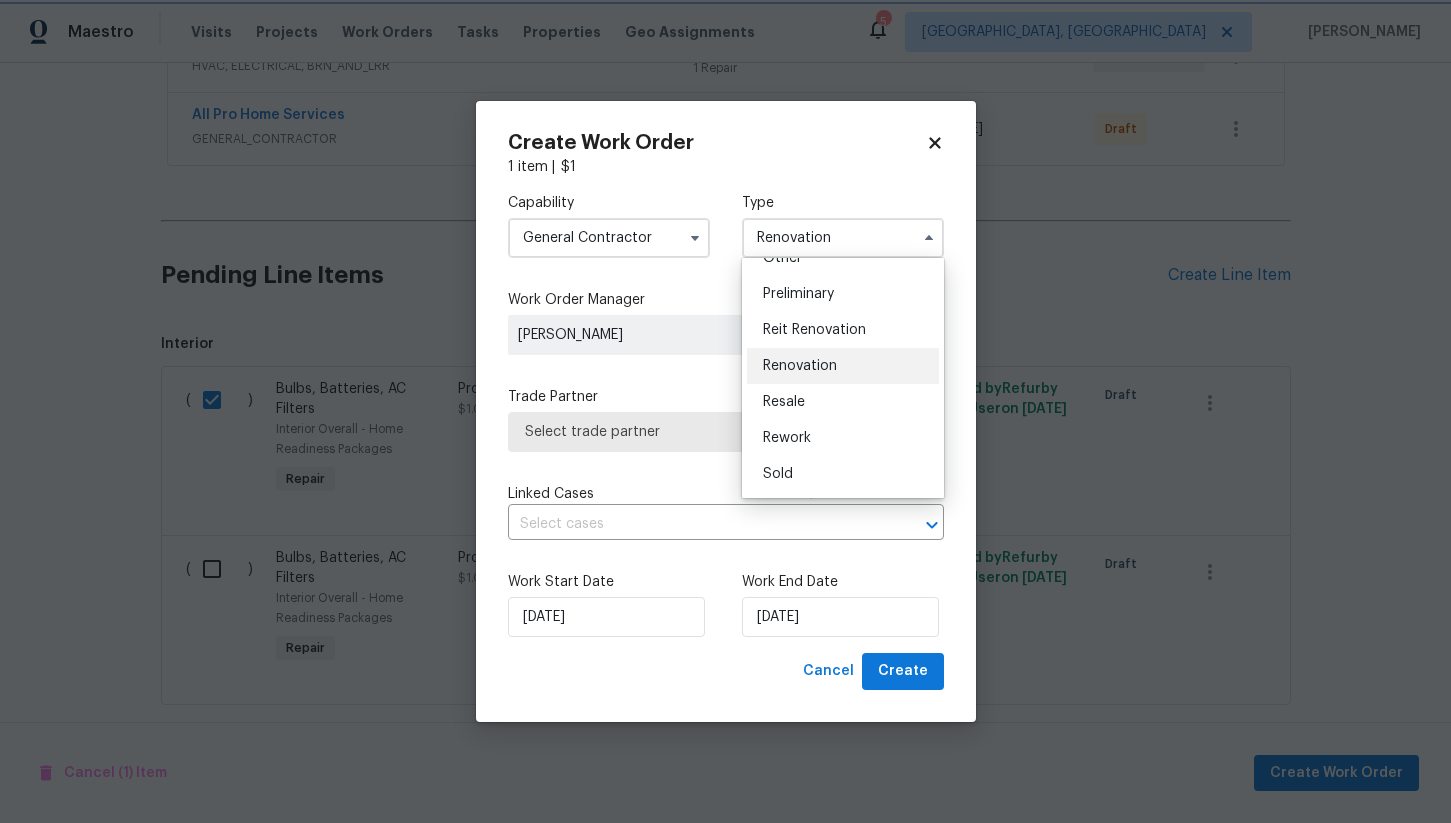 scroll, scrollTop: 0, scrollLeft: 0, axis: both 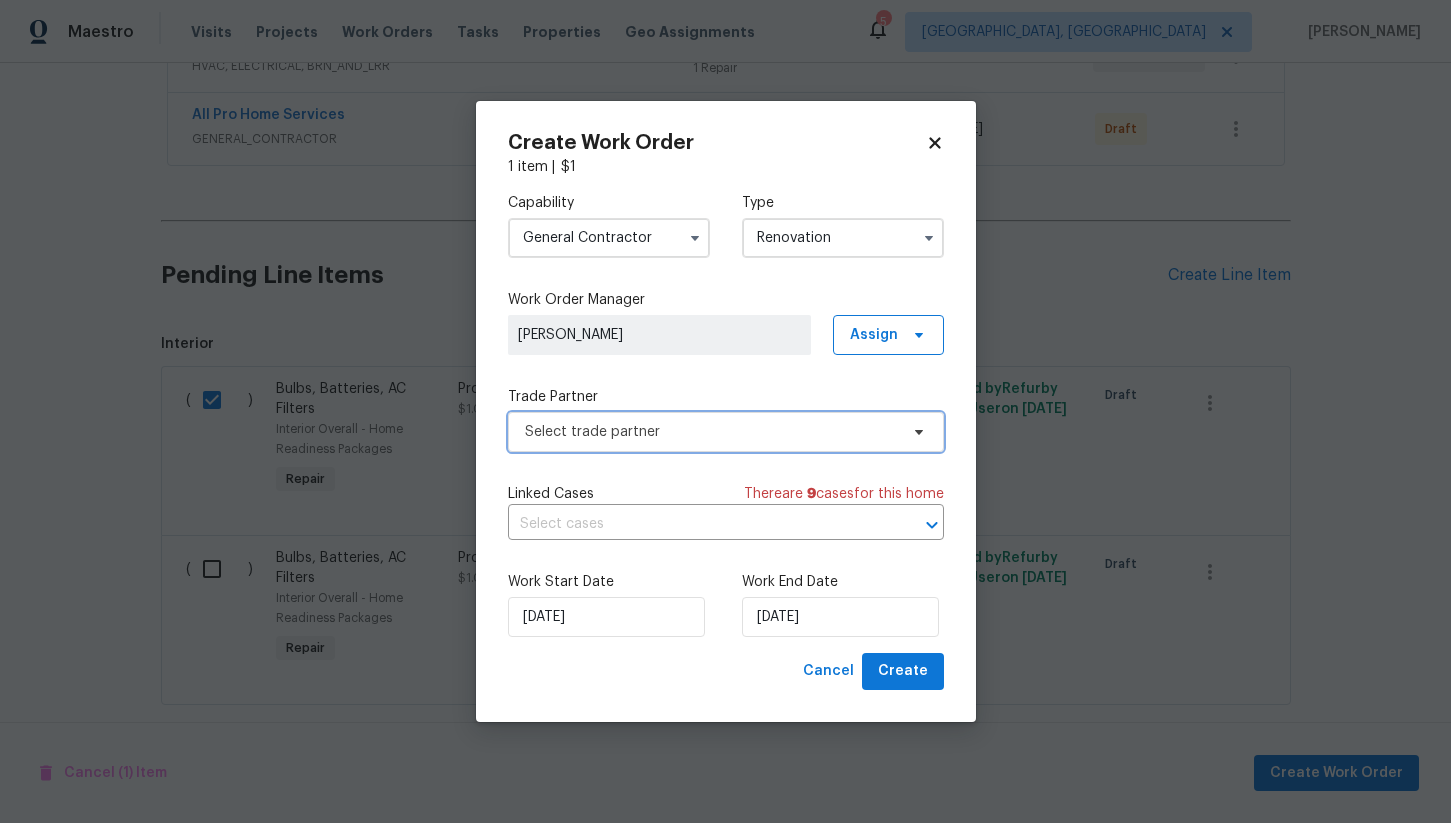 click on "Select trade partner" at bounding box center [711, 432] 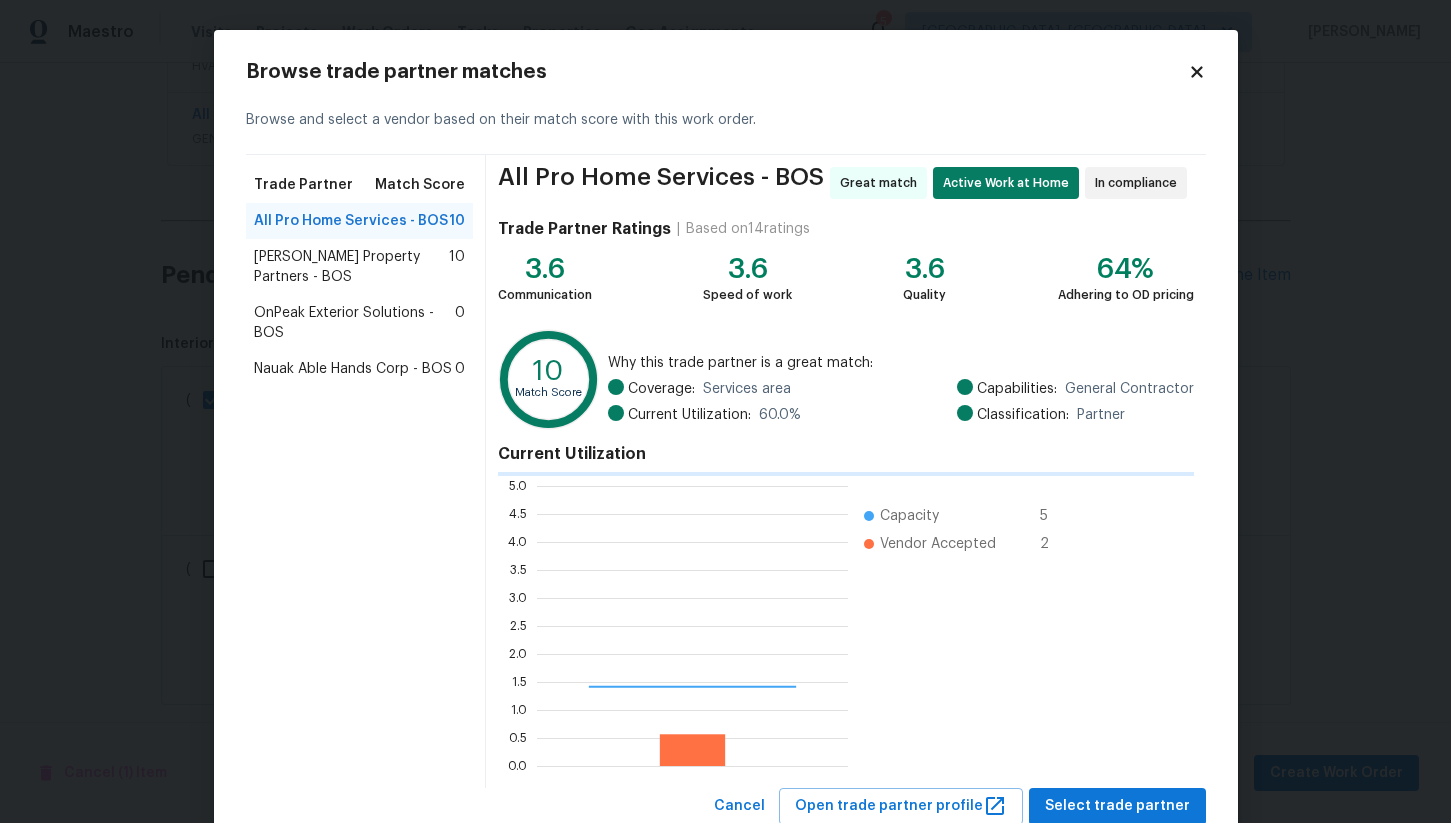 scroll, scrollTop: 2, scrollLeft: 1, axis: both 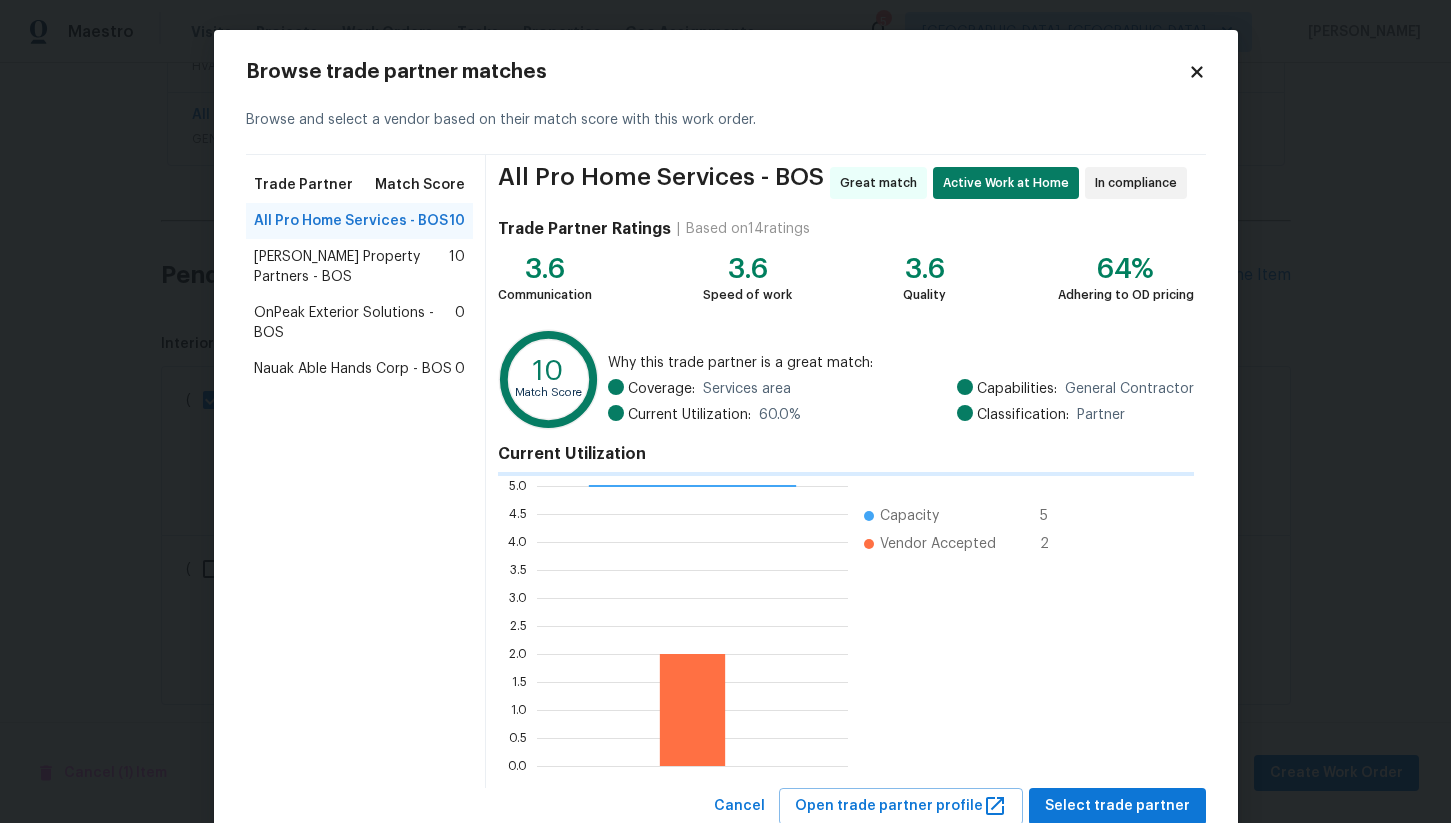 click on "OnPeak Exterior Solutions - BOS" at bounding box center [355, 323] 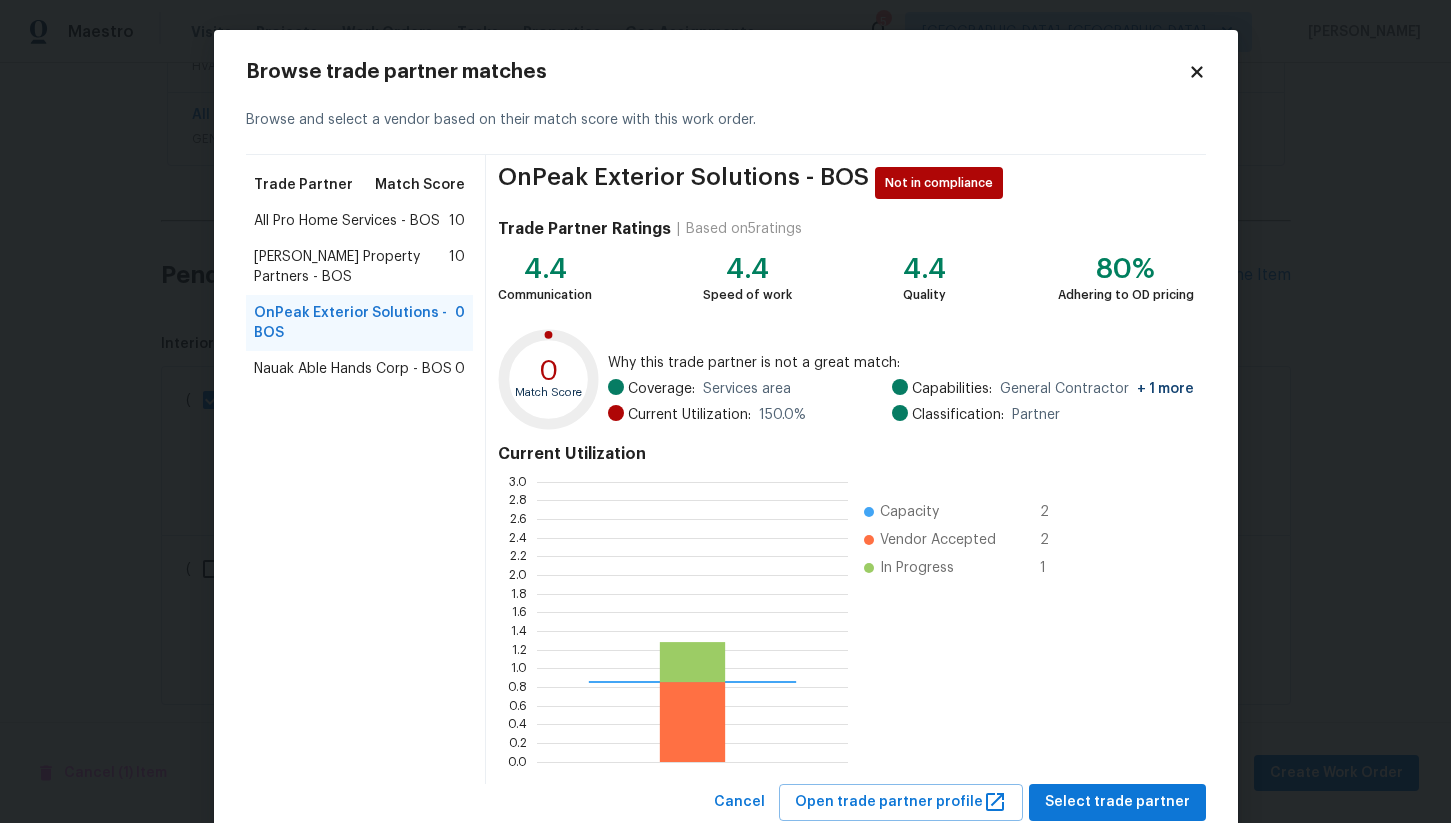 scroll, scrollTop: 2, scrollLeft: 1, axis: both 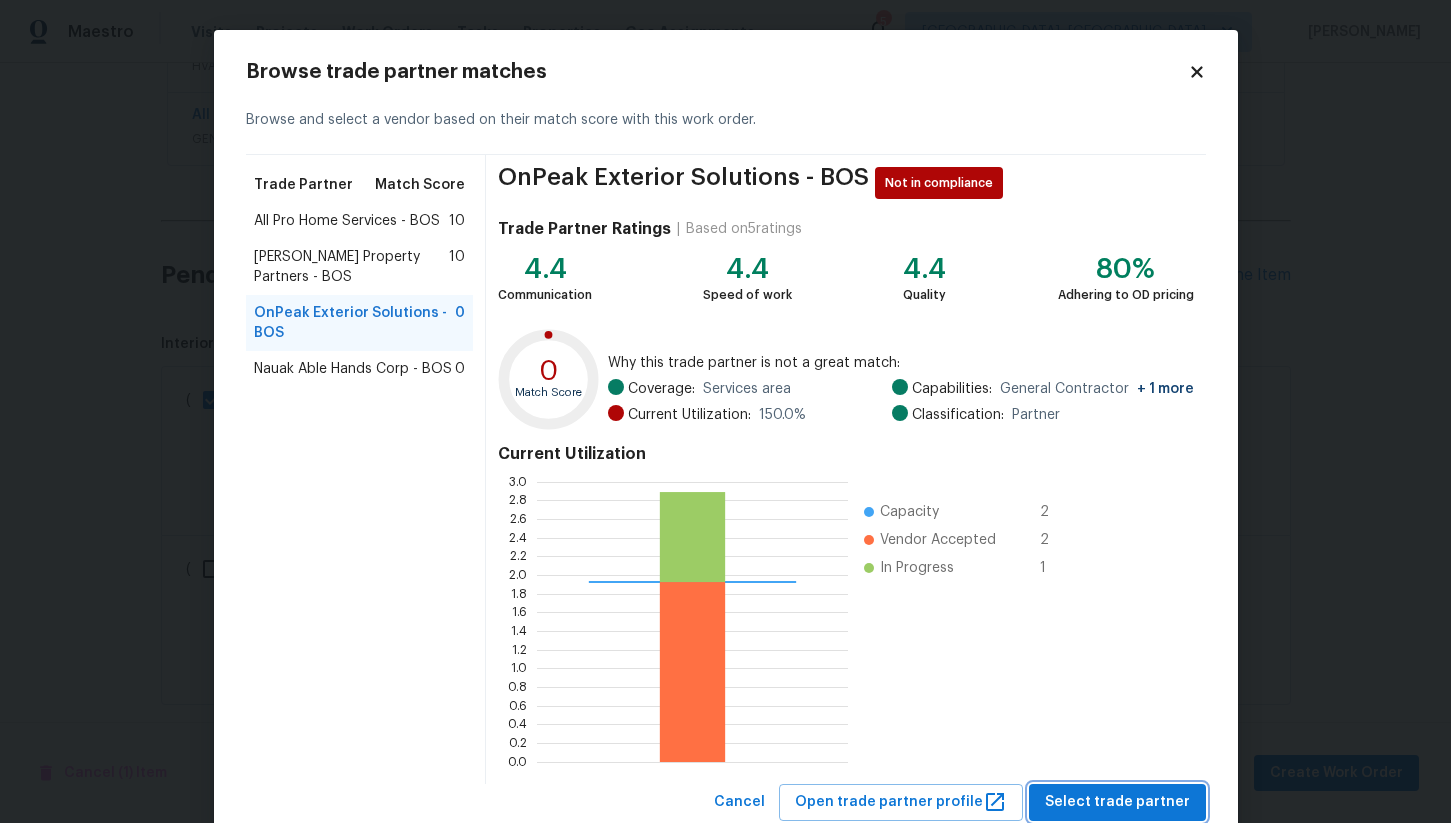 click on "Select trade partner" at bounding box center [1117, 802] 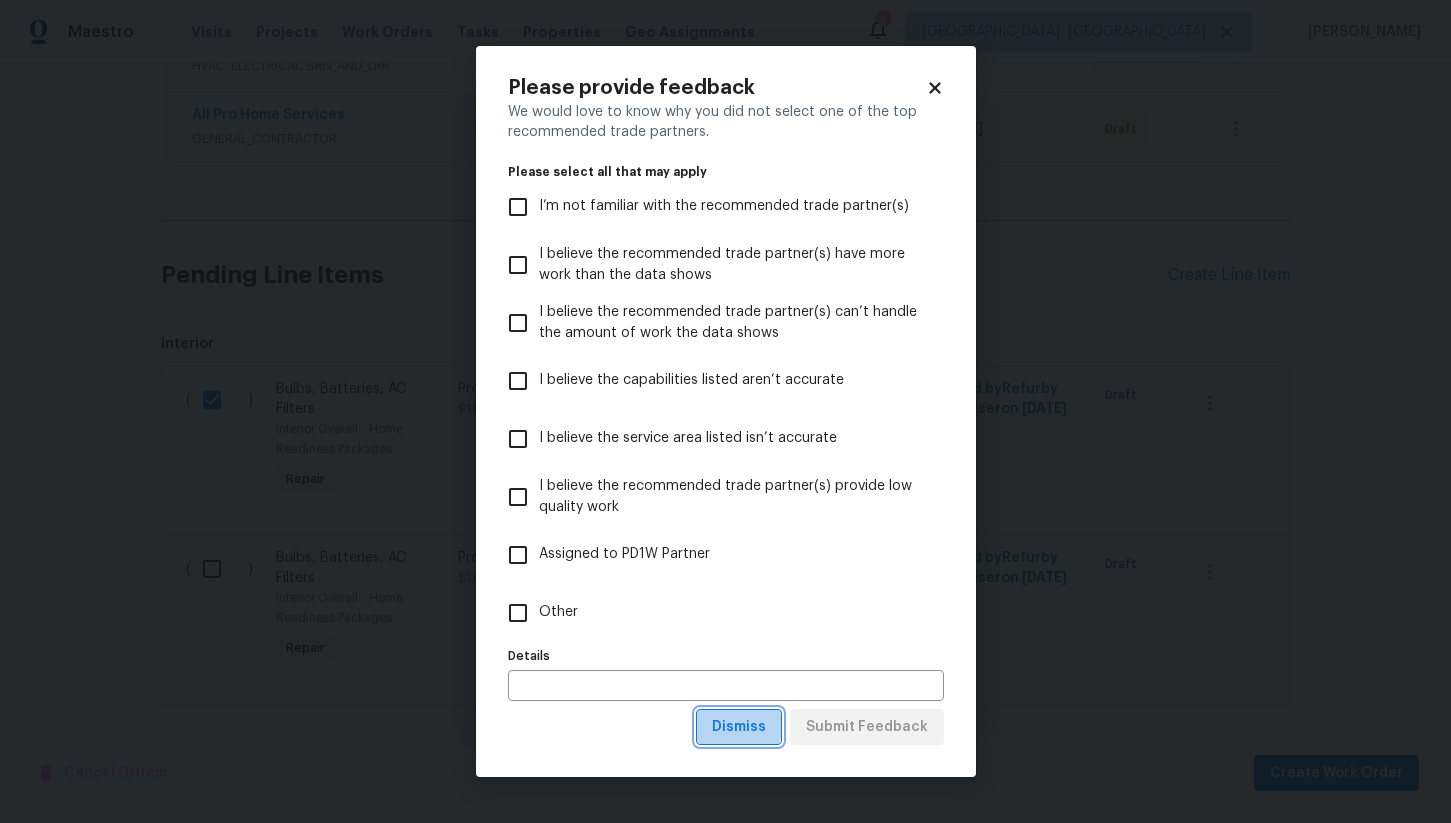 click on "Dismiss" at bounding box center [739, 727] 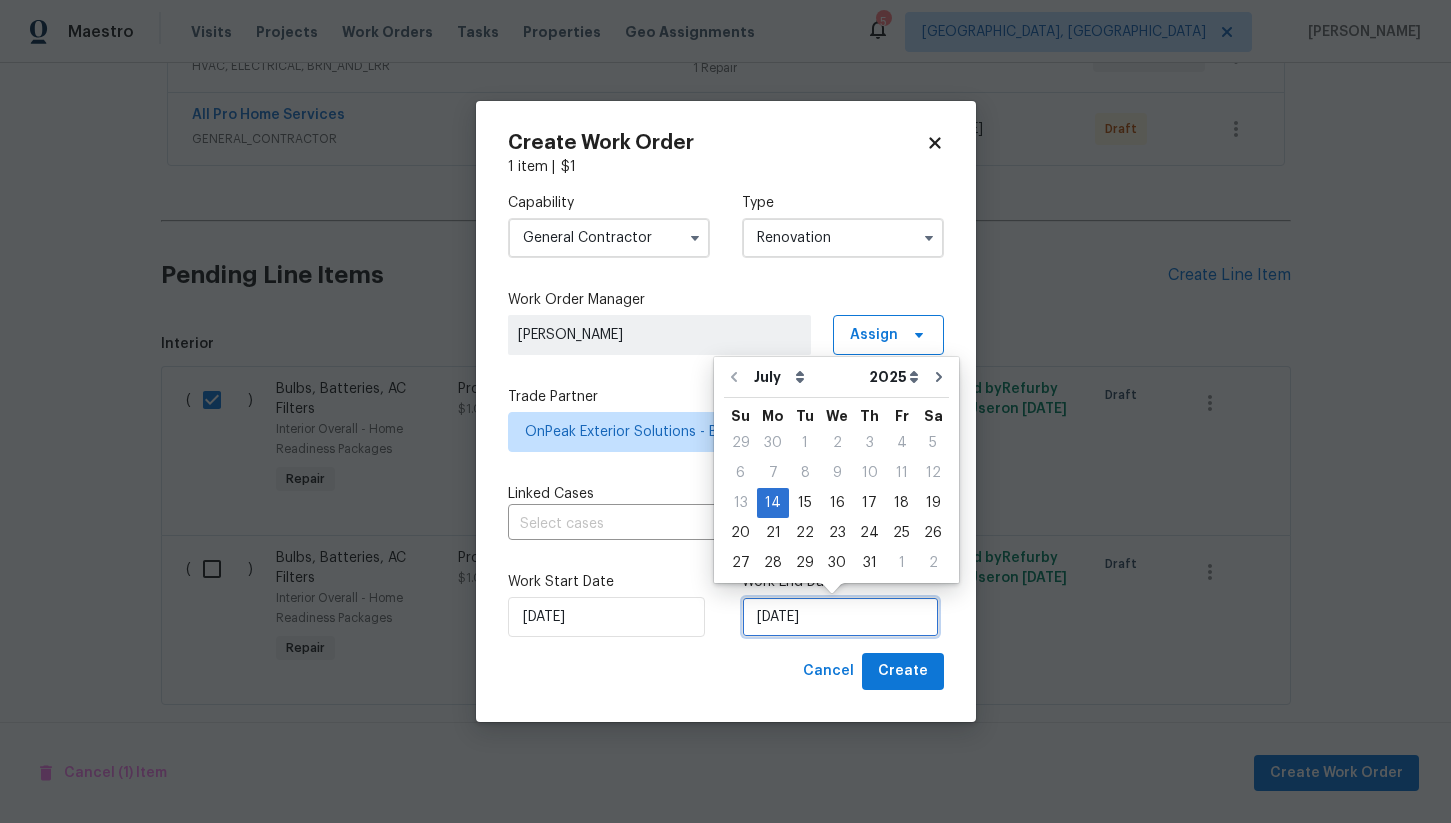 click on "[DATE]" at bounding box center (840, 617) 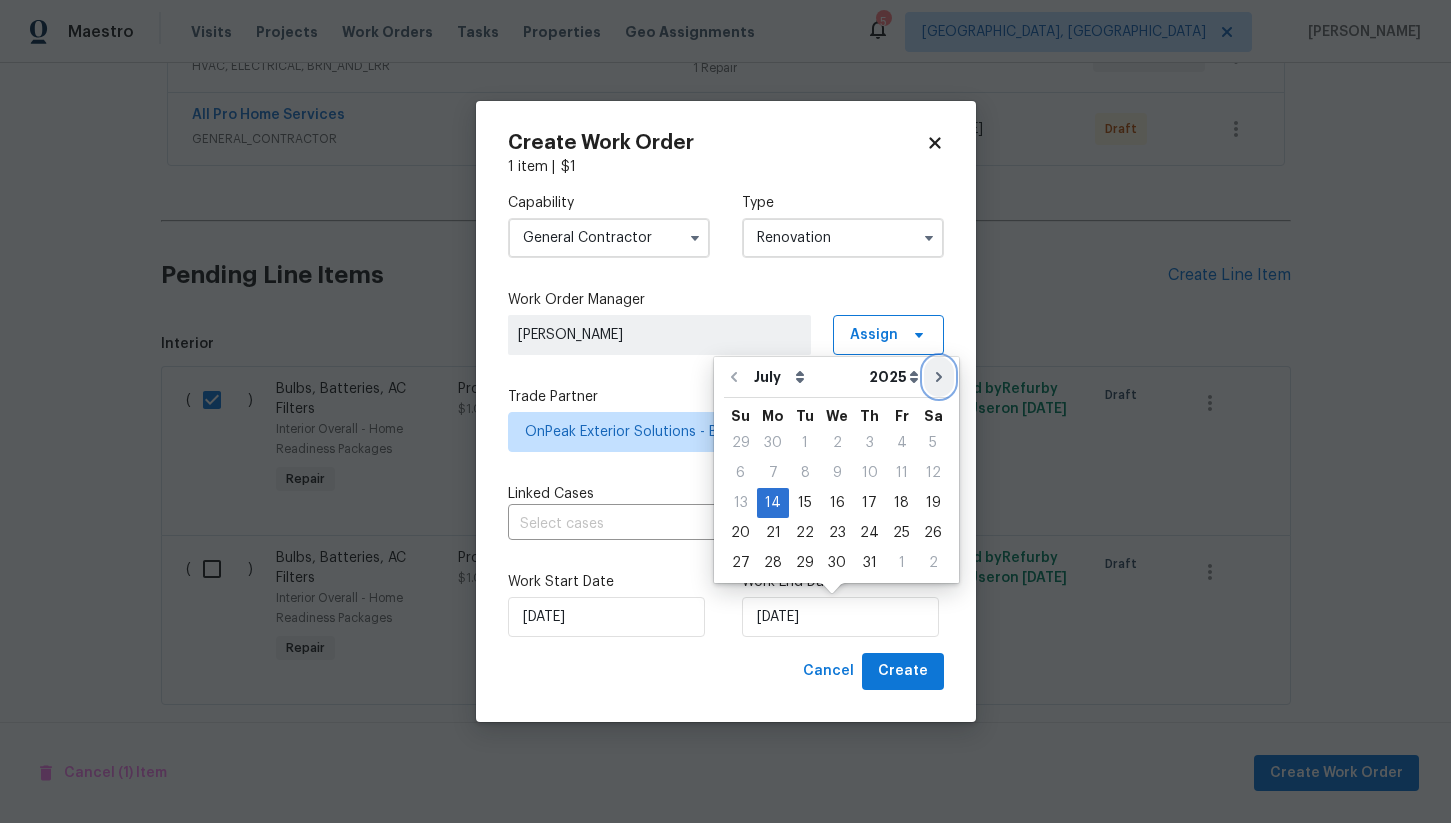 click 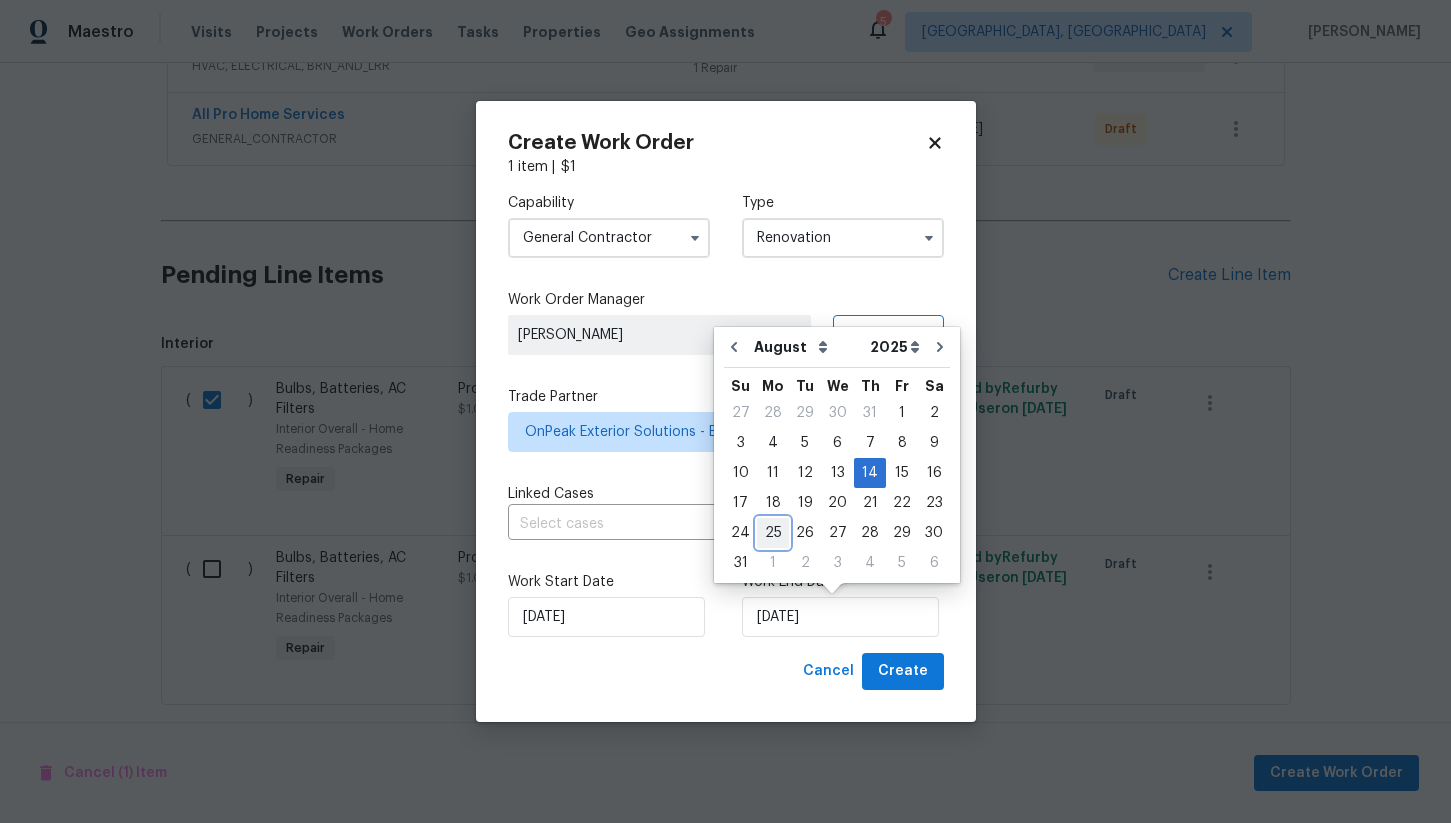 click on "25" at bounding box center [773, 533] 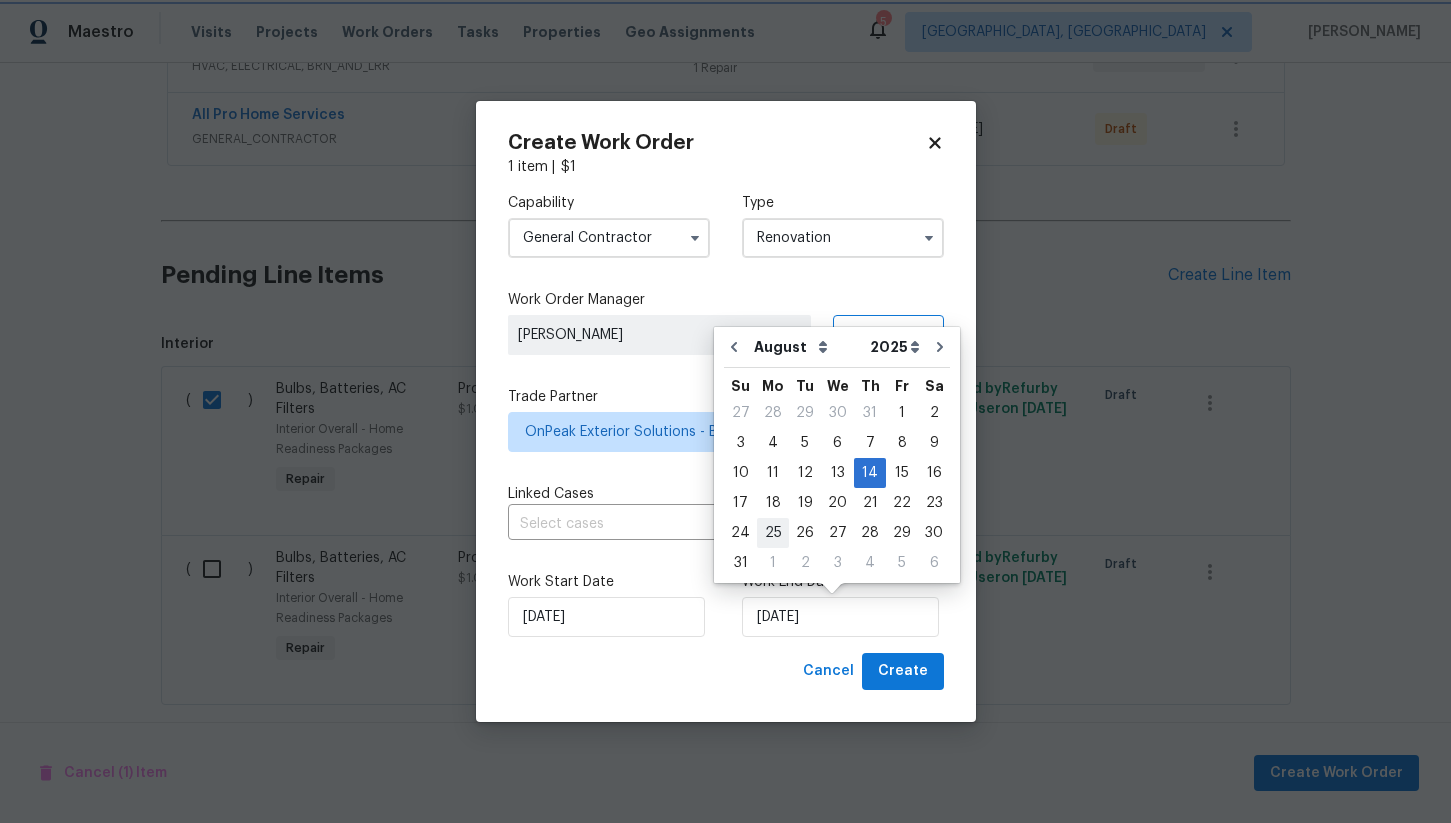 type on "[DATE]" 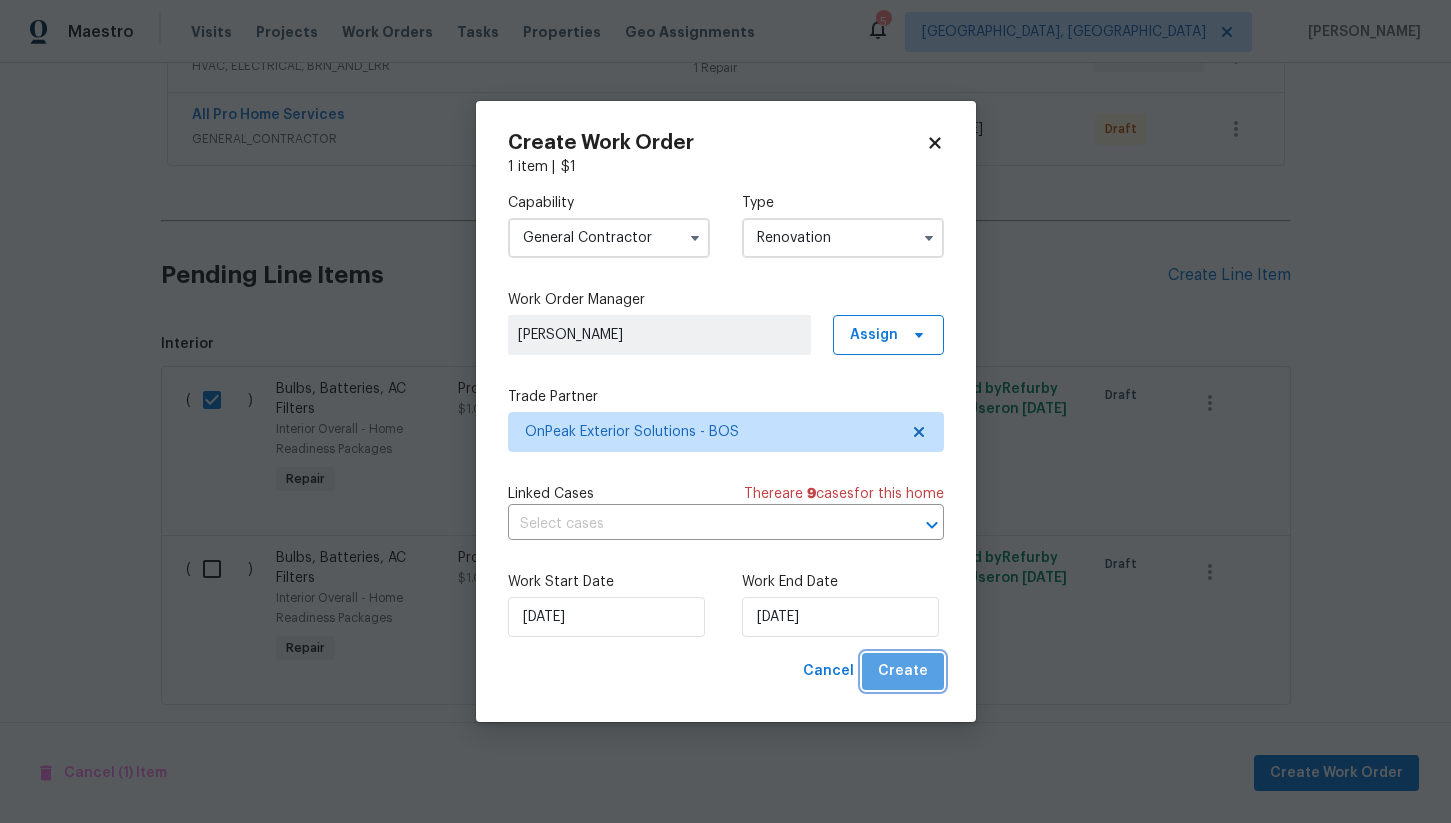 click on "Create" at bounding box center (903, 671) 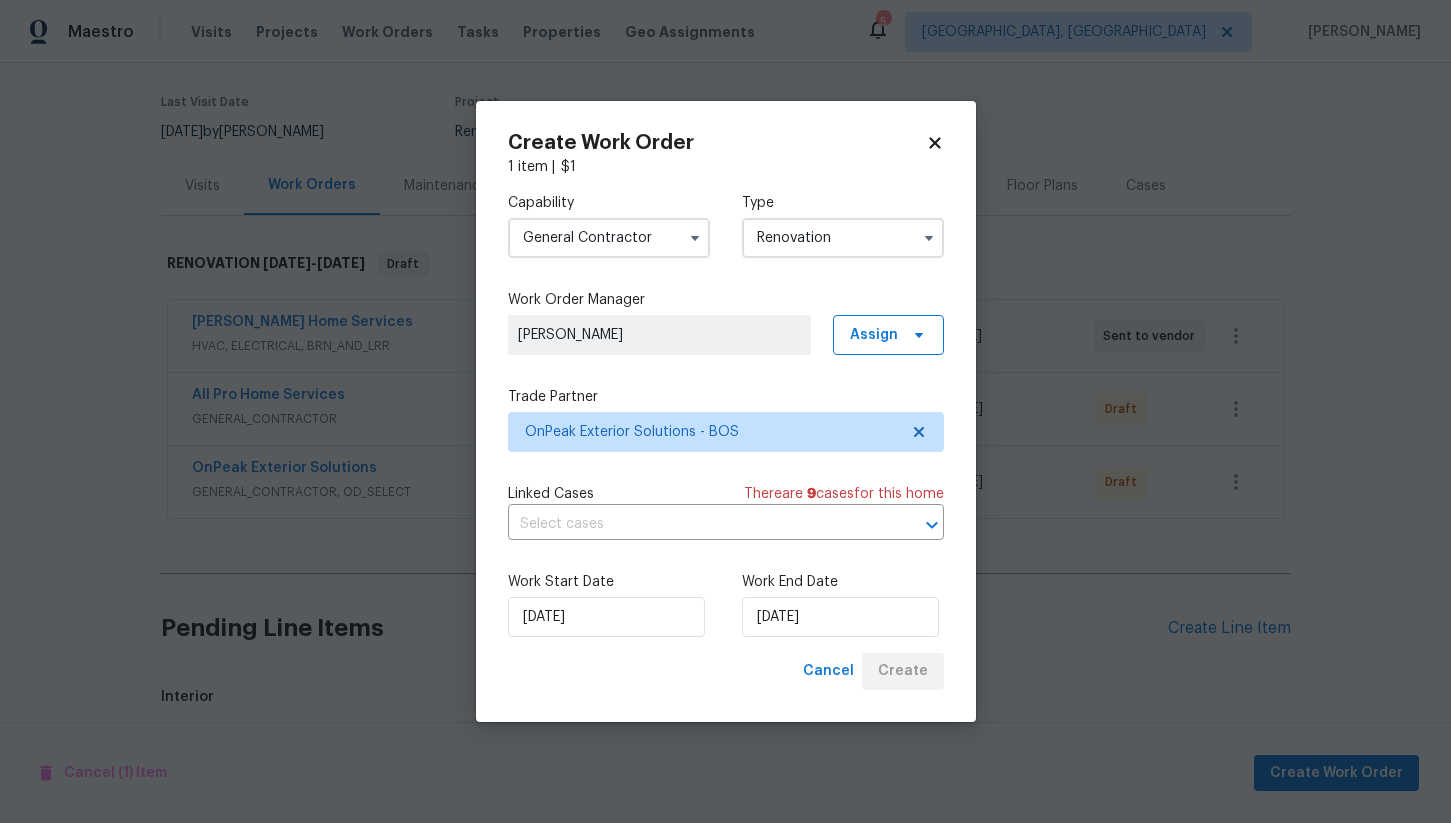 scroll, scrollTop: 350, scrollLeft: 0, axis: vertical 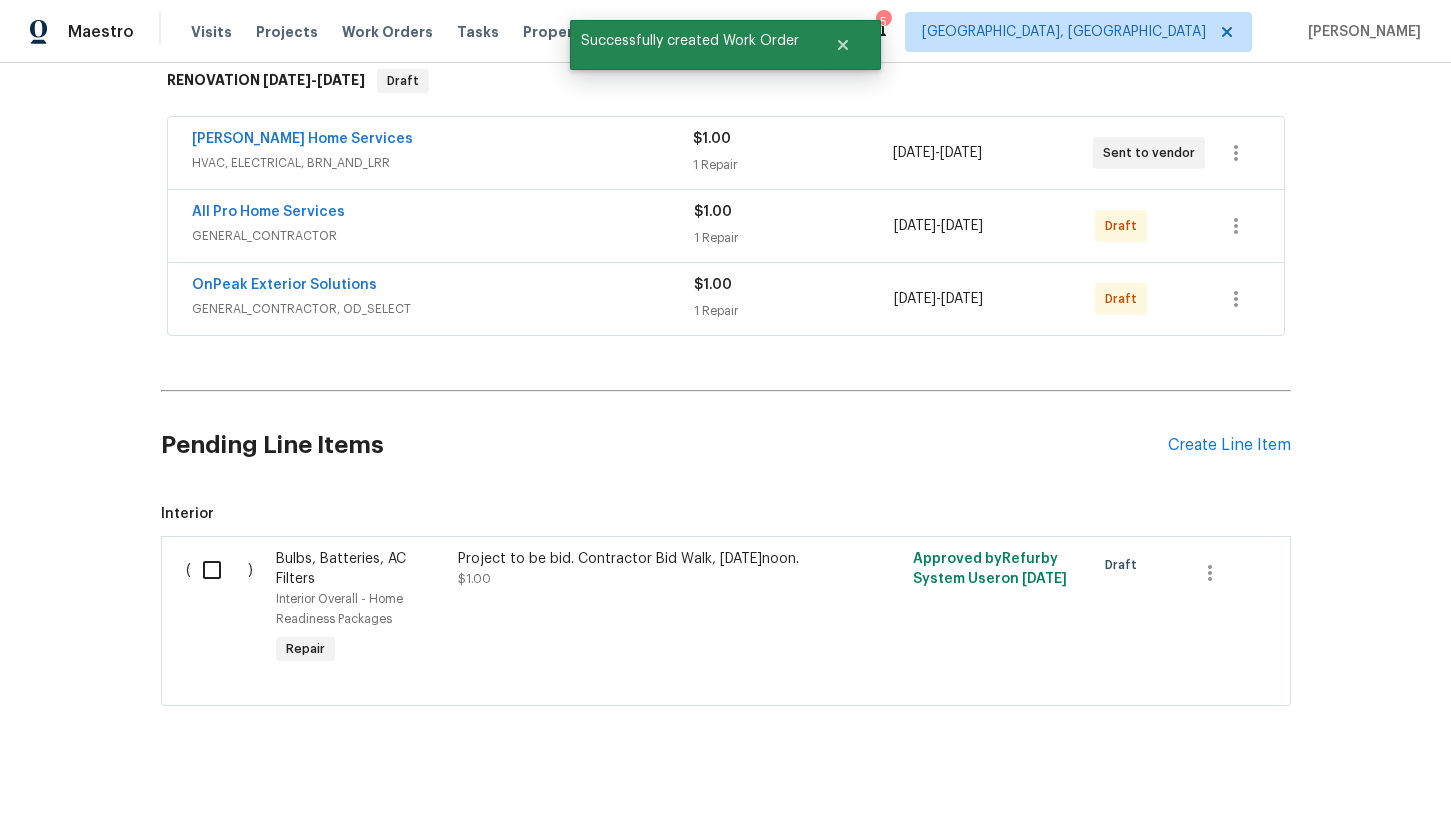 click at bounding box center (219, 570) 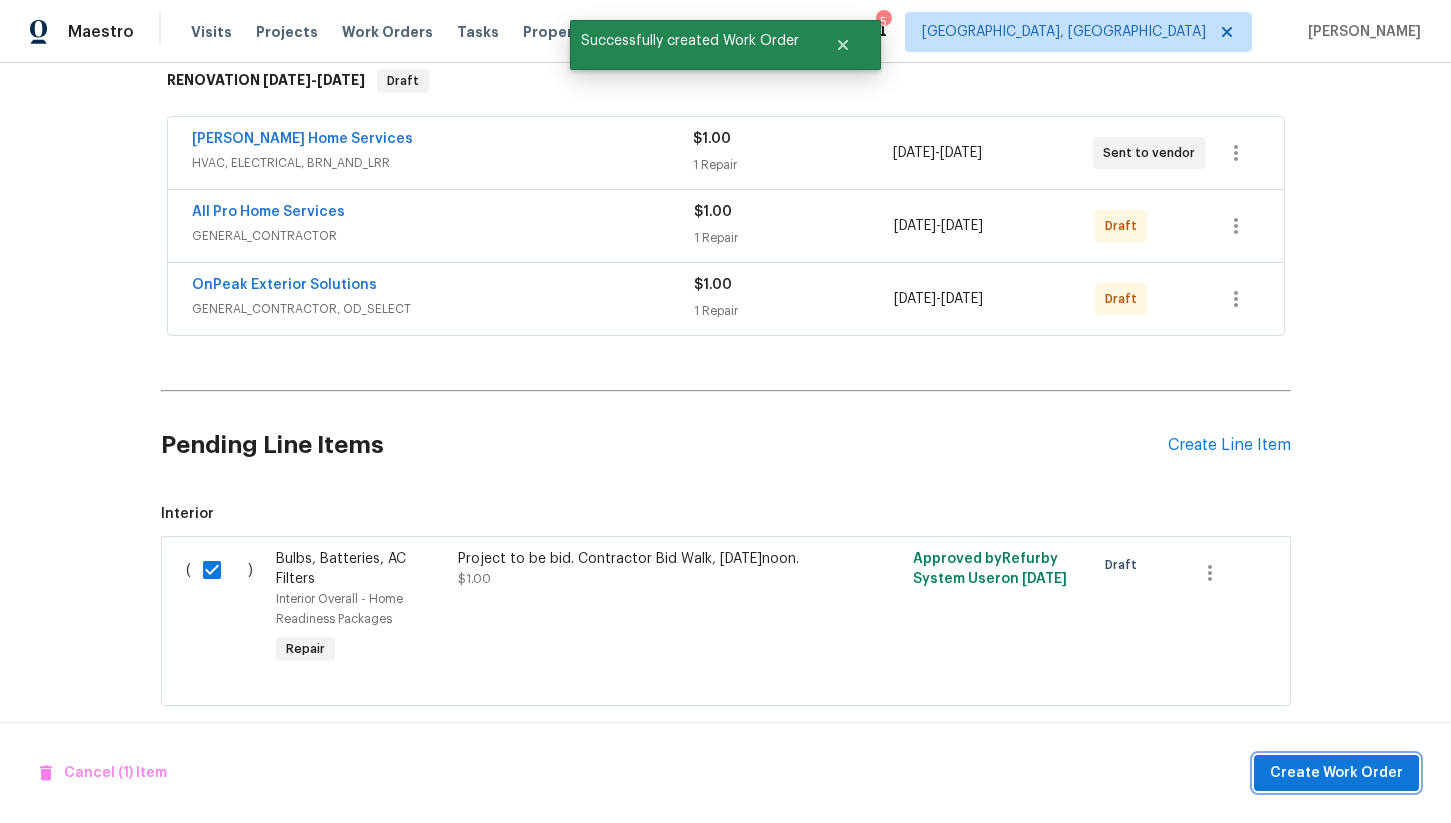 click on "Create Work Order" at bounding box center [1336, 773] 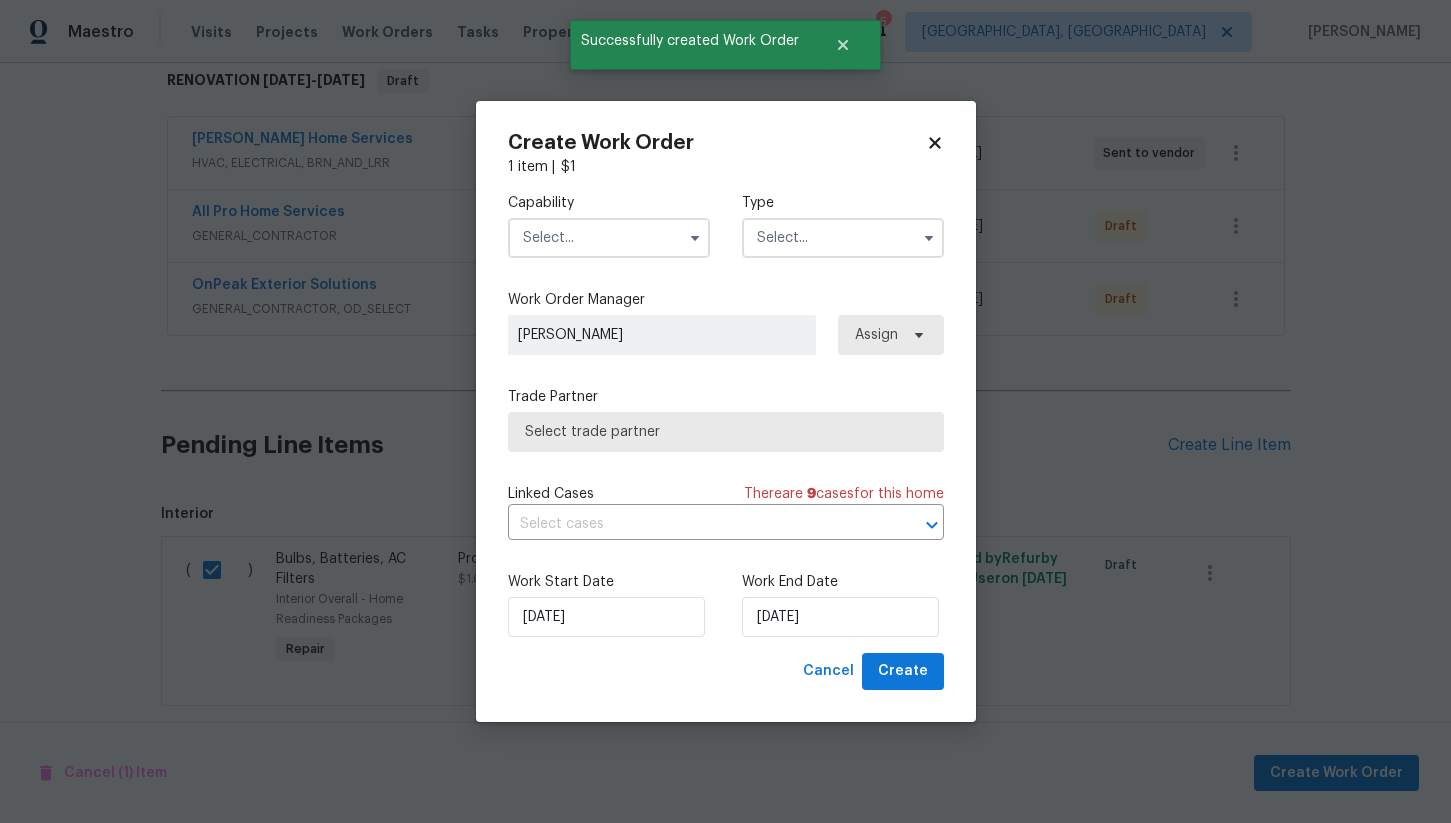click at bounding box center (609, 238) 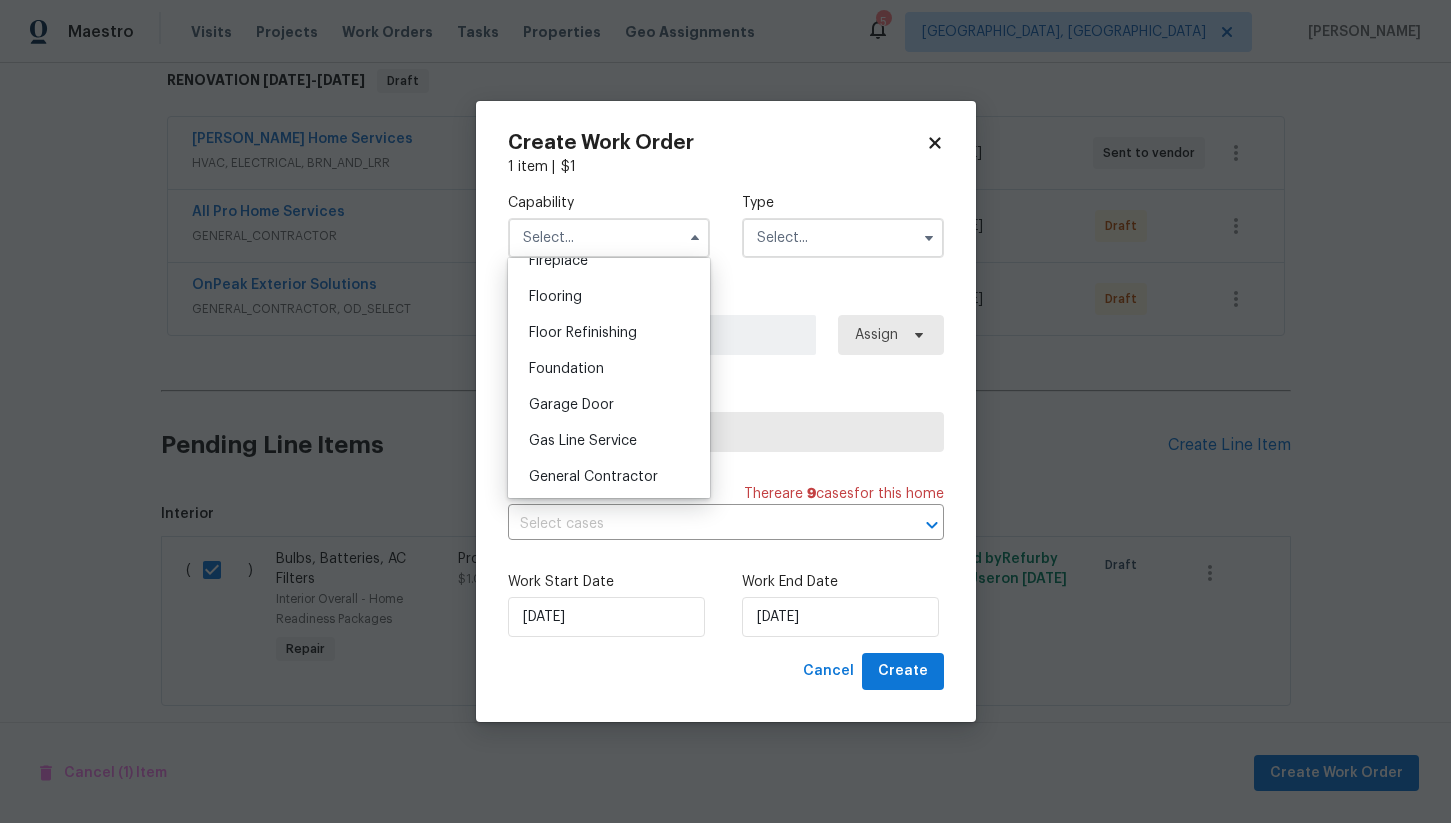 scroll, scrollTop: 832, scrollLeft: 0, axis: vertical 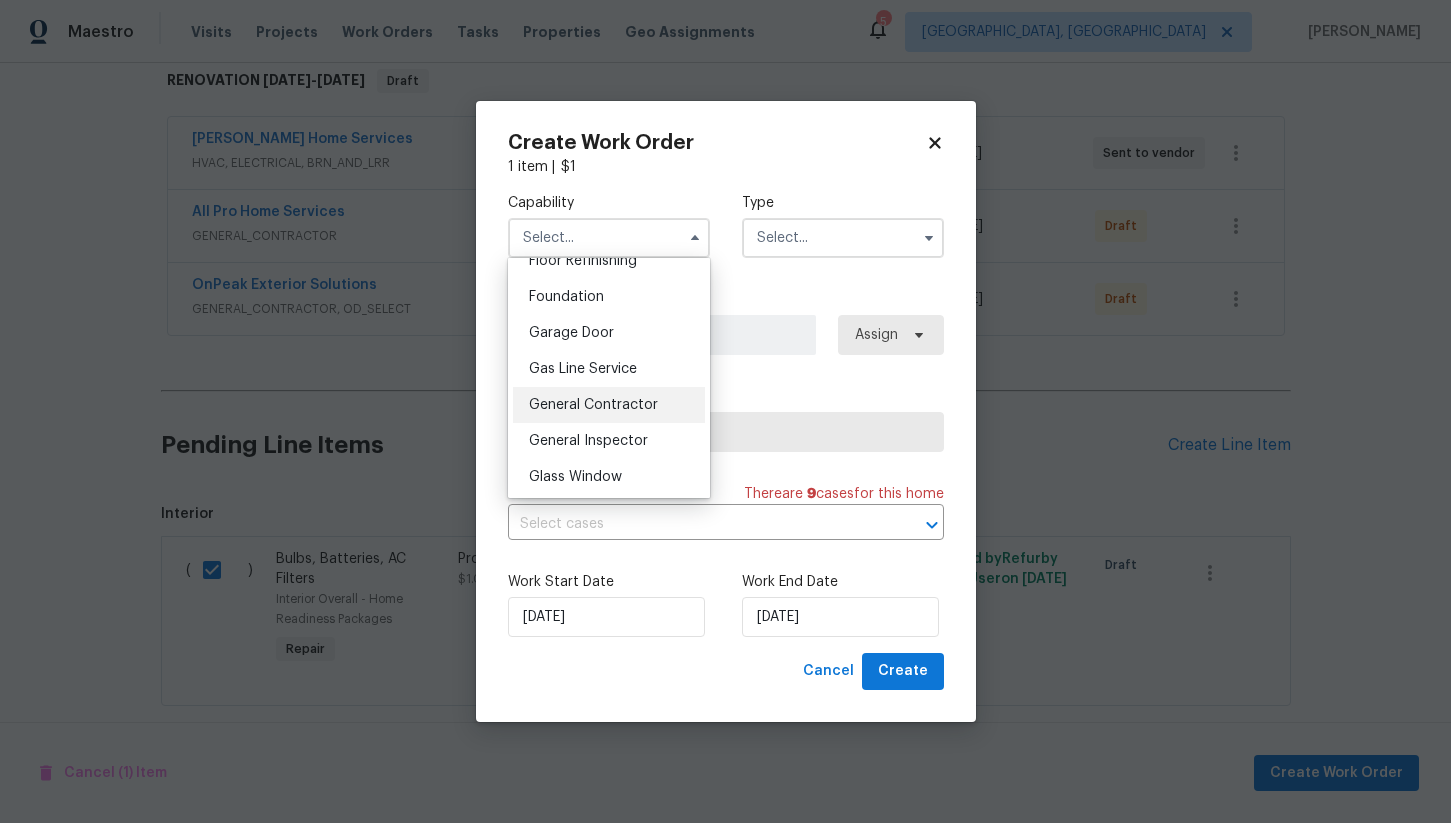 click on "General Contractor" at bounding box center (593, 405) 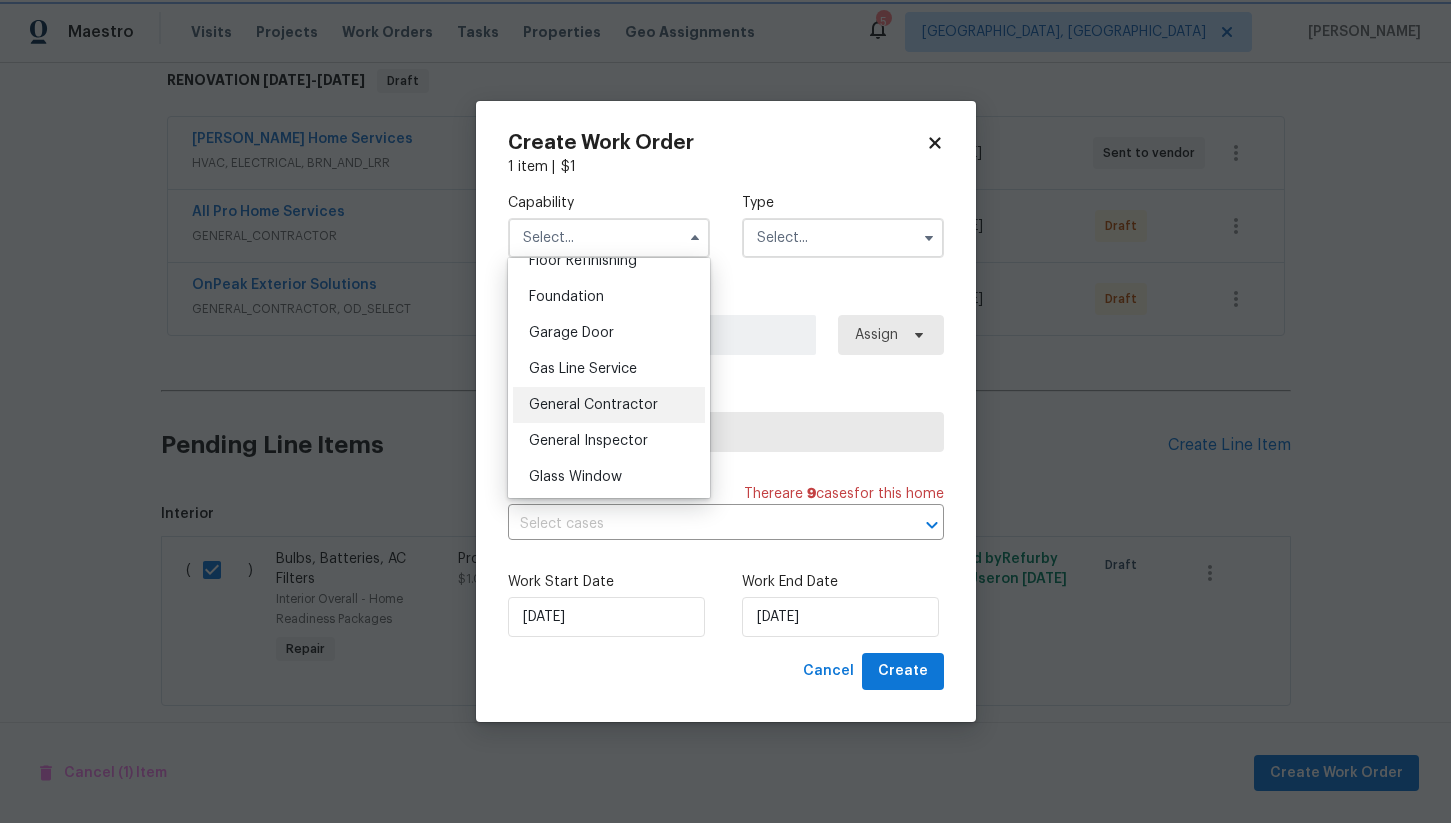 type on "General Contractor" 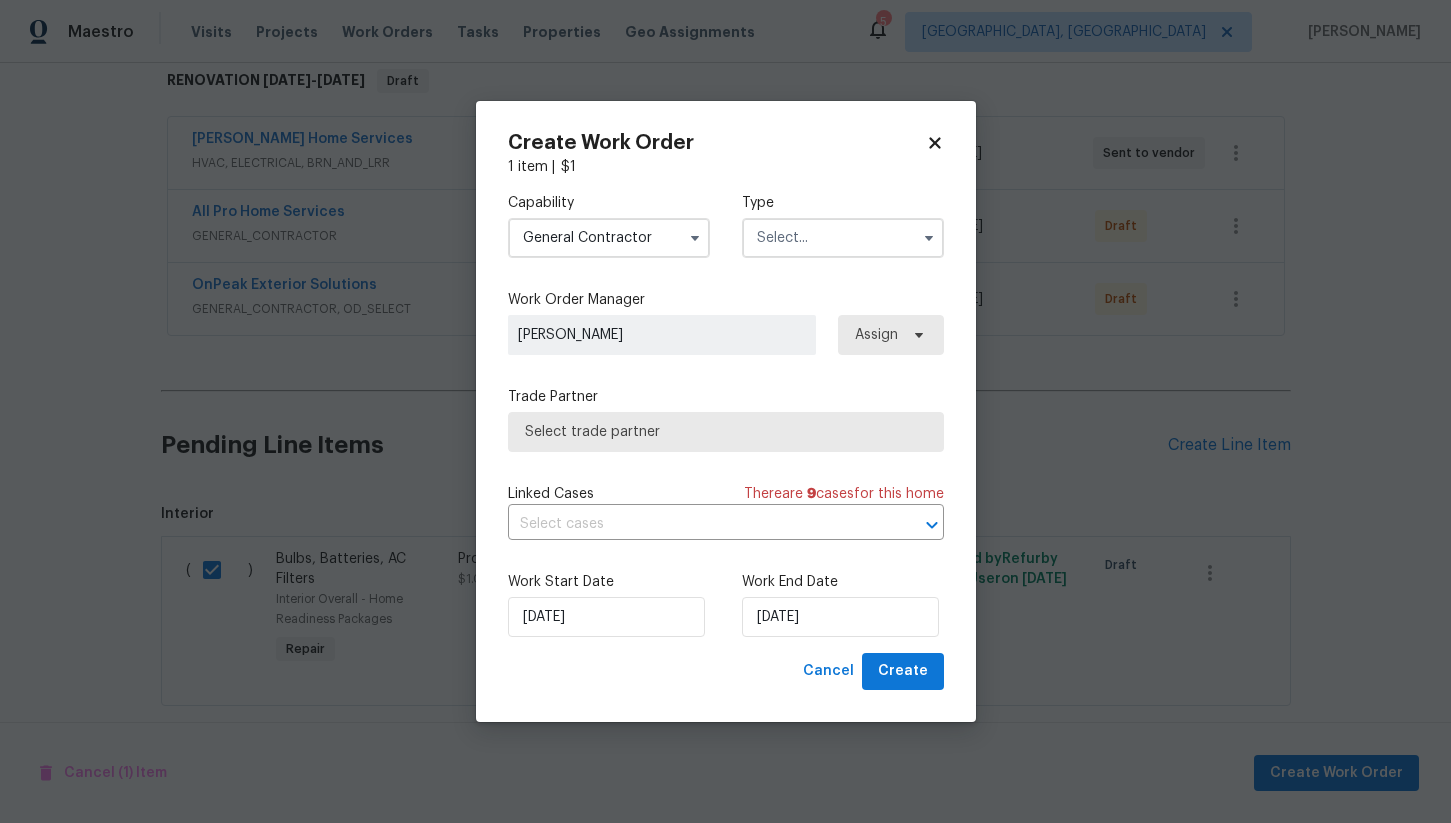 click at bounding box center [843, 238] 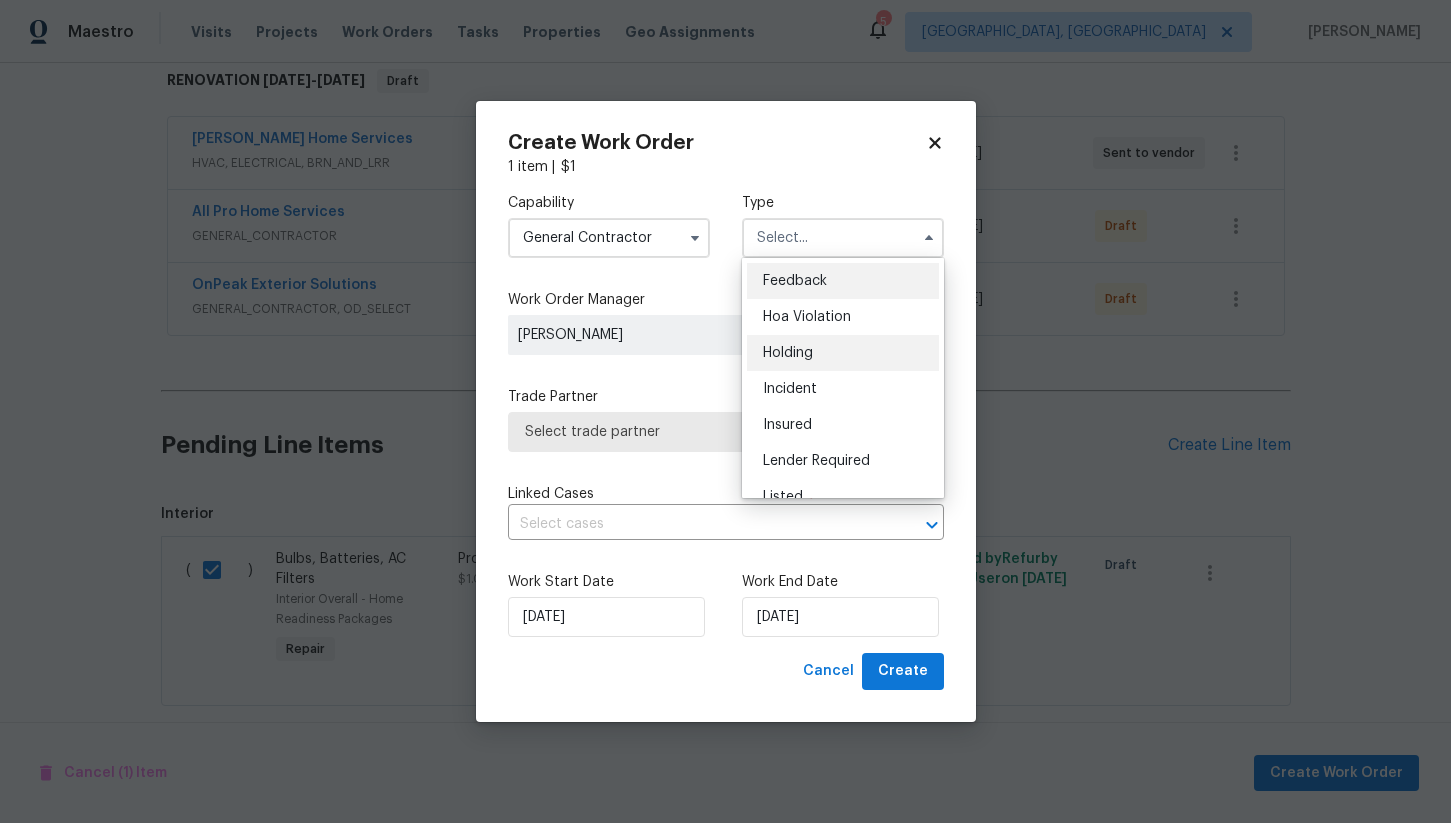 scroll, scrollTop: 454, scrollLeft: 0, axis: vertical 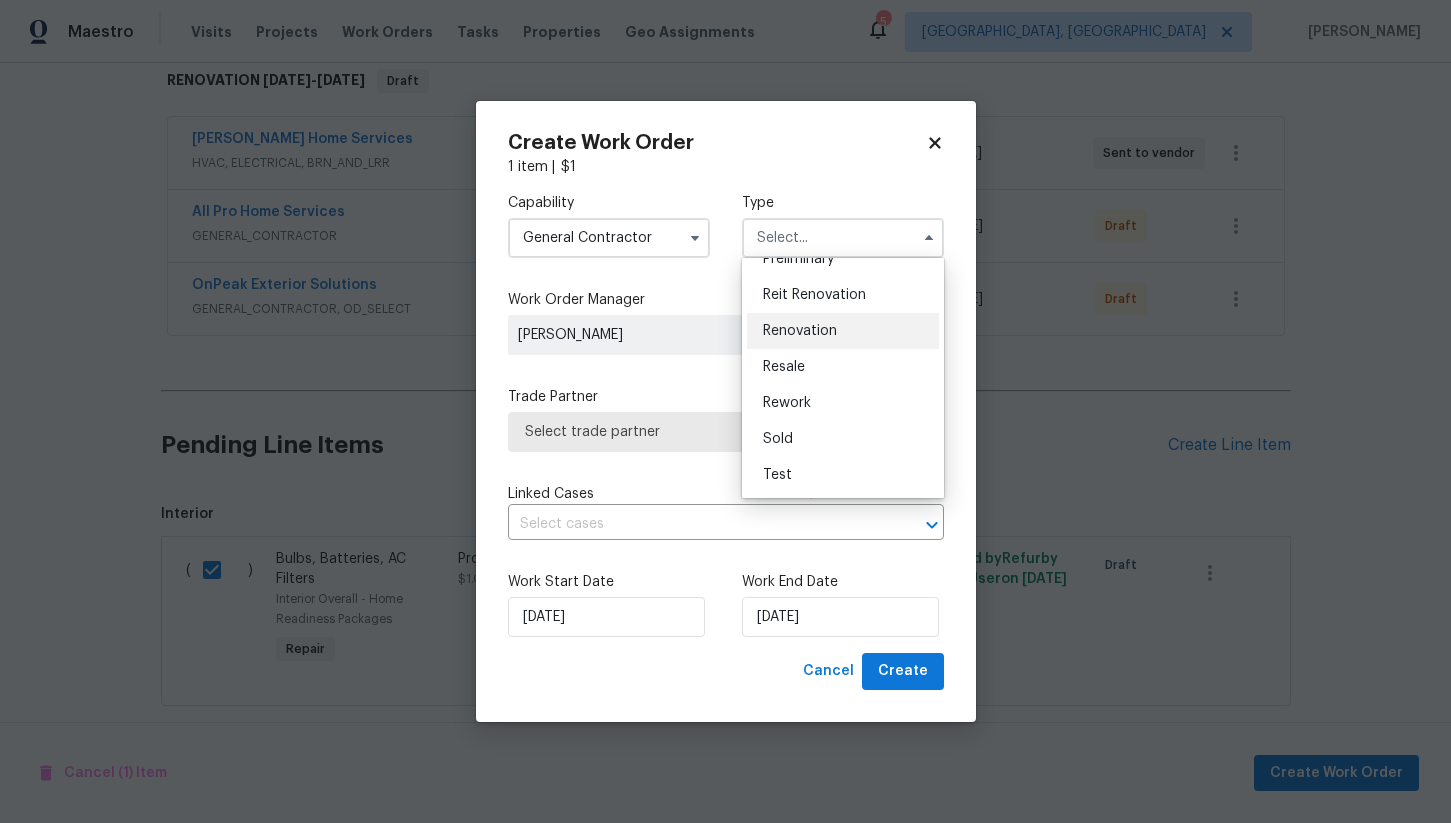 click on "Renovation" at bounding box center [800, 331] 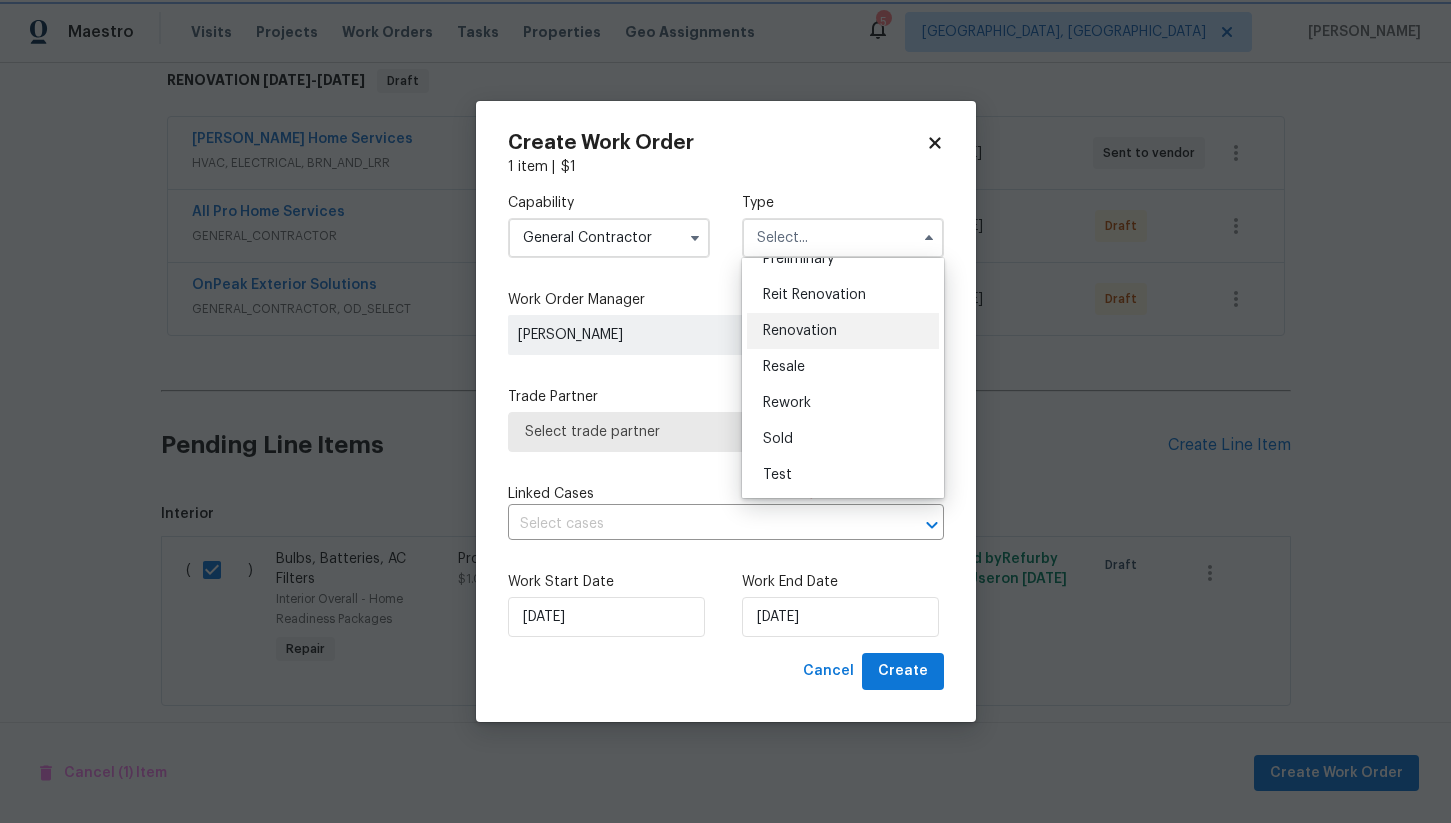 type on "Renovation" 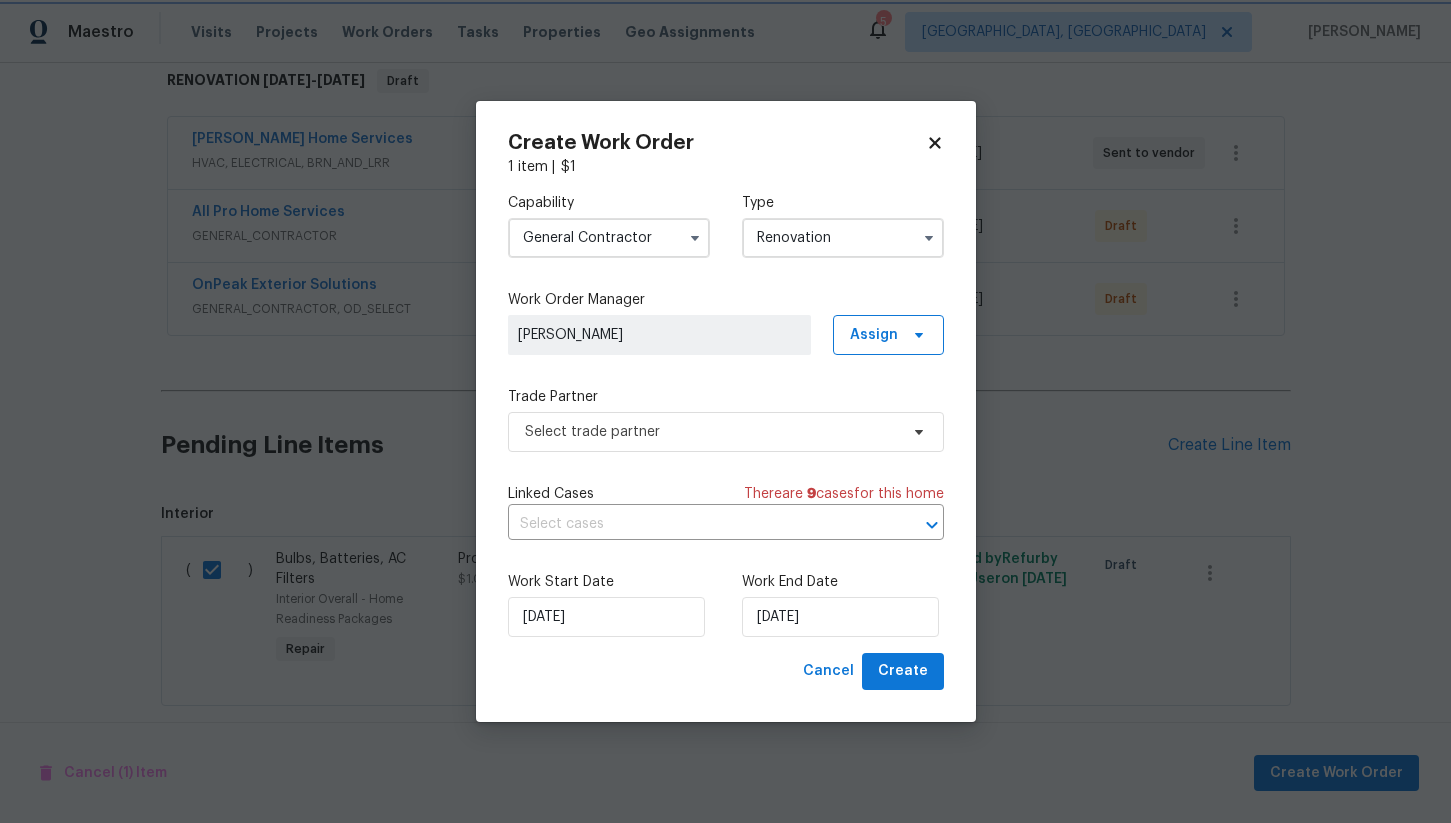 scroll, scrollTop: 0, scrollLeft: 0, axis: both 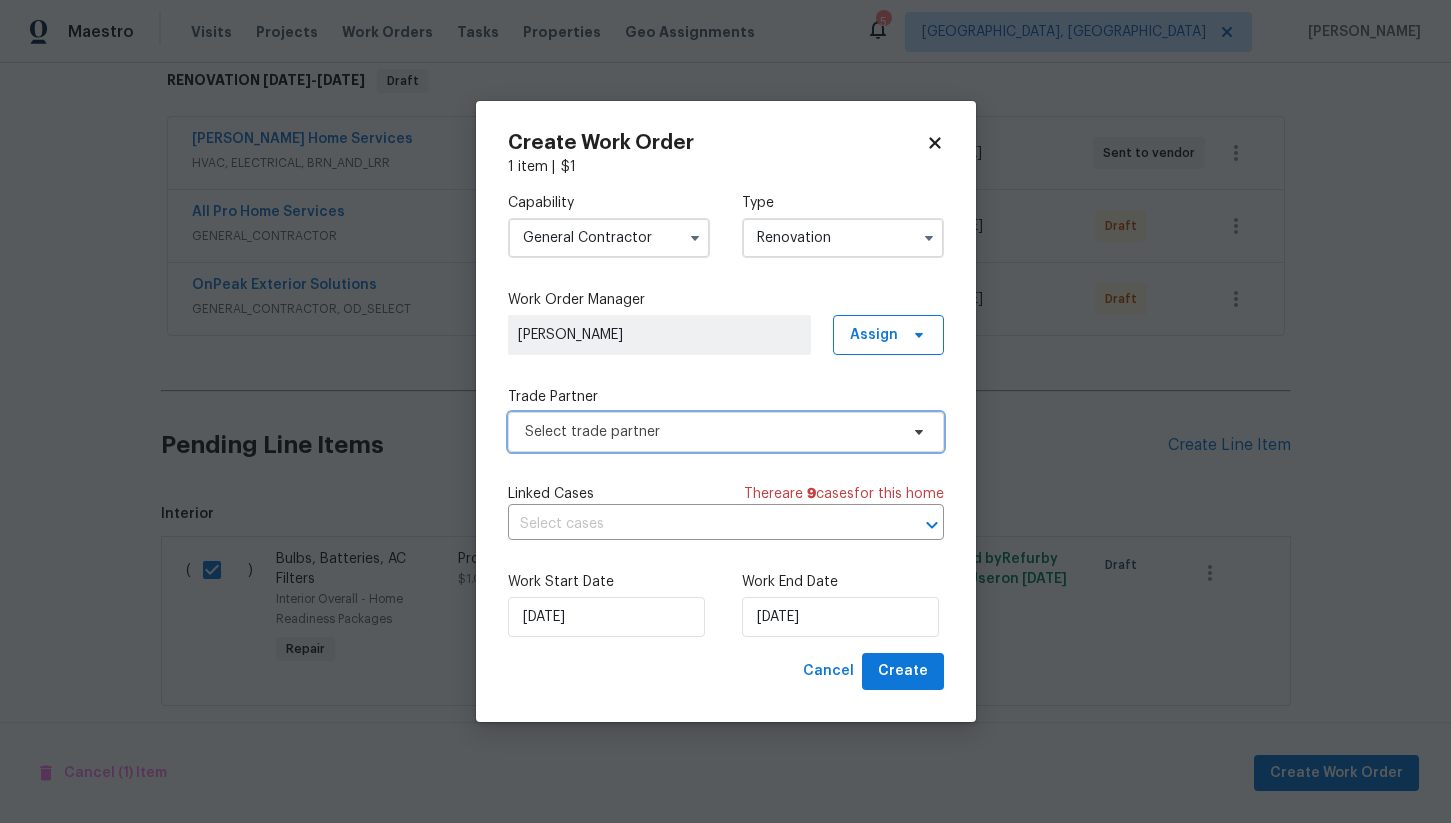 click on "Select trade partner" at bounding box center (711, 432) 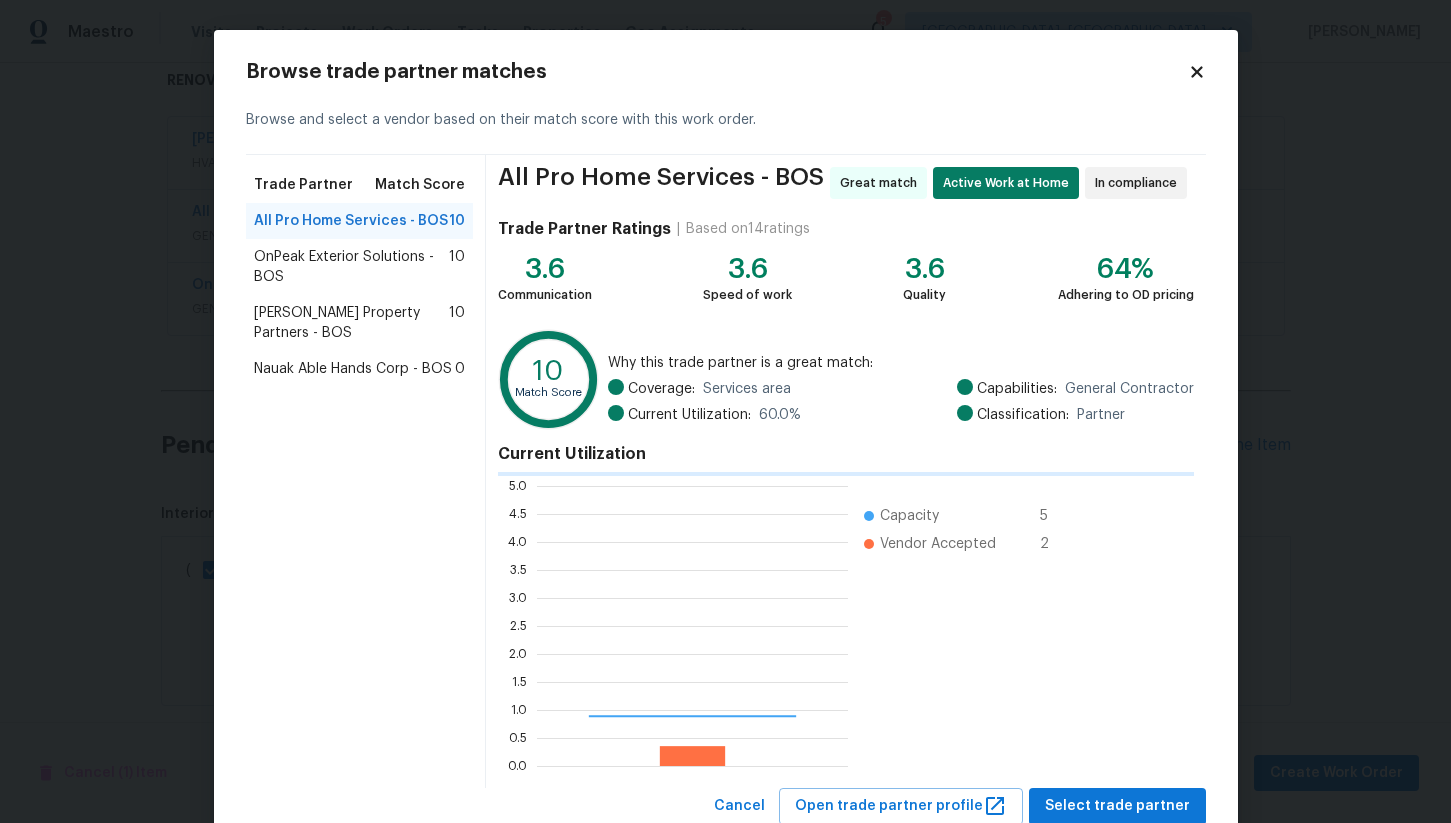 scroll, scrollTop: 2, scrollLeft: 1, axis: both 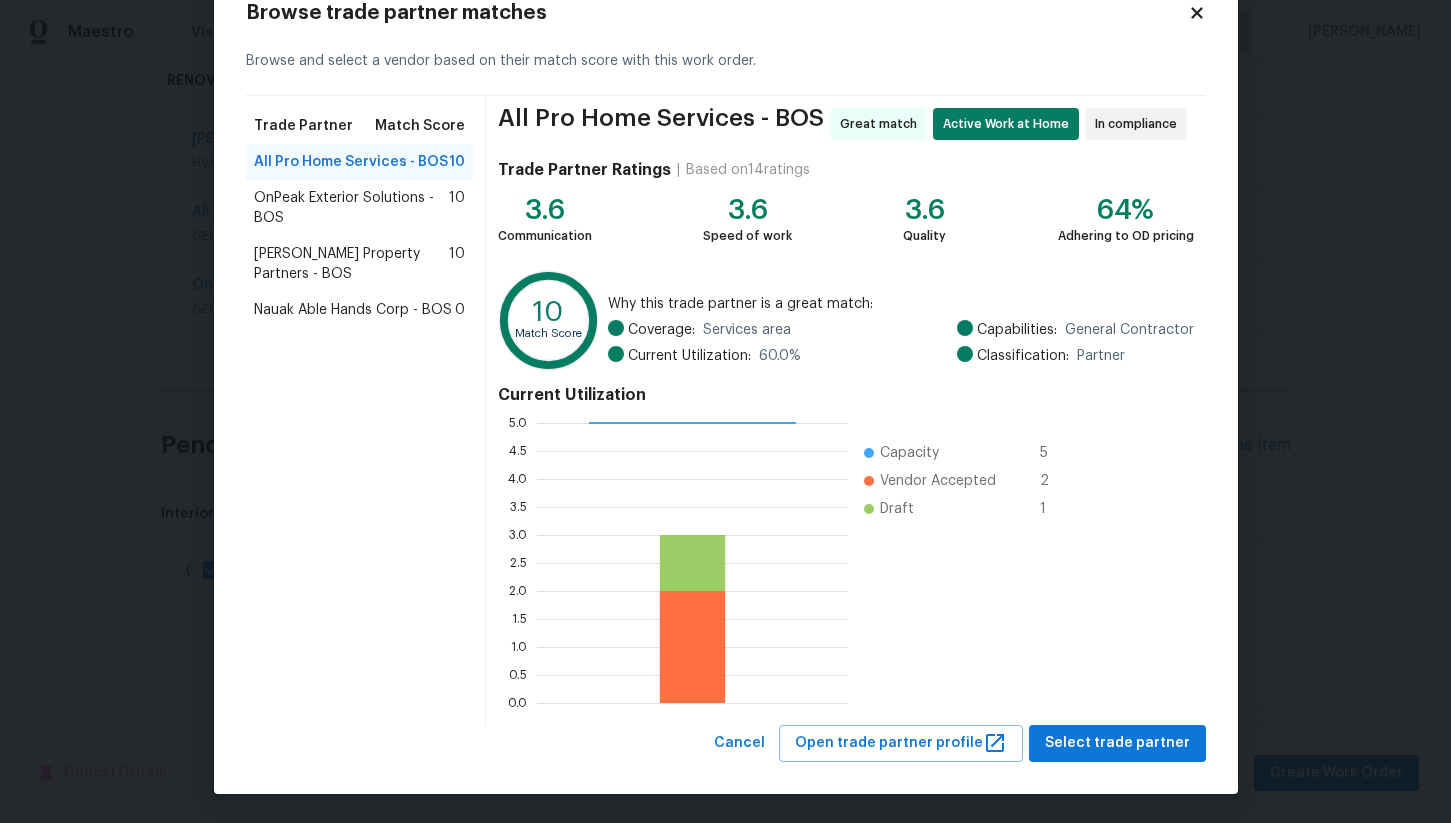 click on "Browse trade partner matches Browse and select a vendor based on their match score with this work order. Trade Partner Match Score All Pro Home Services - BOS 10 OnPeak Exterior Solutions - BOS 10 Portillo Property Partners - BOS 10 Nauak Able Hands Corp - BOS 0 All Pro Home Services - BOS Great match Active Work at Home In compliance Trade Partner Ratings    |    Based on  14  ratings 3.6 Communication 3.6 Speed of work 3.6 Quality 64% Adhering to OD pricing 10 Match Score Why this trade partner is a great match: Coverage: Services area Current Utilization: 60.0 % Capabilities: General Contractor Classification: Partner Current Utilization 0.0 0.5 1.0 1.5 2.0 2.5 3.0 3.5 4.0 4.5 5.0 Capacity 5 Vendor Accepted 2 Draft 1 Cancel Open trade partner profile Select trade partner" at bounding box center [726, 382] 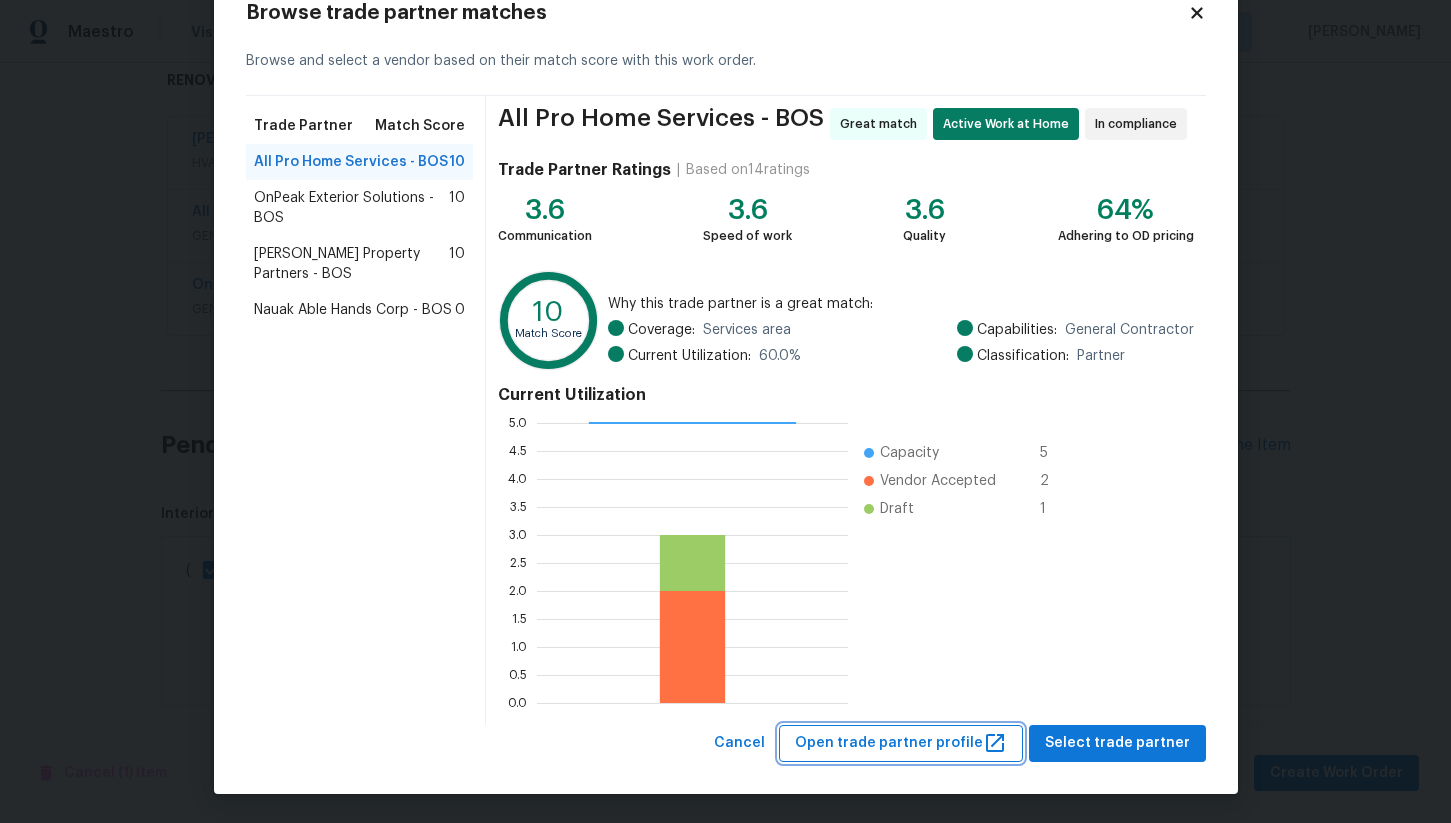 click on "Open trade partner profile" at bounding box center [901, 743] 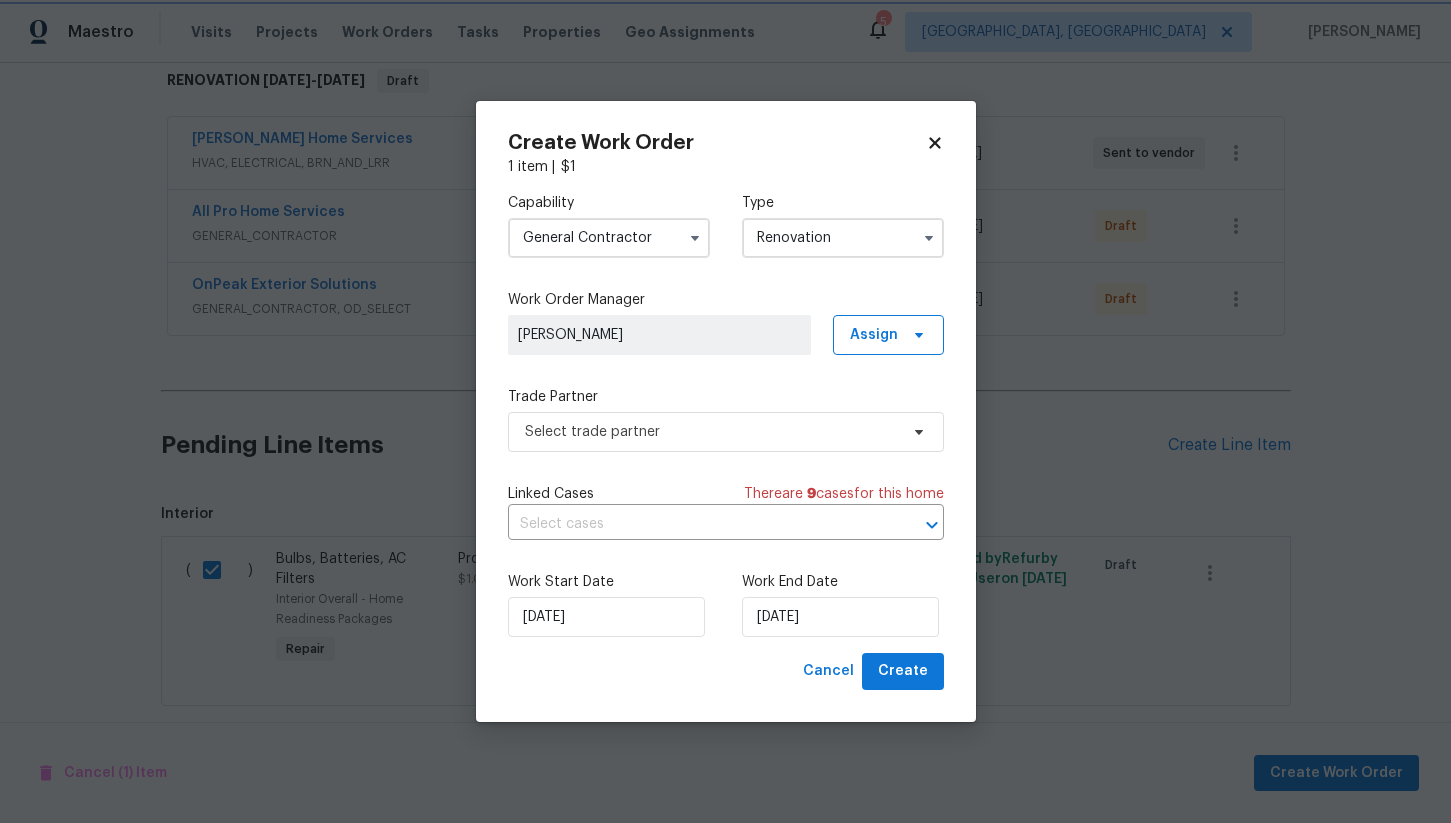 click on "Maestro Visits Projects Work Orders Tasks Properties Geo Assignments 5 Boston, MA Brian Mothes Back to all projects 26 Berkshire Dr, Winchester, MA 01890 3 Beds | 2 1/2 Baths | Total: 2526 ft² | Above Grade: 1944 ft² | Basement Finished: 582 ft² | 1970 OD Select Home Not seen today Mark Seen Actions Last Visit Date 7/9/2025  by  Brian Mothes   Project Renovation   7/14/2025  -  8/25/2025 Draft Visits Work Orders Maintenance Notes Condition Adjustments Costs Photos Floor Plans Cases RENOVATION   7/14/25  -  8/25/25 Draft Tingley Home Services HVAC, ELECTRICAL, BRN_AND_LRR $1.00 1 Repair 7/14/2025  -  7/15/2025 Sent to vendor All Pro Home Services GENERAL_CONTRACTOR $1.00 1 Repair 7/14/2025  -  8/25/2025 Draft OnPeak Exterior Solutions GENERAL_CONTRACTOR, OD_SELECT $1.00 1 Repair 7/14/2025  -  8/25/2025 Draft Cancel (1) Item Create Work Order Pending Line Items Create Line Item Interior ( ) Bulbs, Batteries, AC Filters Interior Overall - Home Readiness Packages Repair $1.00 Approved by  Refurby System User" at bounding box center (725, 411) 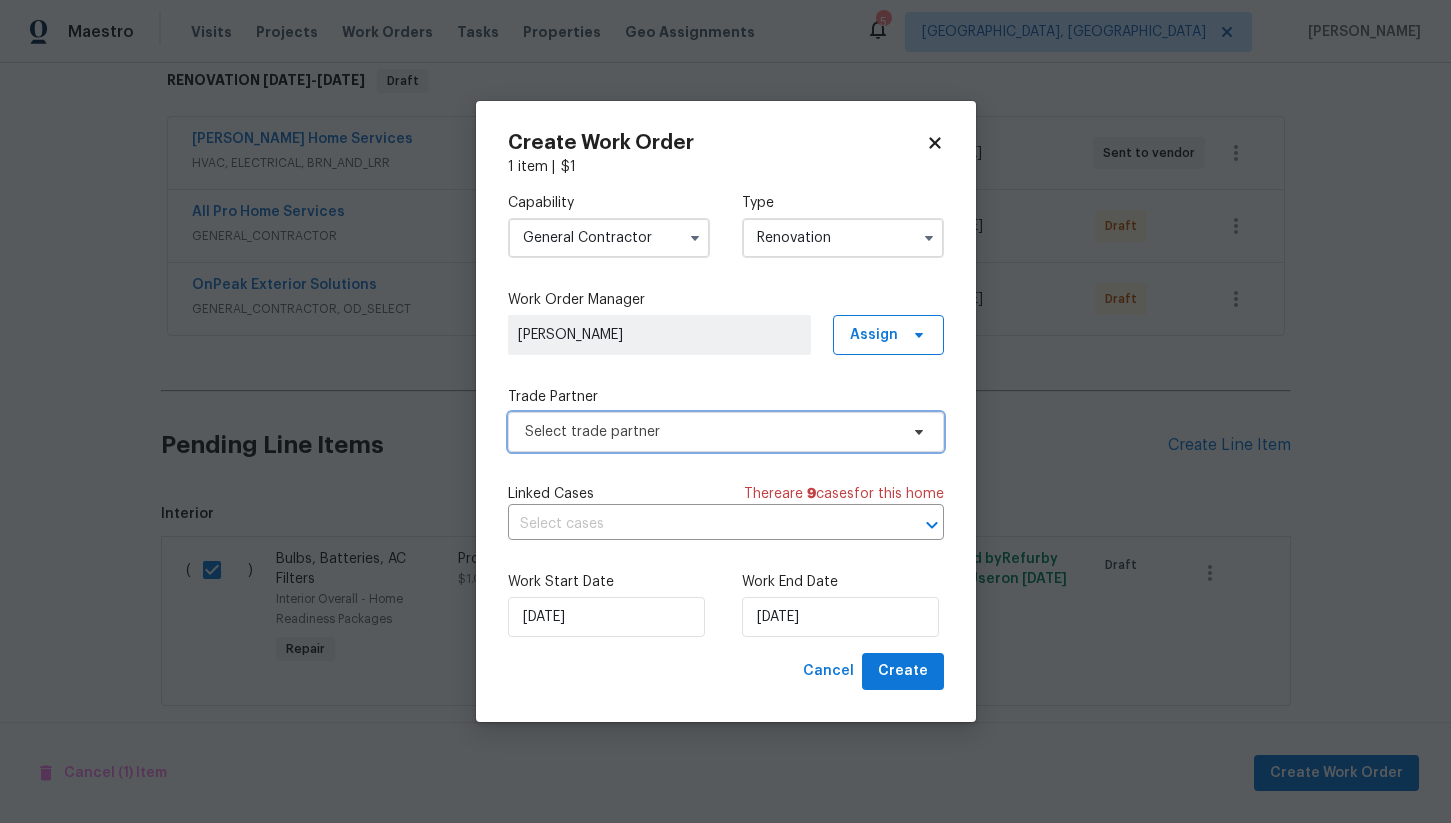 scroll, scrollTop: 0, scrollLeft: 0, axis: both 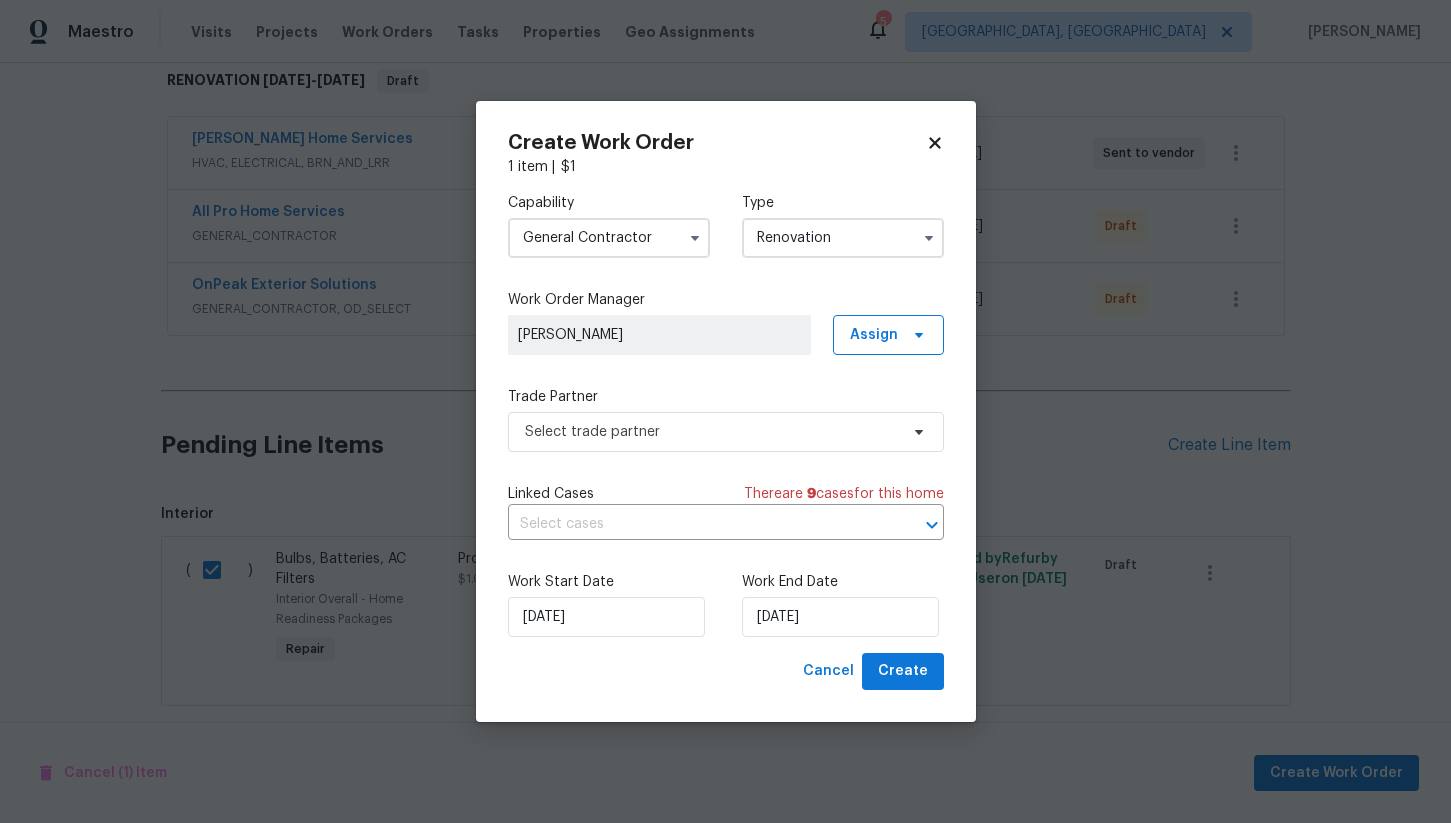 click 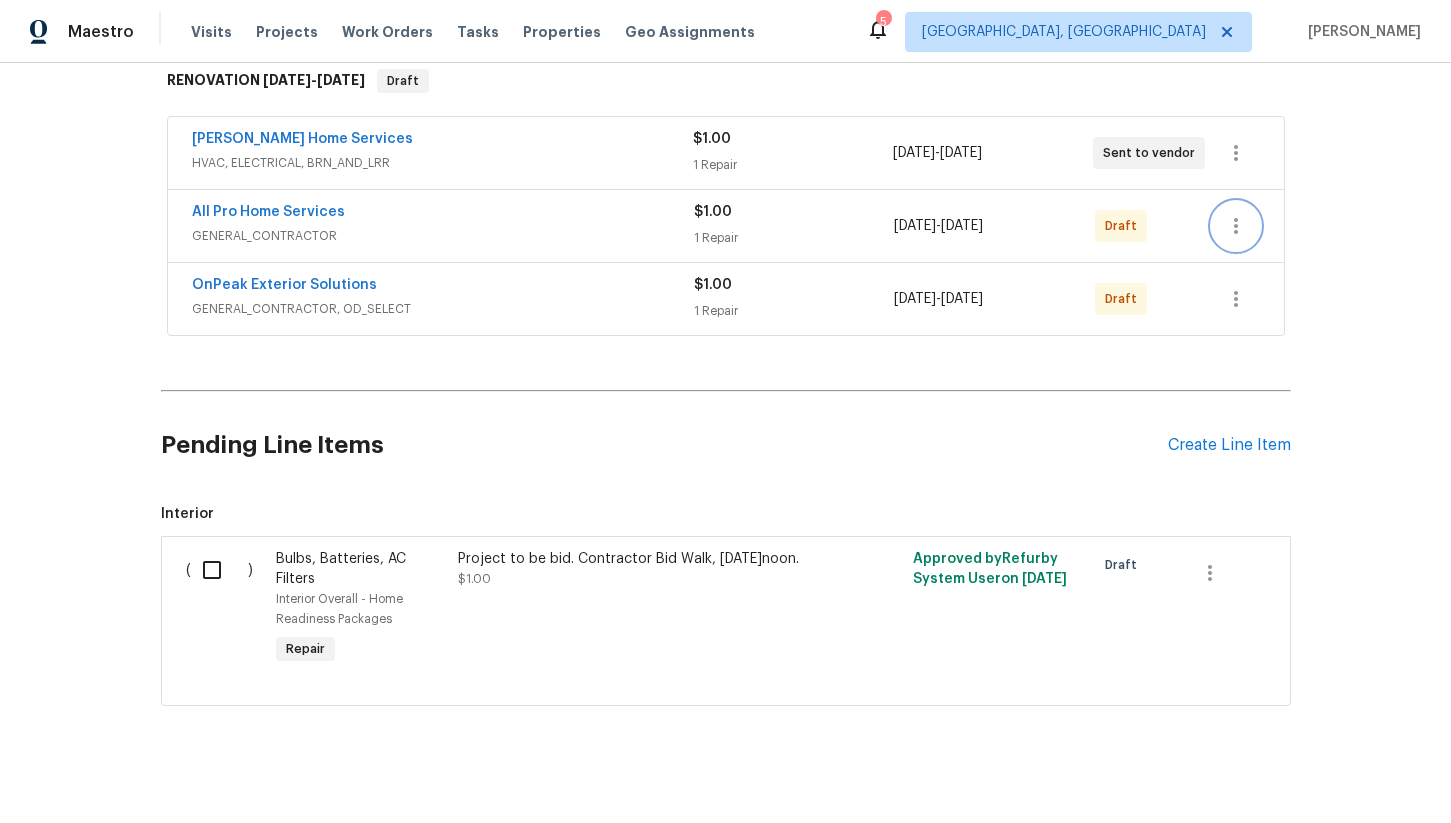 click at bounding box center (1236, 226) 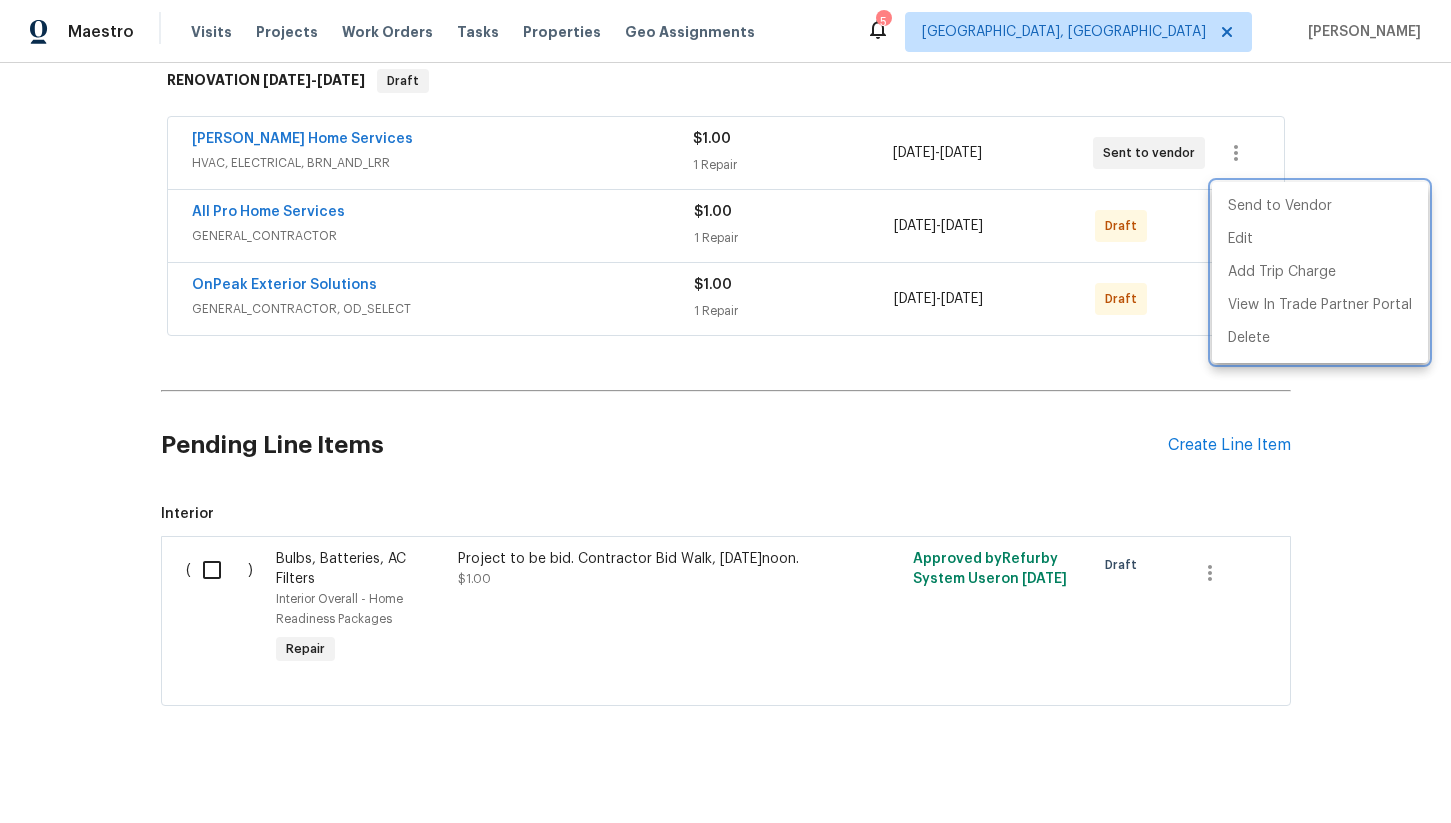 click at bounding box center (725, 411) 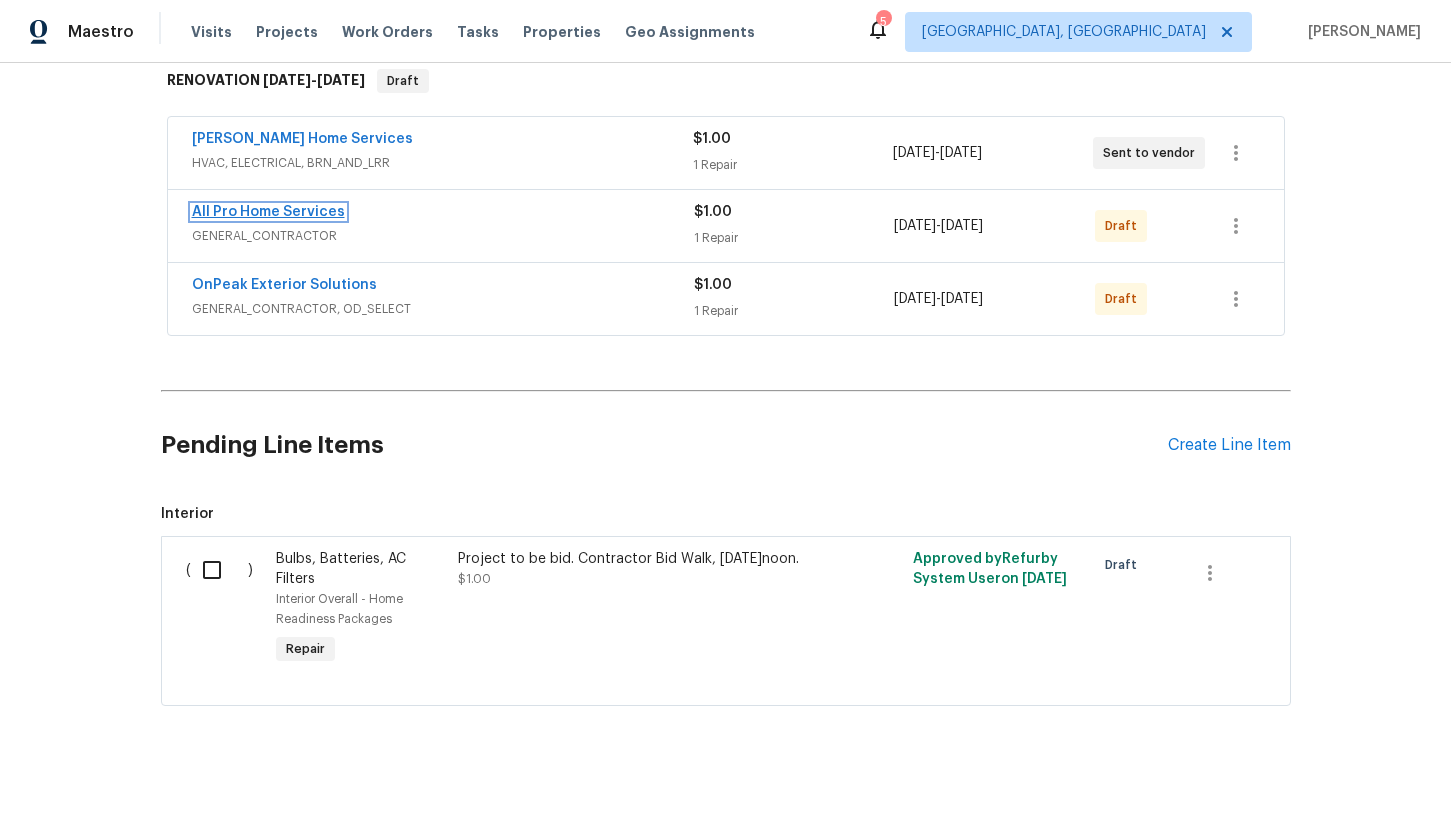 click on "All Pro Home Services" at bounding box center [268, 212] 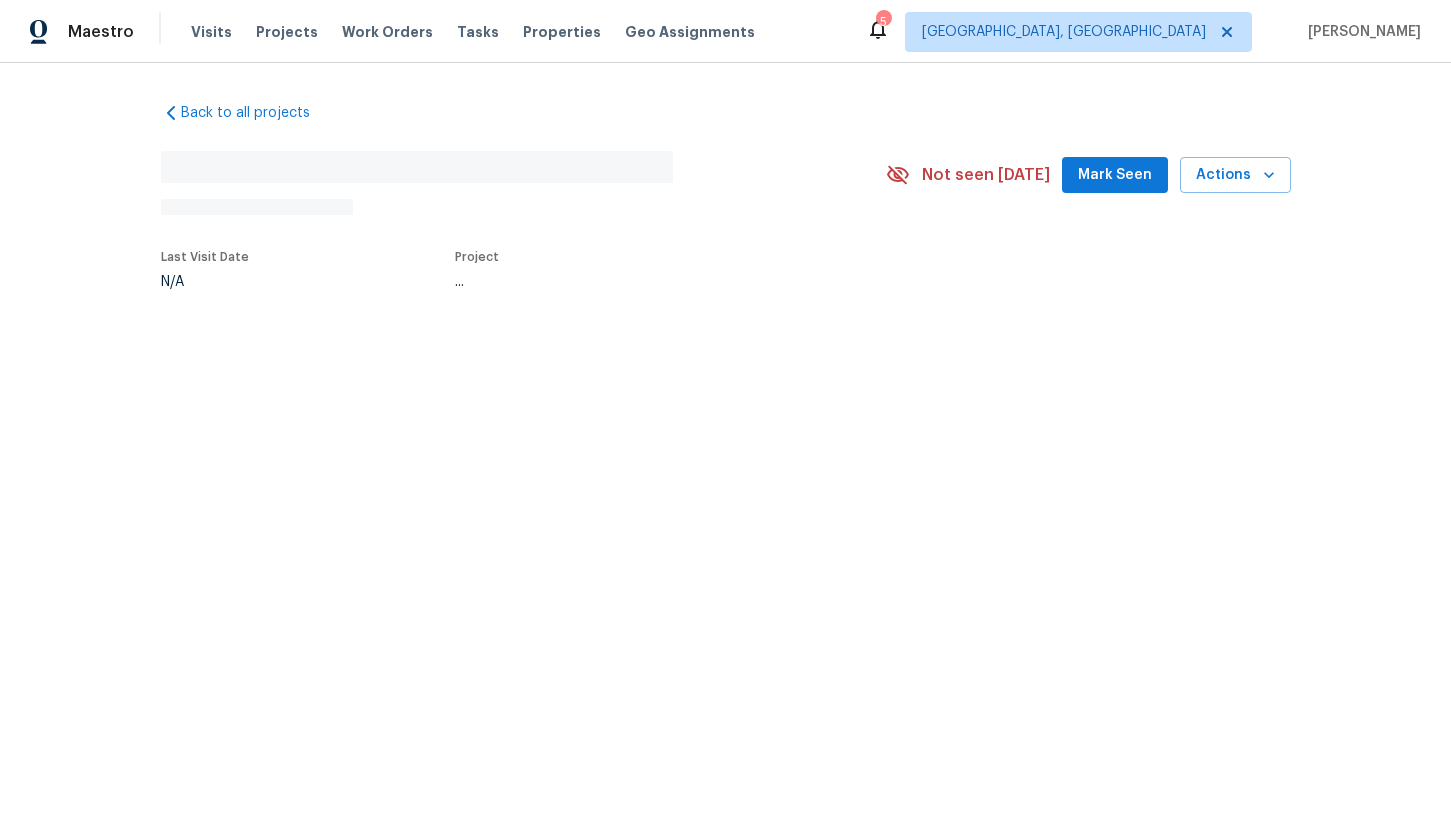 scroll, scrollTop: 0, scrollLeft: 0, axis: both 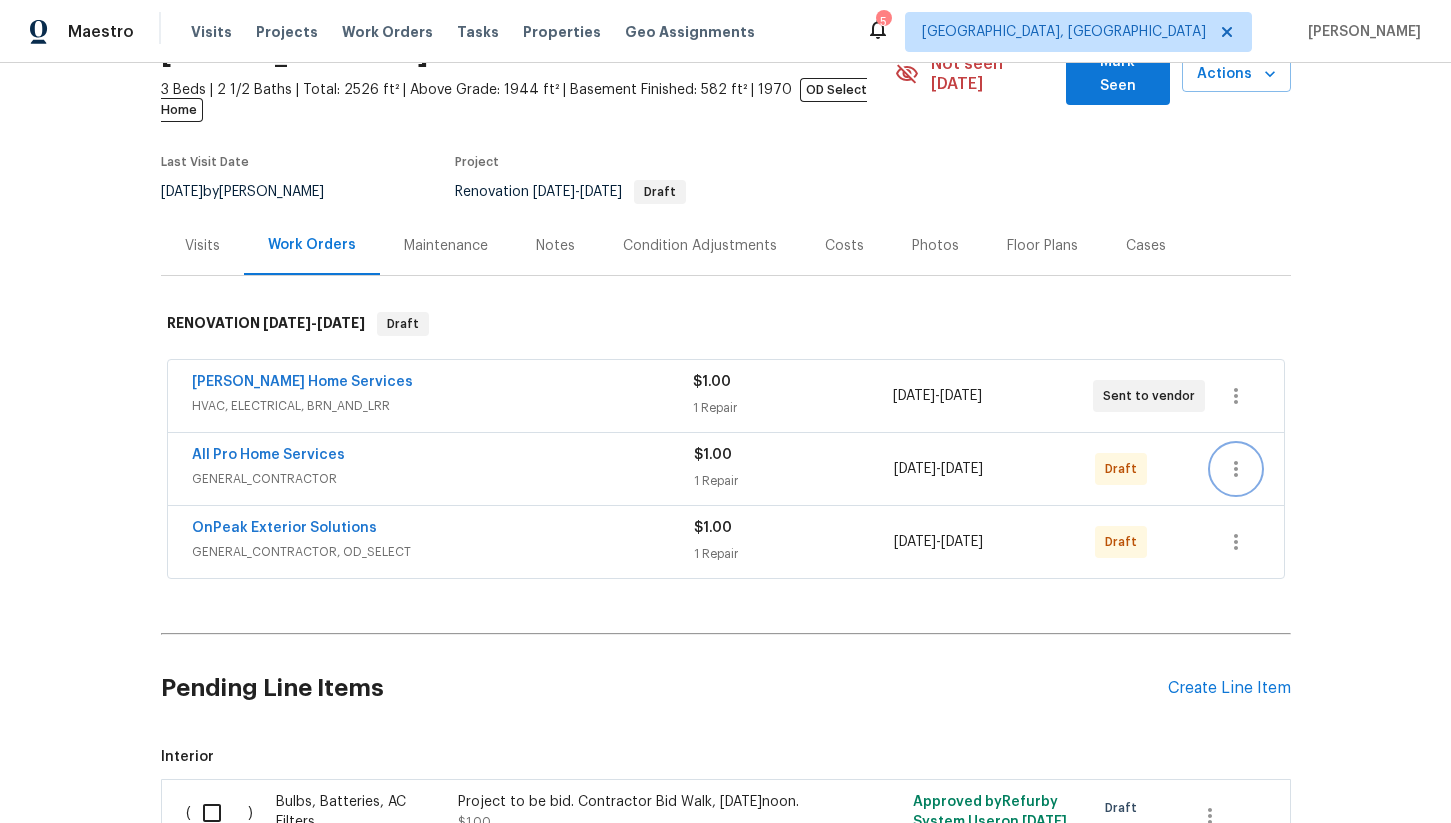 click 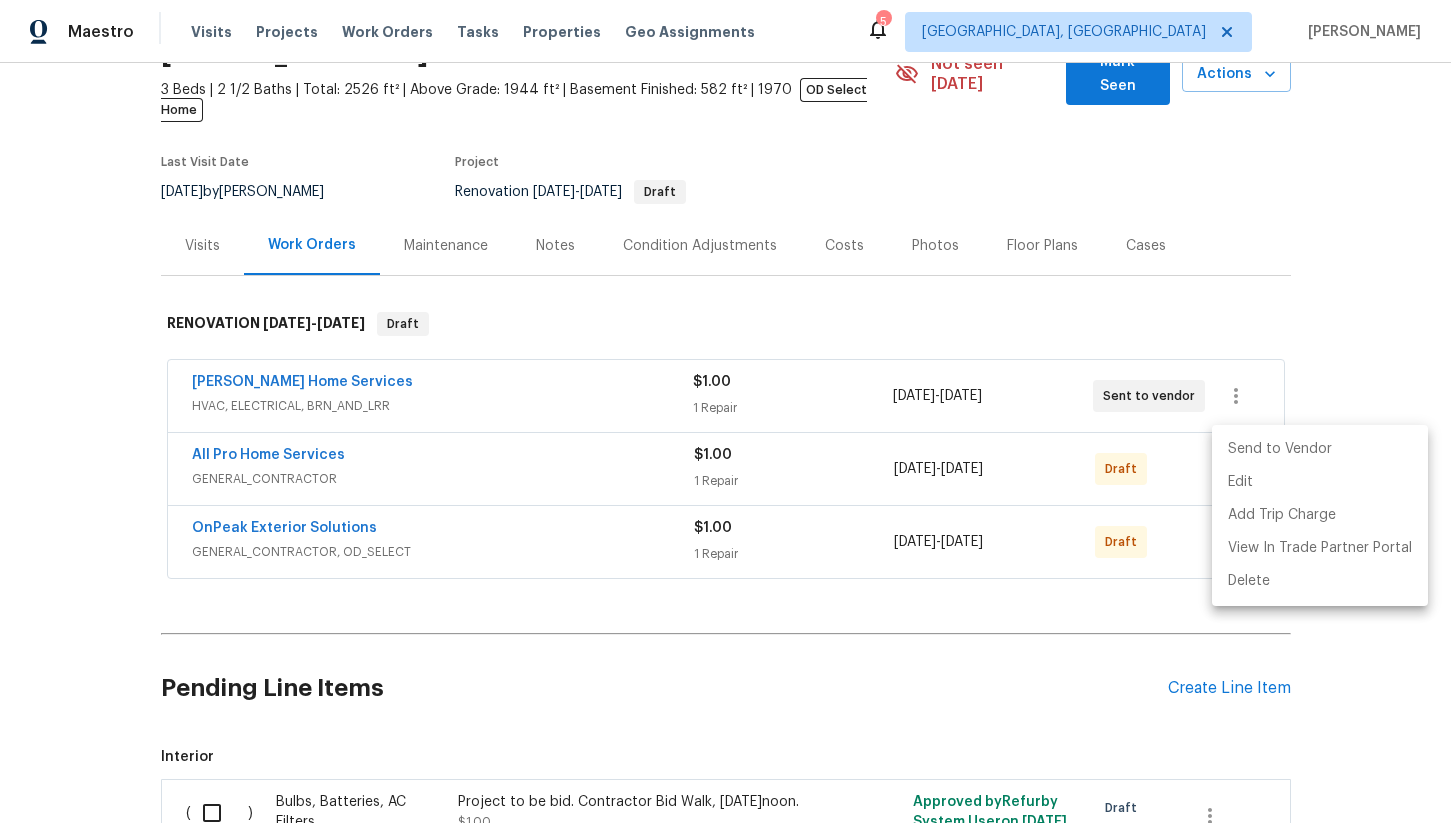 click on "Send to Vendor" at bounding box center (1320, 449) 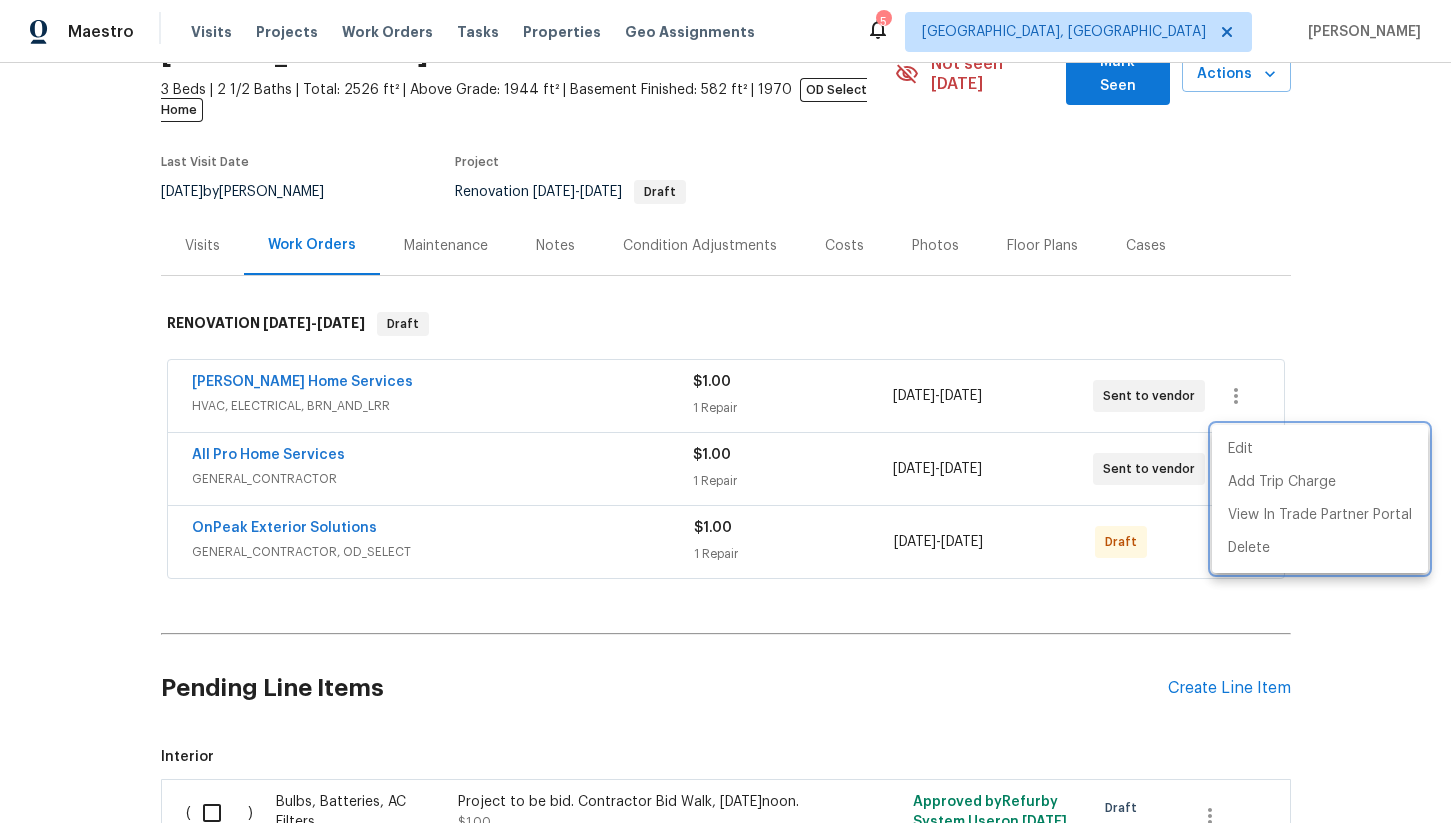 click at bounding box center (725, 411) 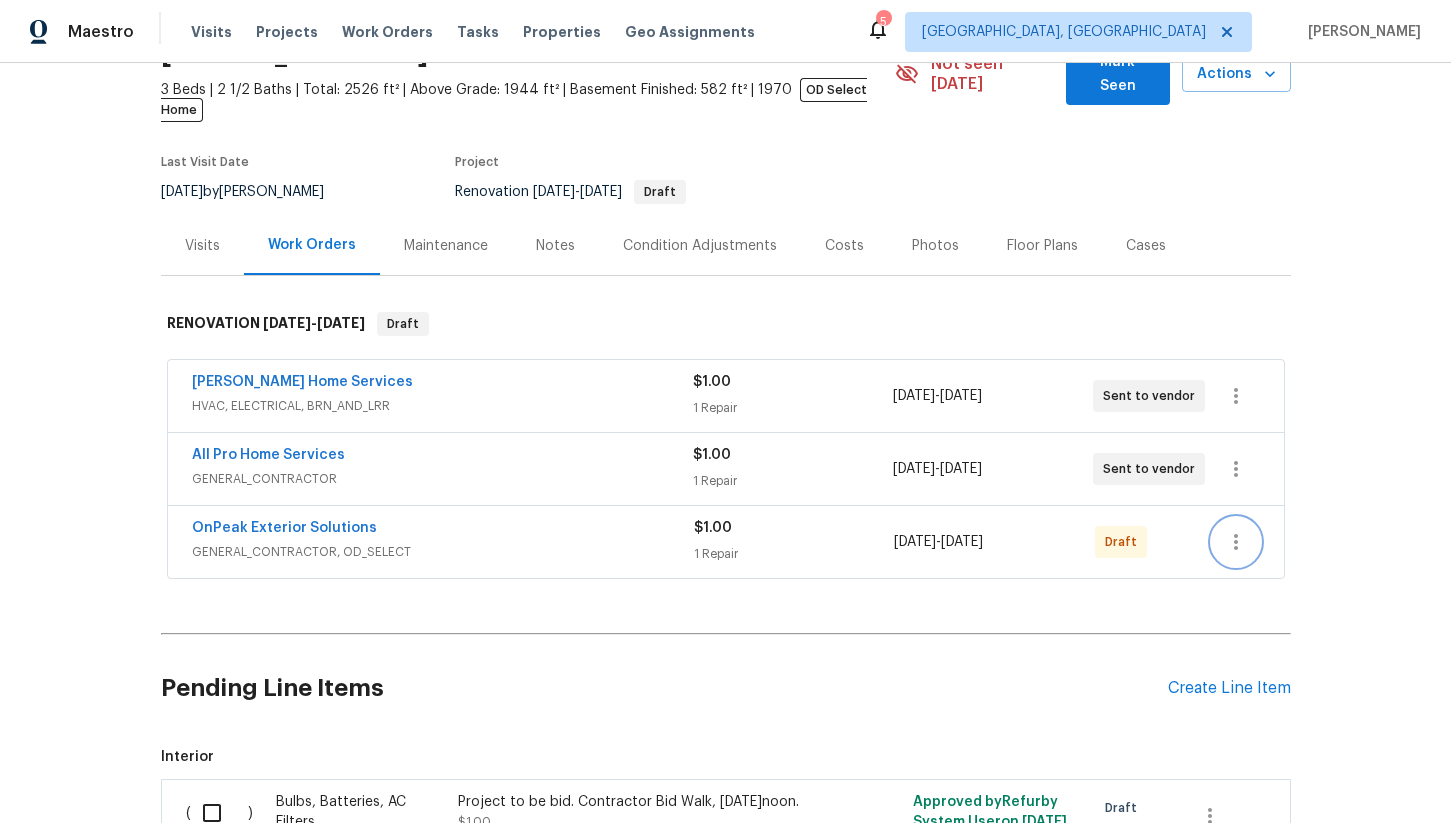 click 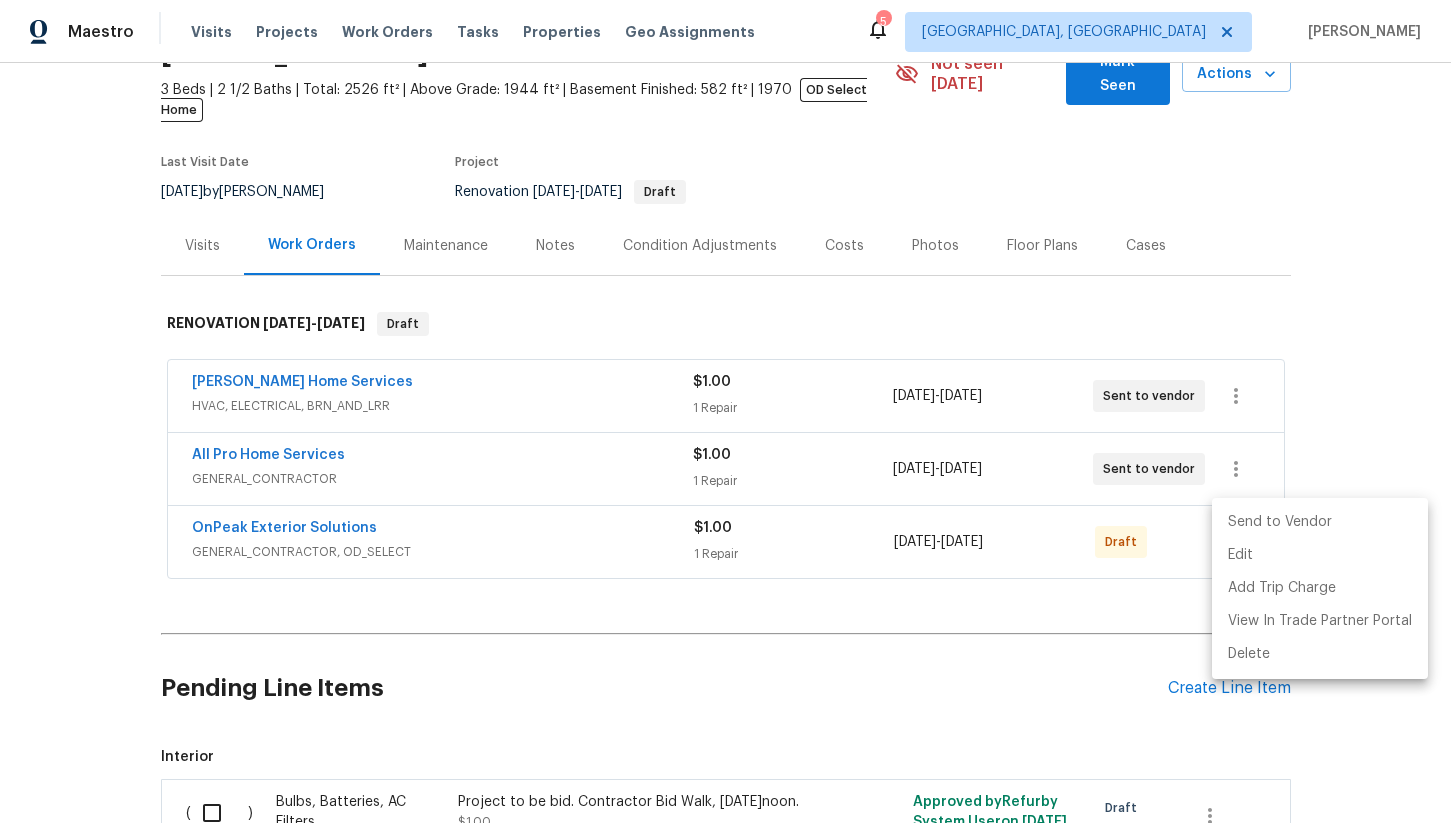 click on "Send to Vendor" at bounding box center [1320, 522] 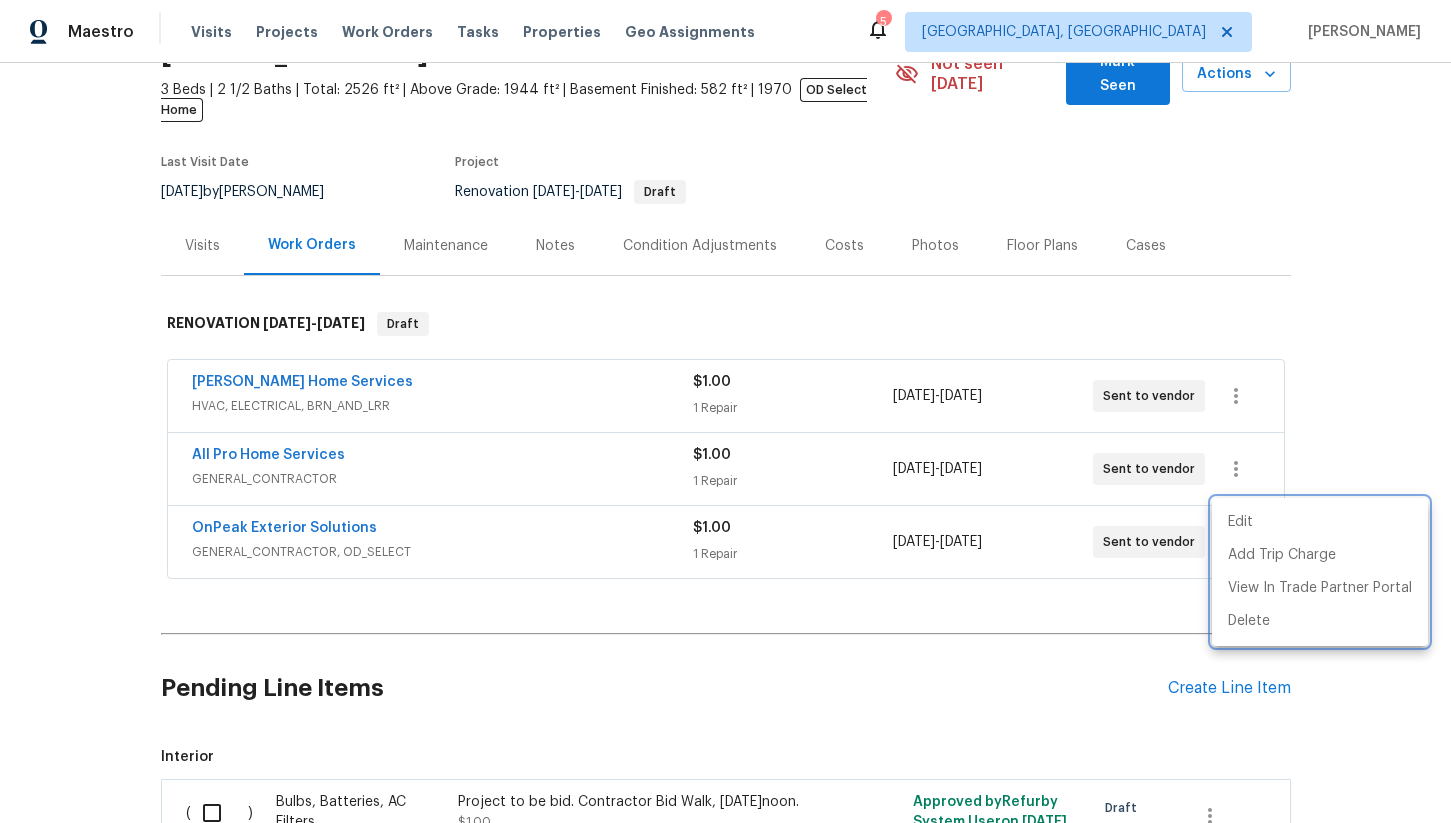click at bounding box center (725, 411) 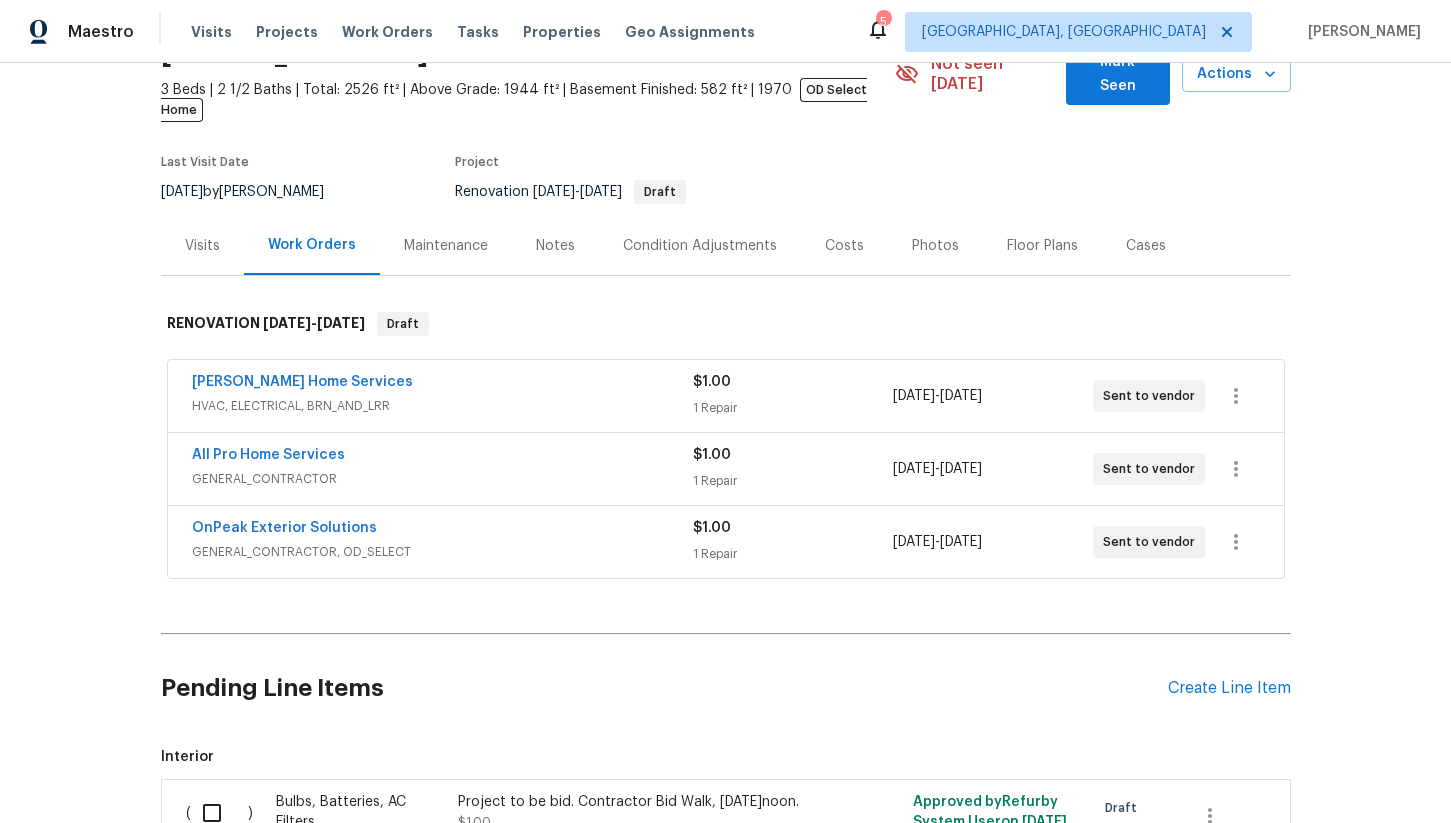 click on "Notes" at bounding box center [555, 246] 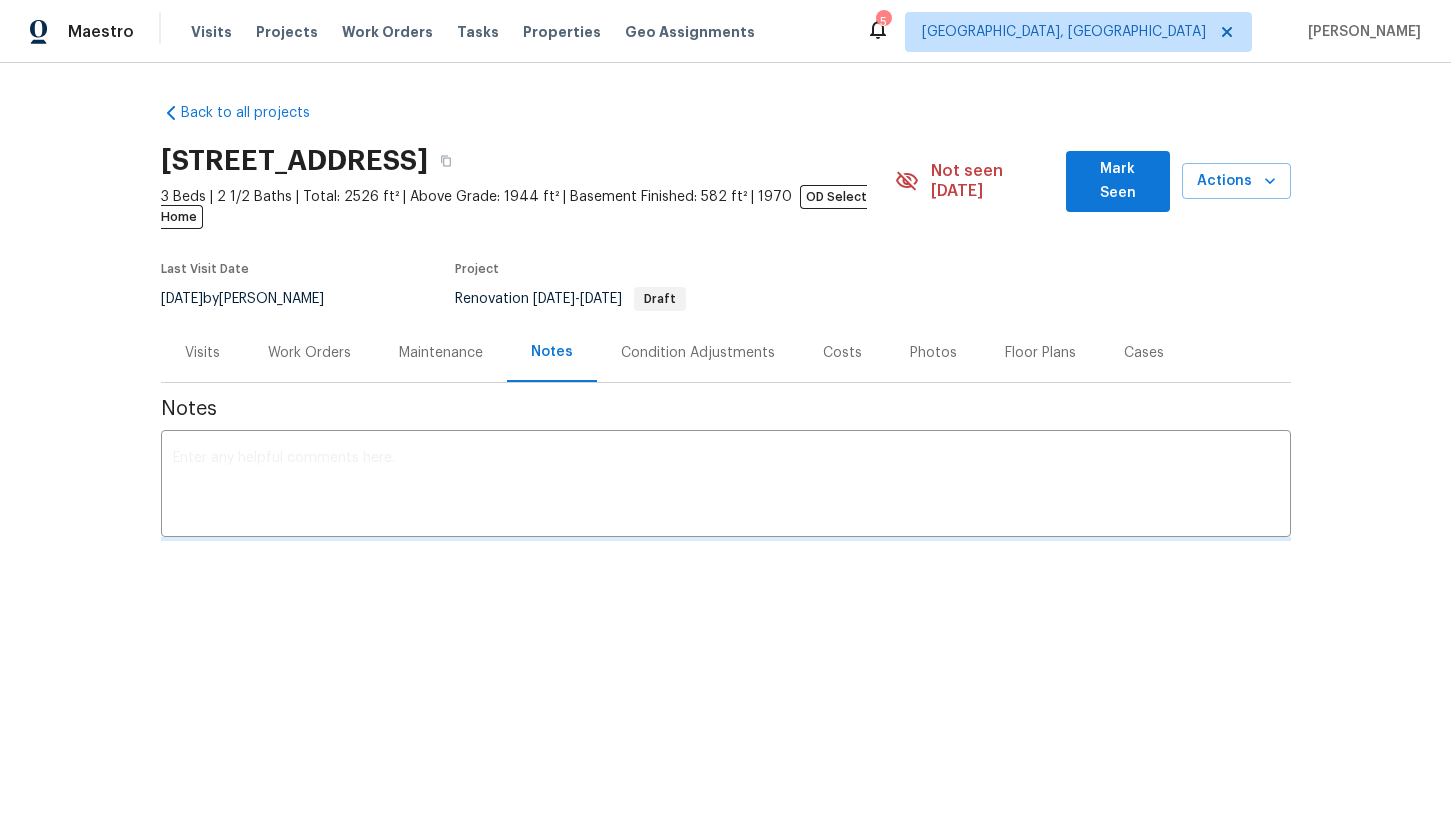 scroll, scrollTop: 0, scrollLeft: 0, axis: both 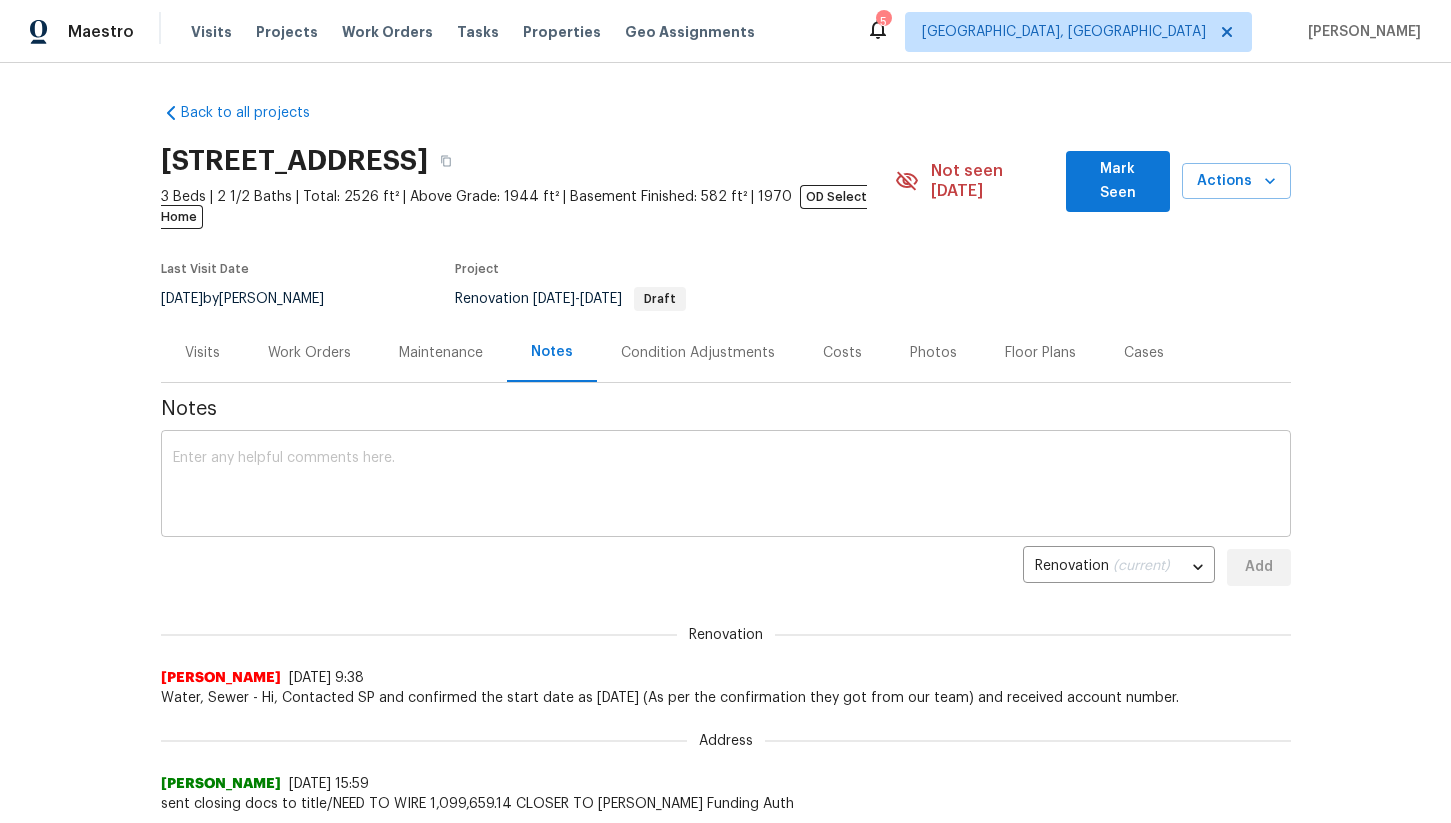 click at bounding box center [726, 486] 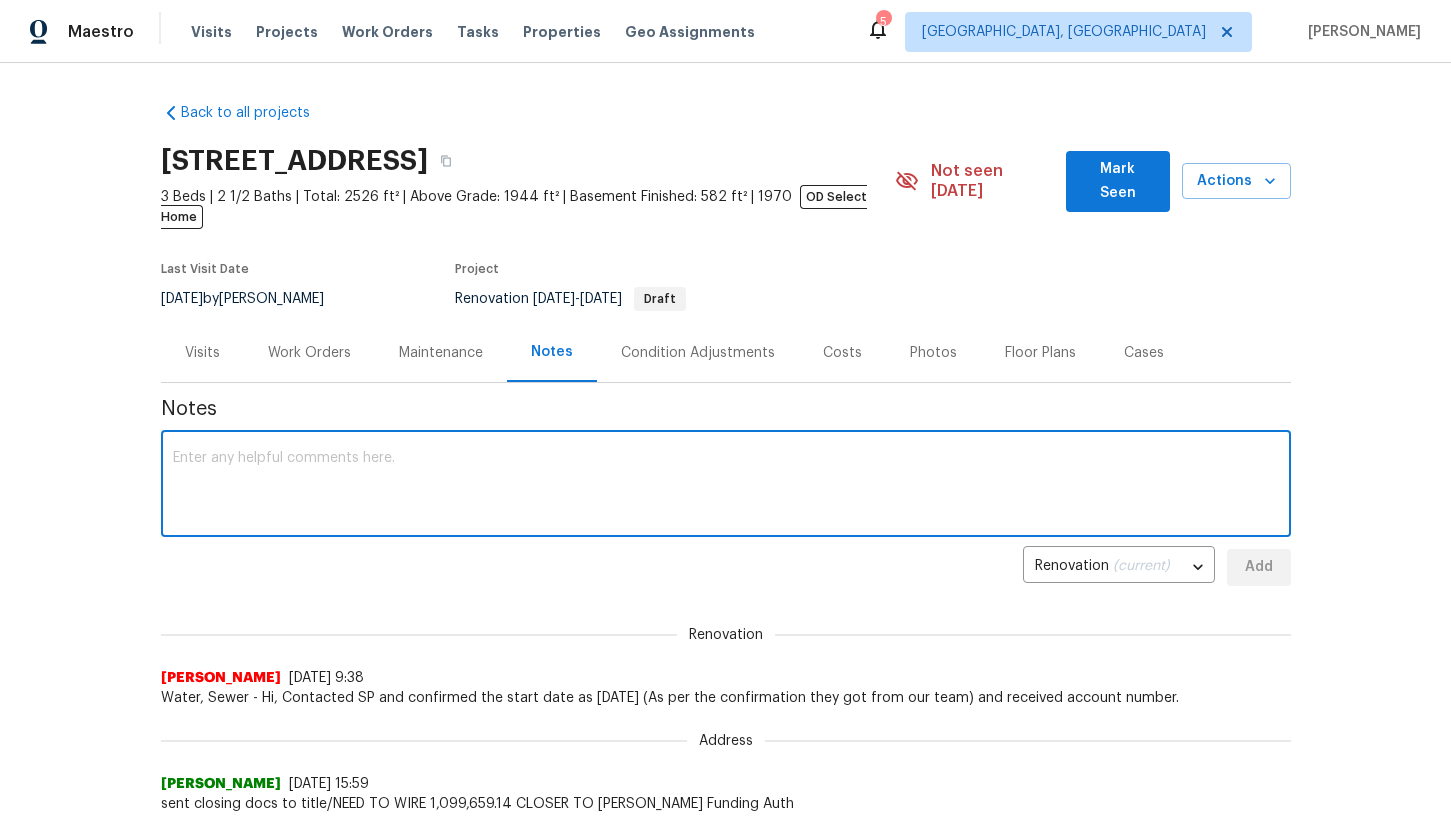 paste on "Project to be bid. Contractor Bid Walk, [DATE]noon." 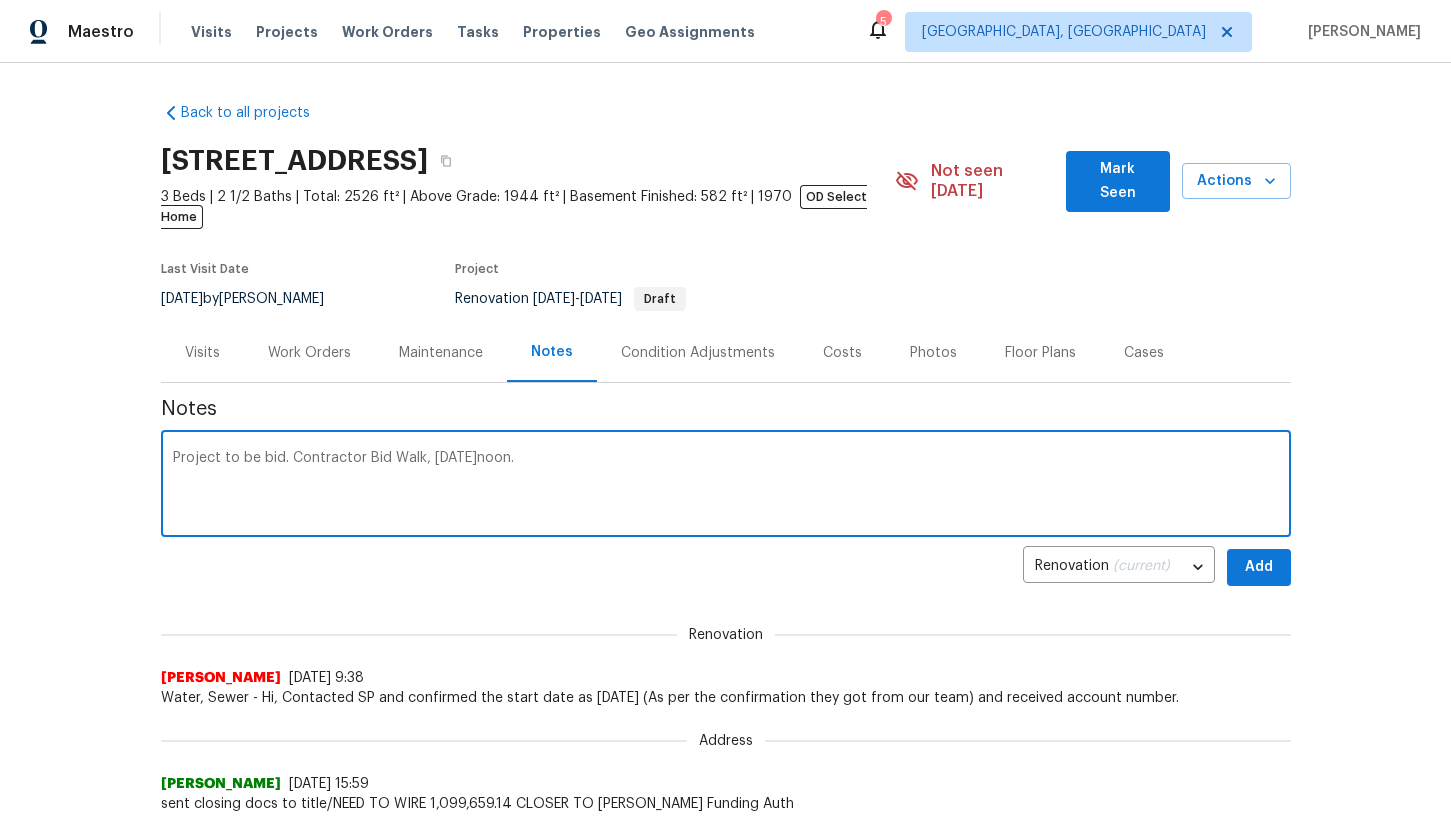 click on "Project to be bid. Contractor Bid Walk, [DATE]noon. x ​" at bounding box center [726, 486] 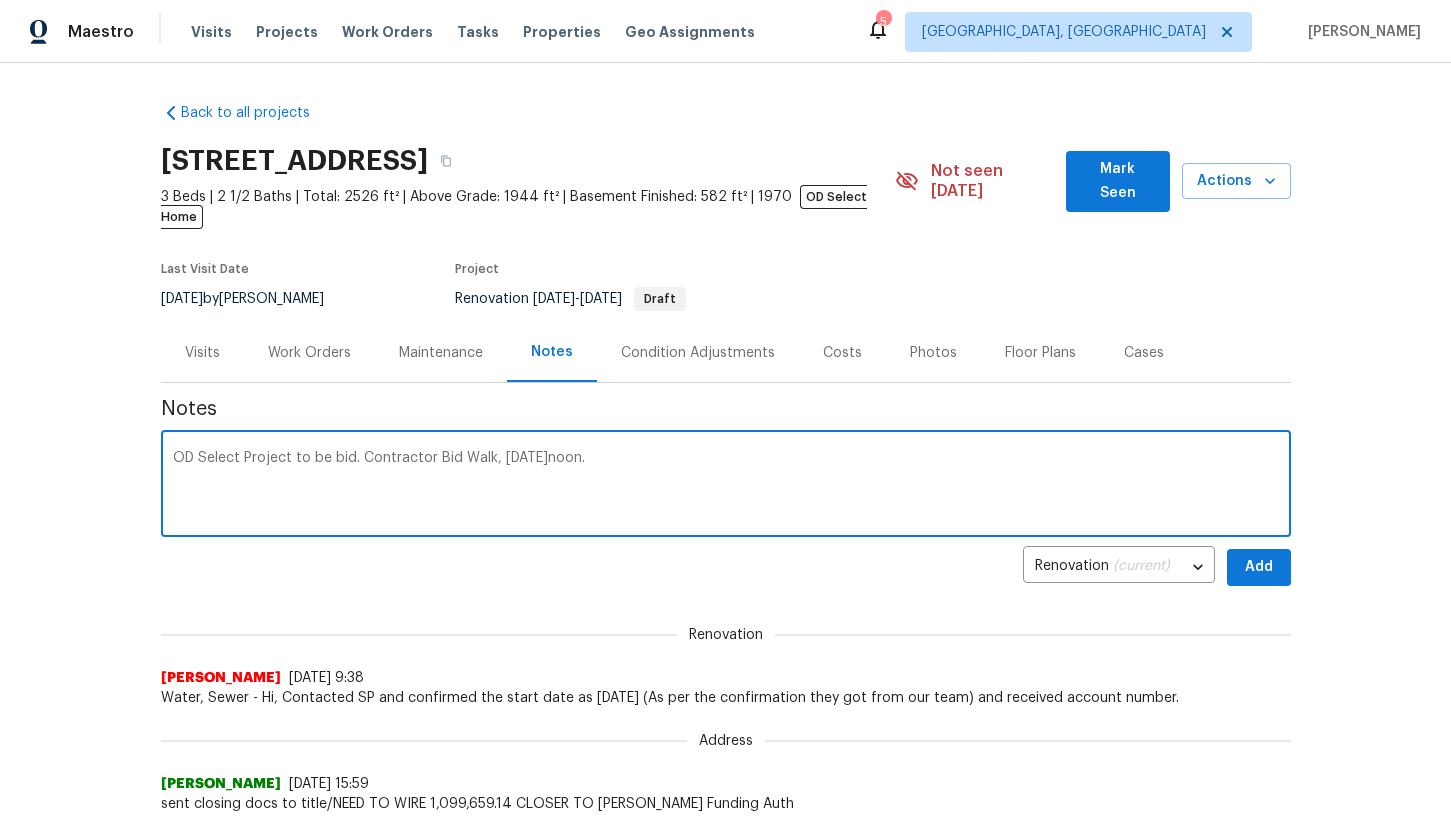 click on "OD Select Project to be bid. Contractor Bid Walk, [DATE]noon." at bounding box center (726, 486) 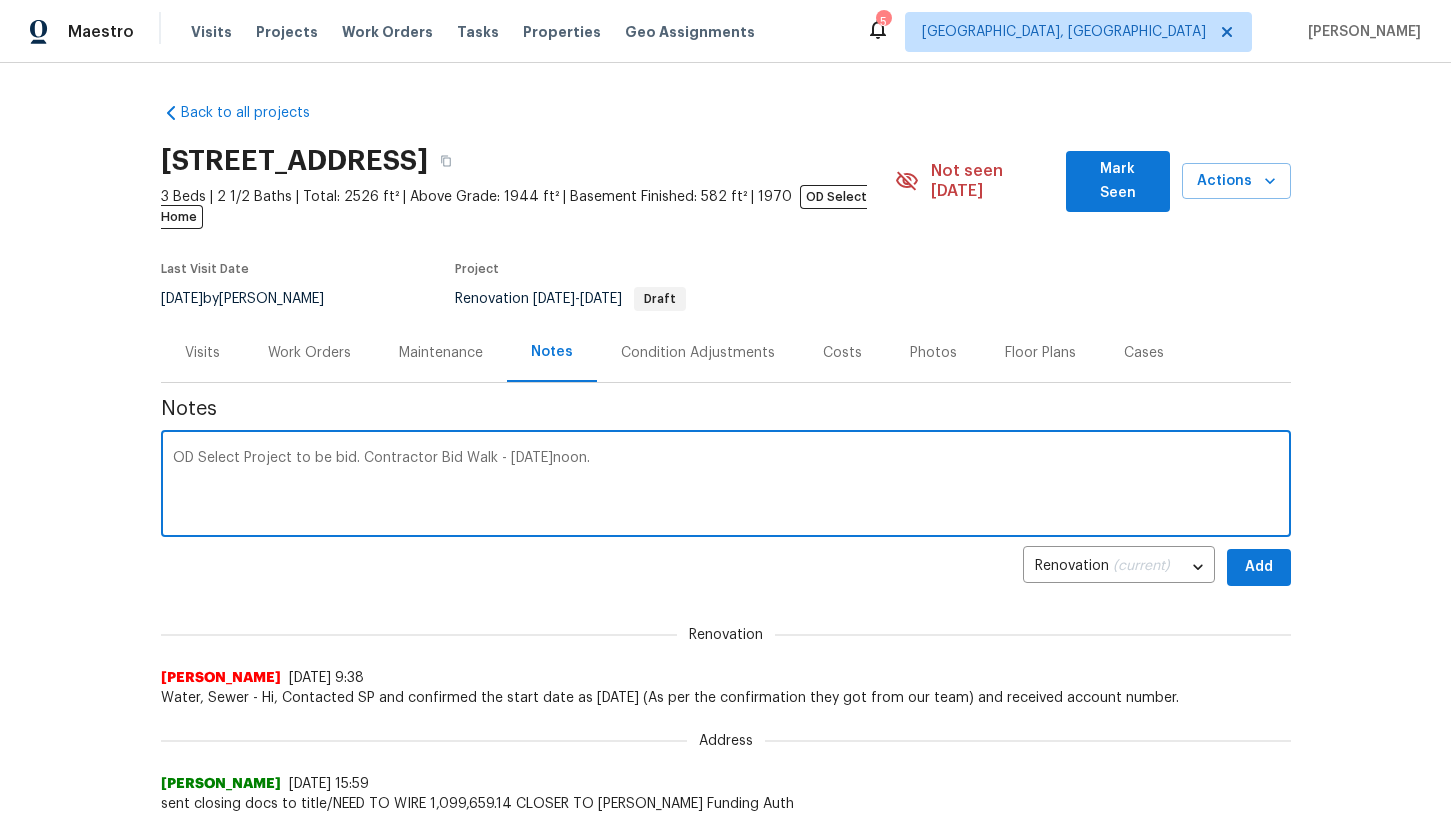 click on "OD Select Project to be bid. Contractor Bid Walk - [DATE]noon." at bounding box center (726, 486) 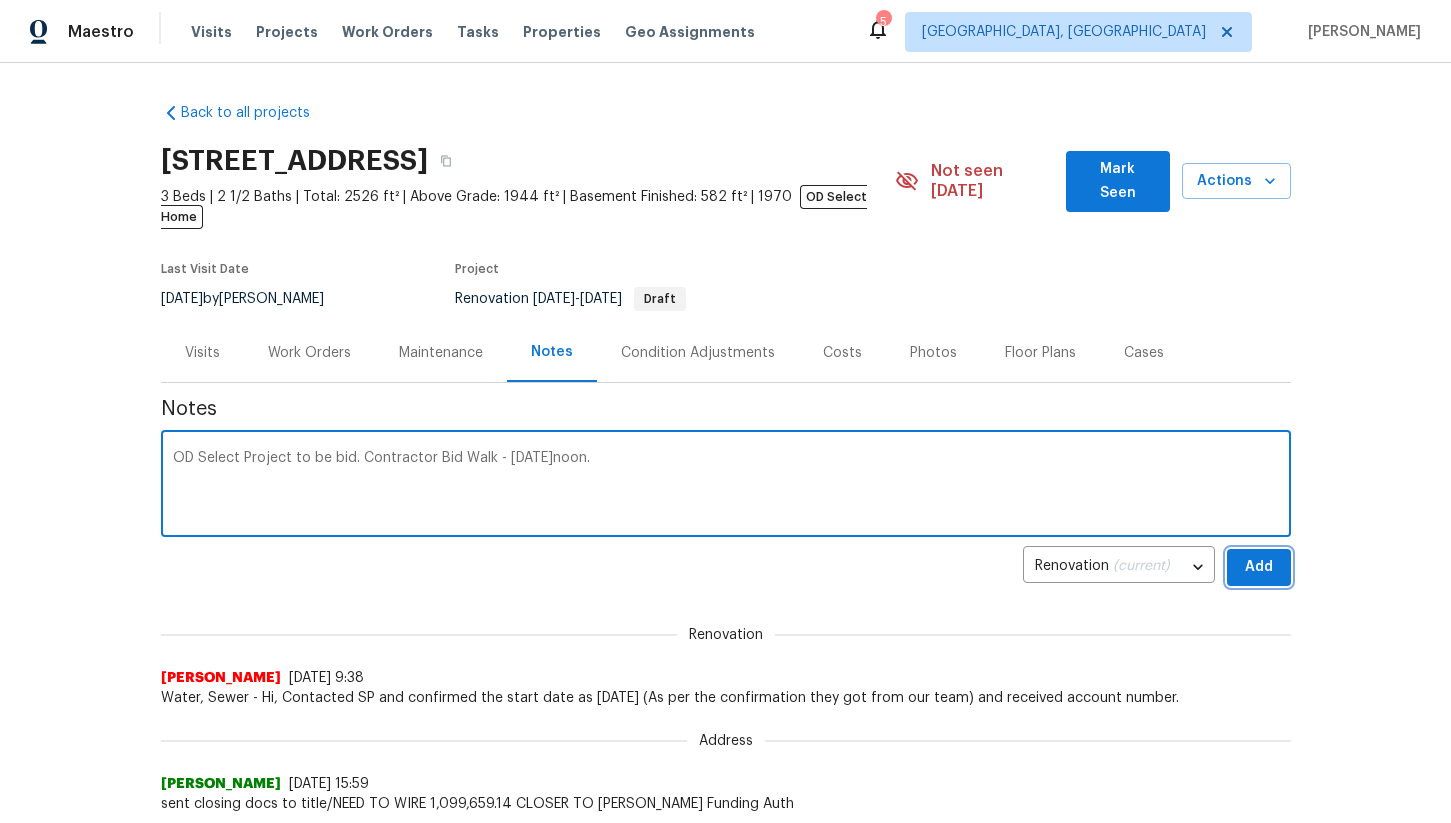 click on "Add" at bounding box center (1259, 567) 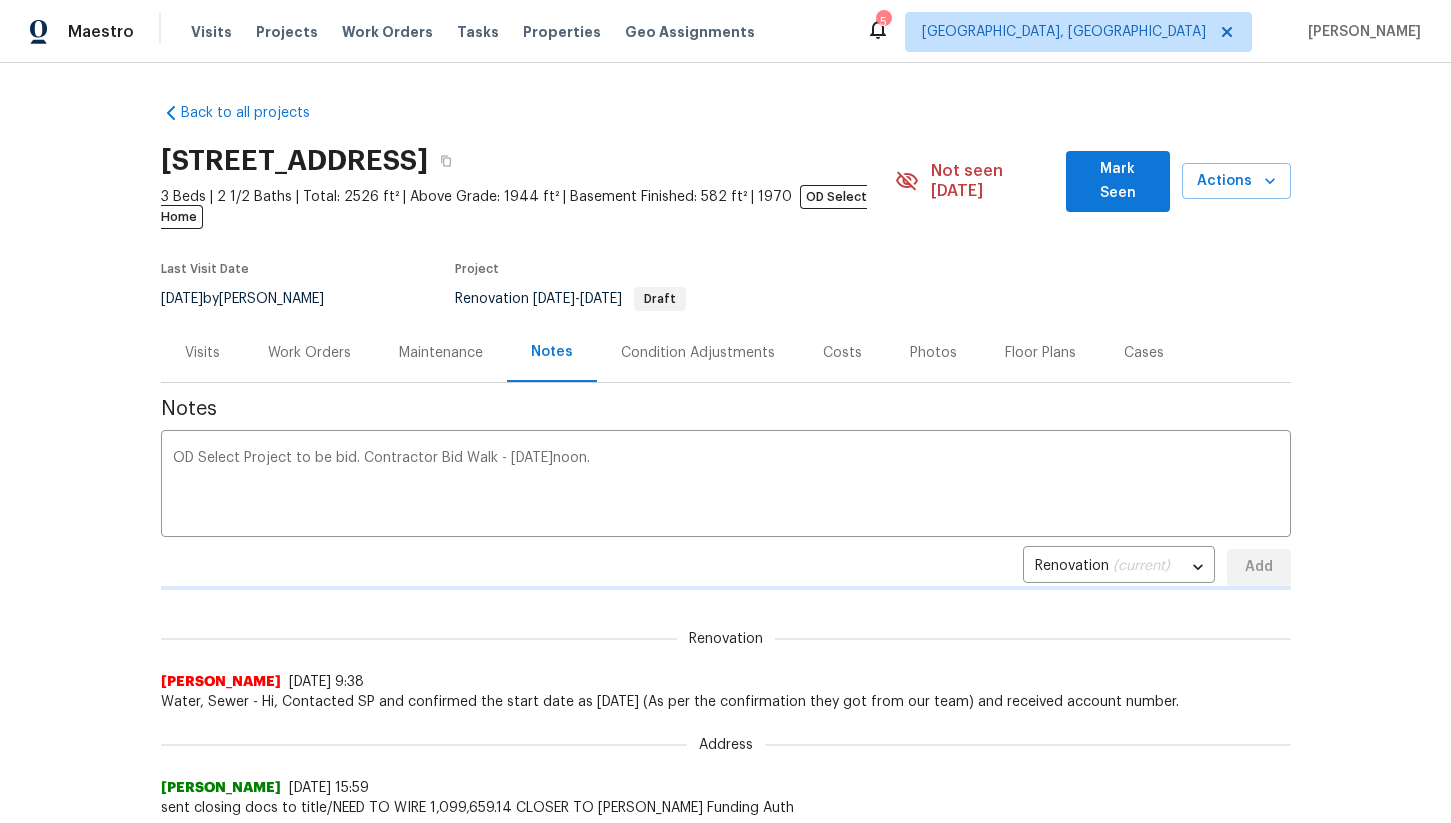 type 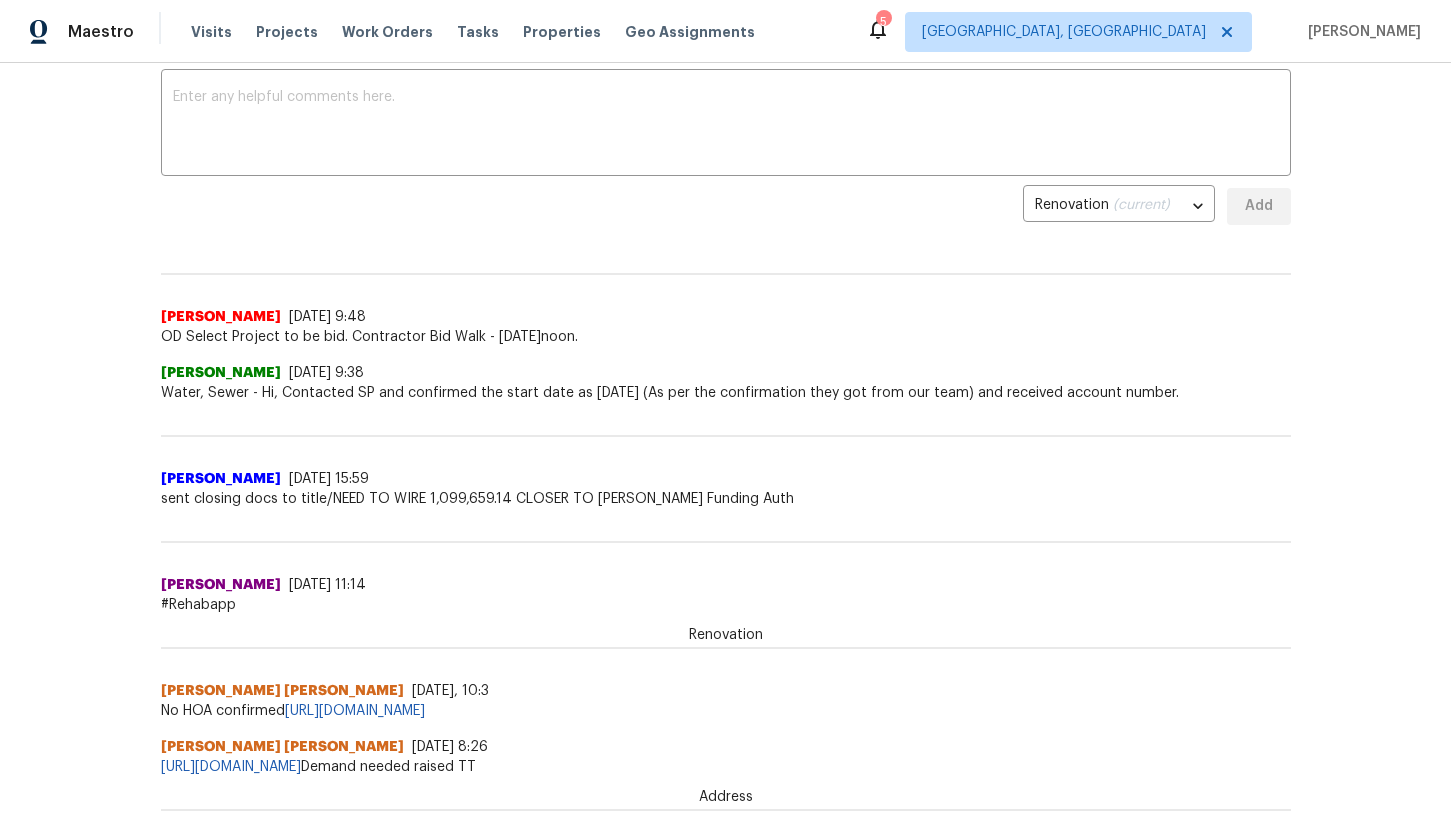 scroll, scrollTop: 0, scrollLeft: 0, axis: both 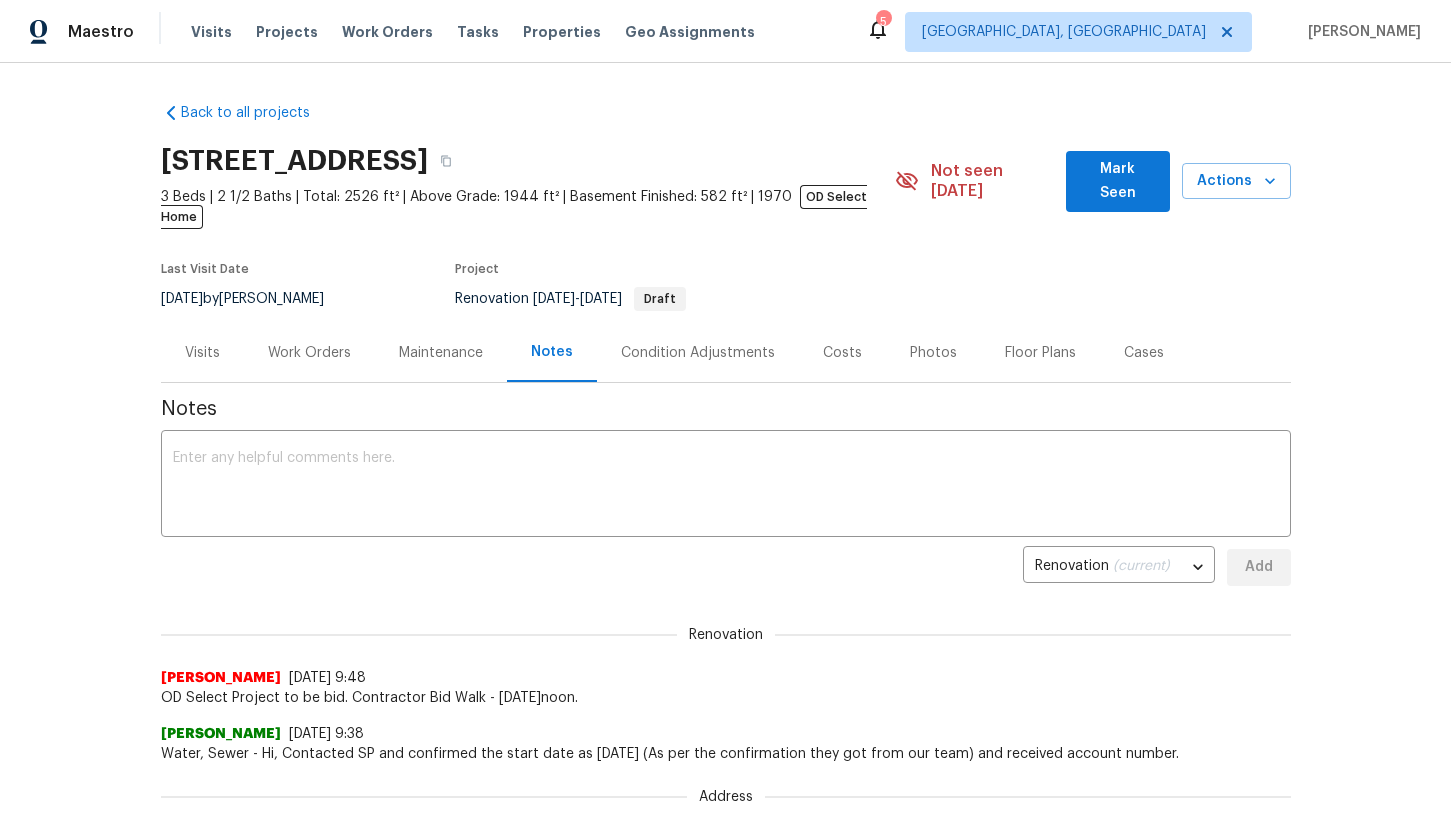click on "Work Orders" at bounding box center (309, 353) 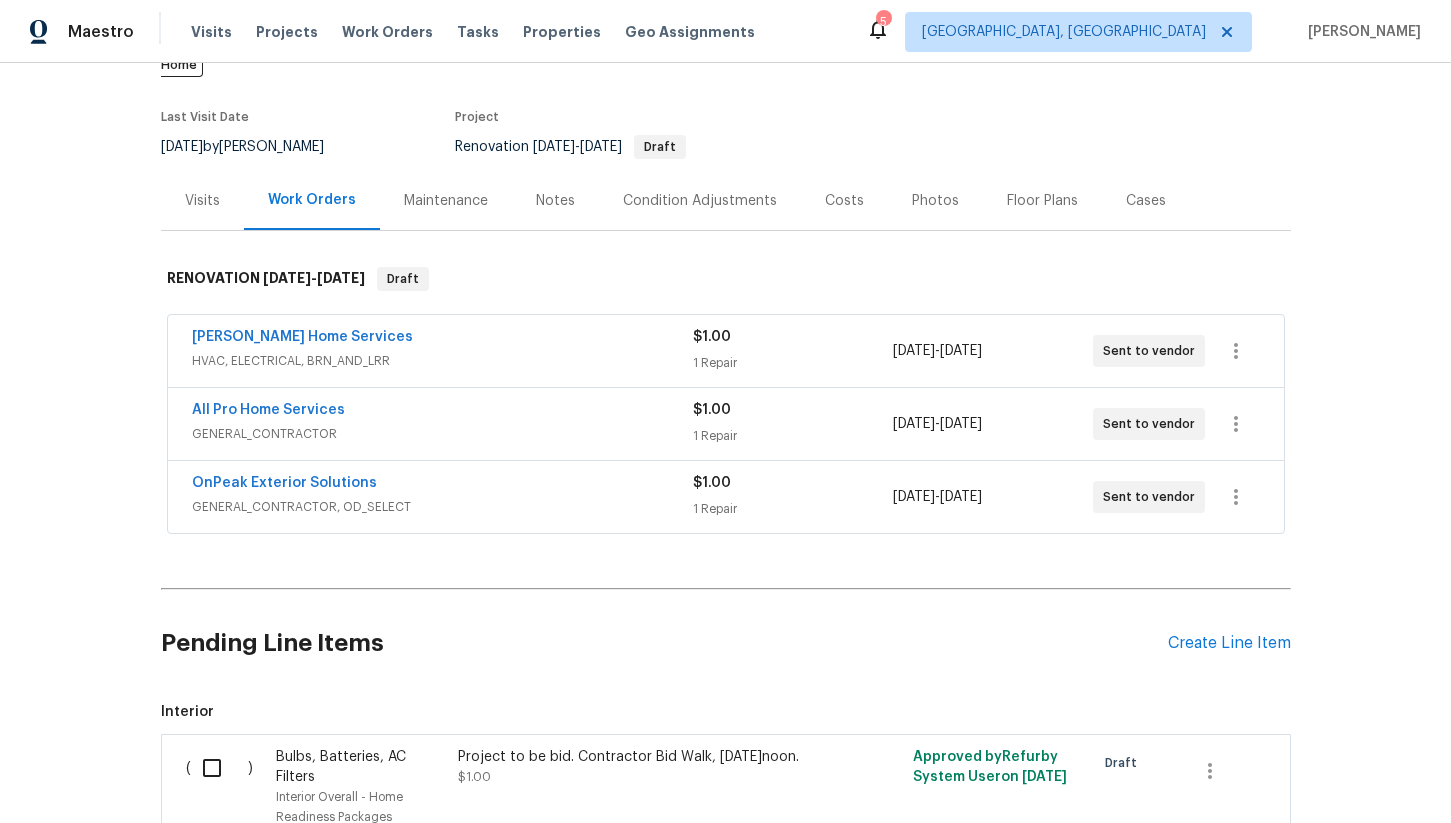 scroll, scrollTop: 146, scrollLeft: 0, axis: vertical 